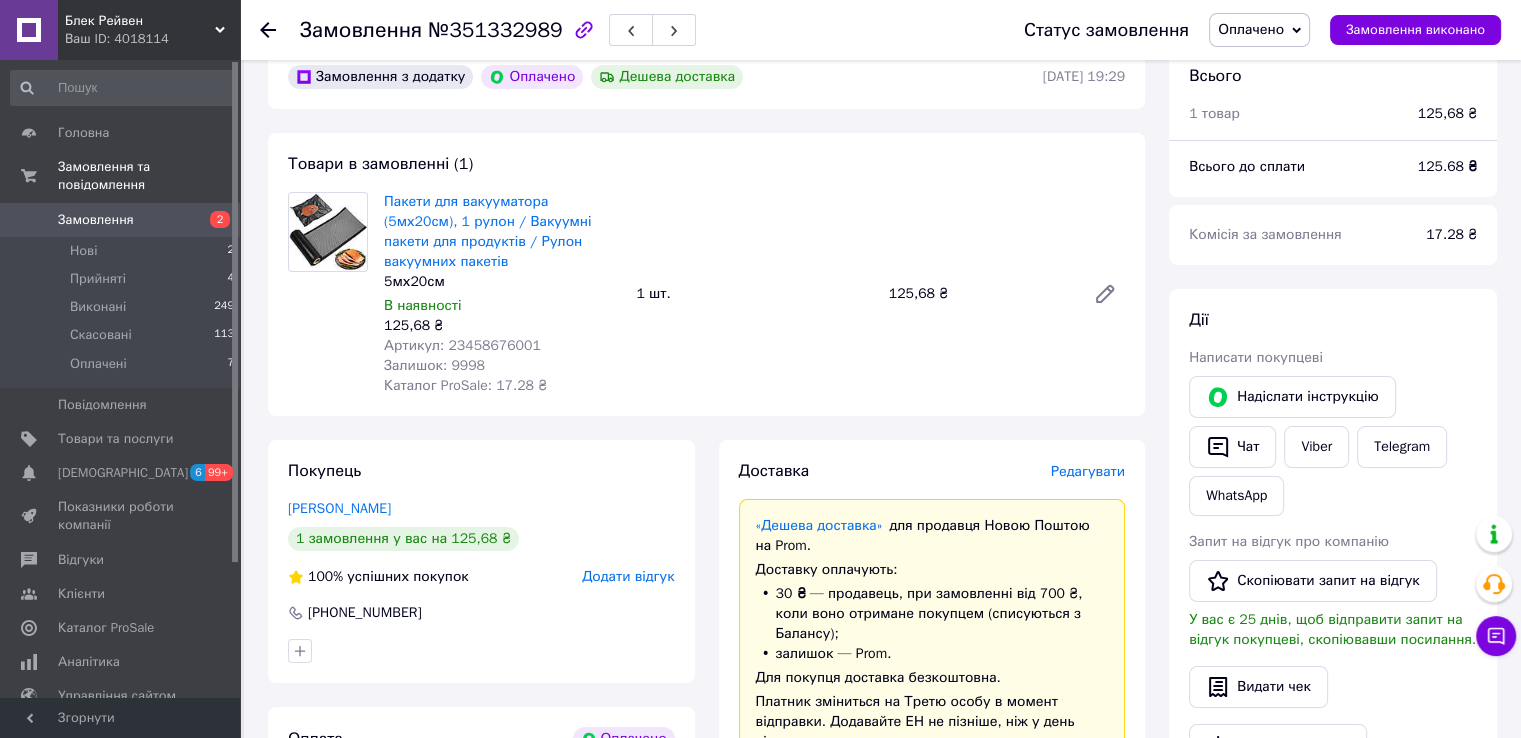 scroll, scrollTop: 0, scrollLeft: 0, axis: both 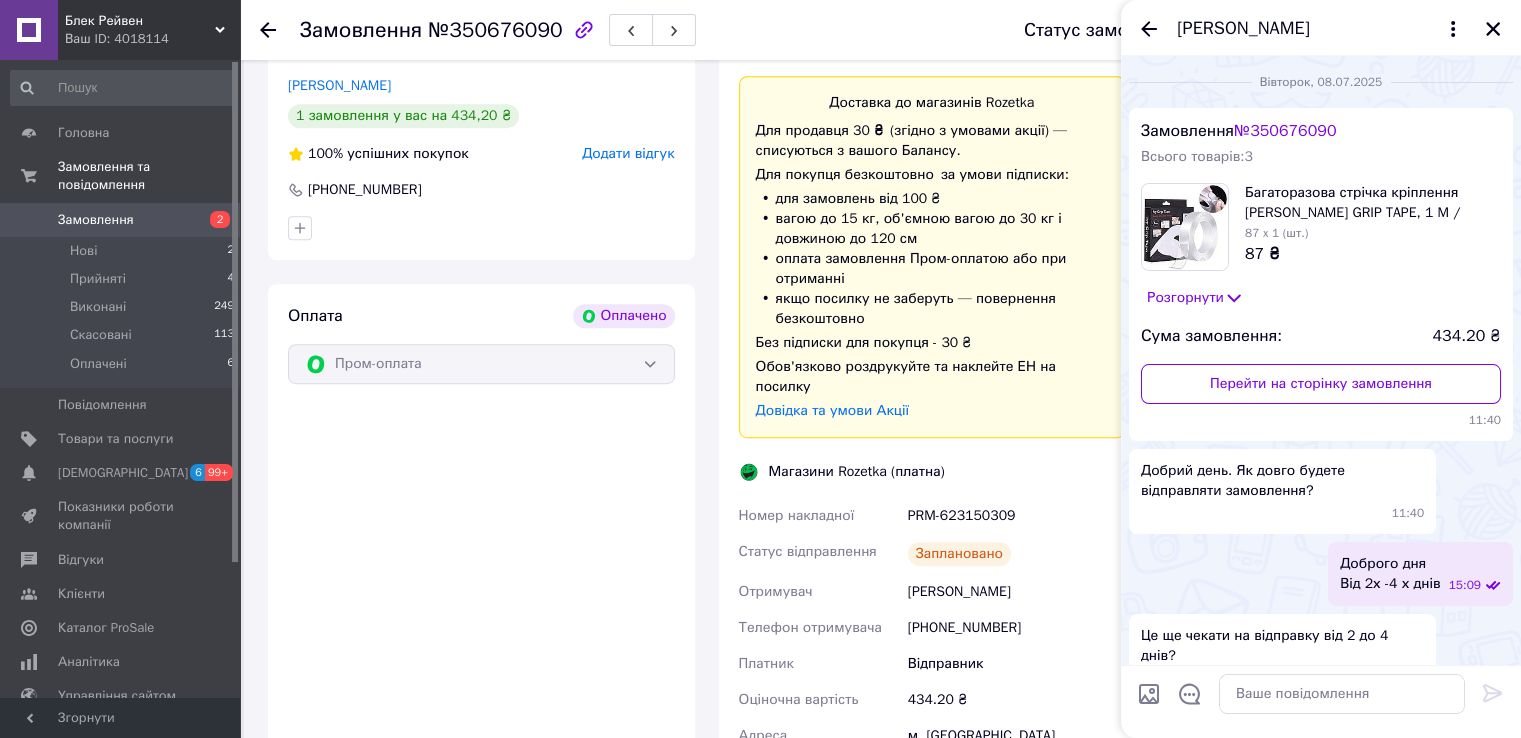 click 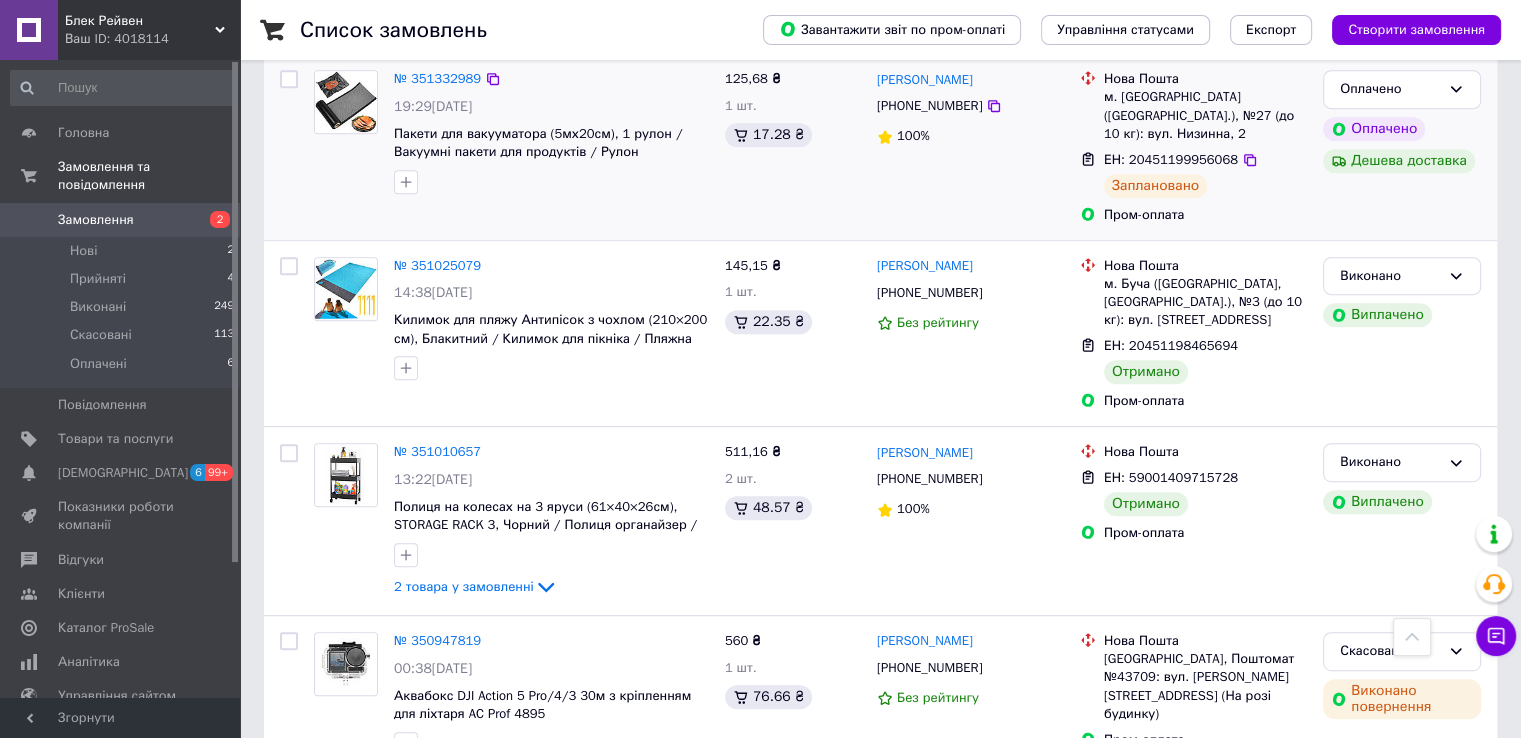 scroll, scrollTop: 752, scrollLeft: 0, axis: vertical 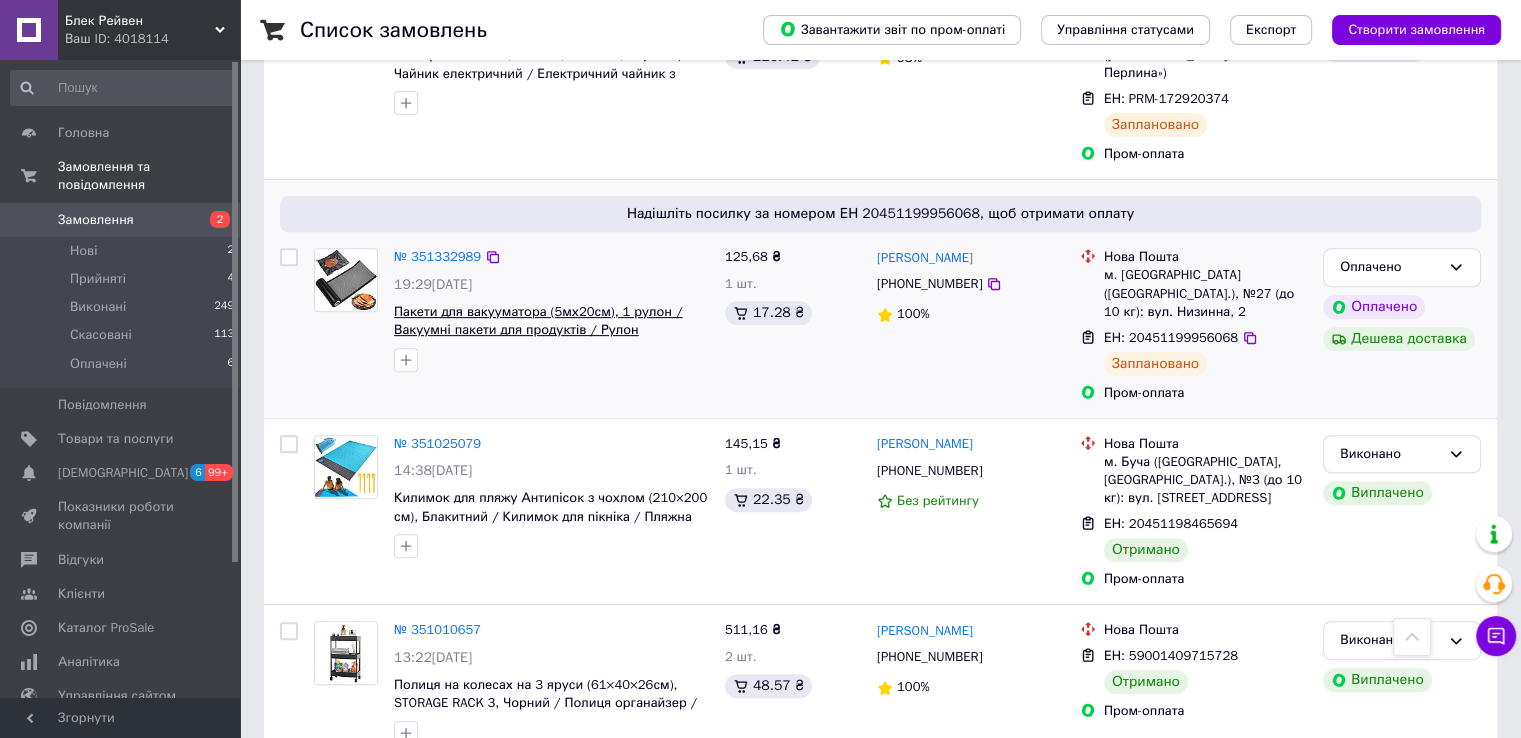 click on "Пакети для вакууматора (5мх20см), 1 рулон / Вакуумні пакети для продуктів / Рулон вакуумних пакетів" at bounding box center (538, 330) 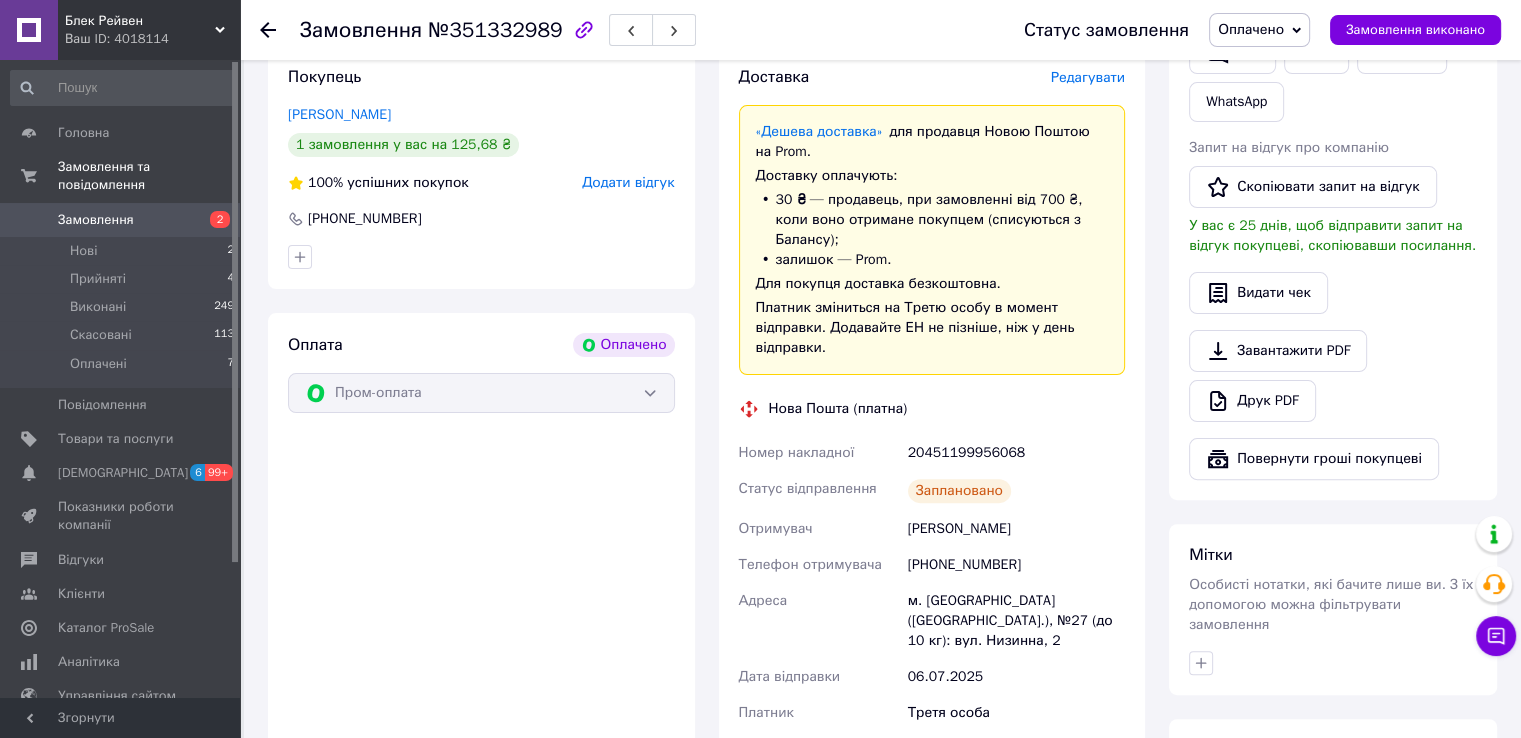 scroll, scrollTop: 500, scrollLeft: 0, axis: vertical 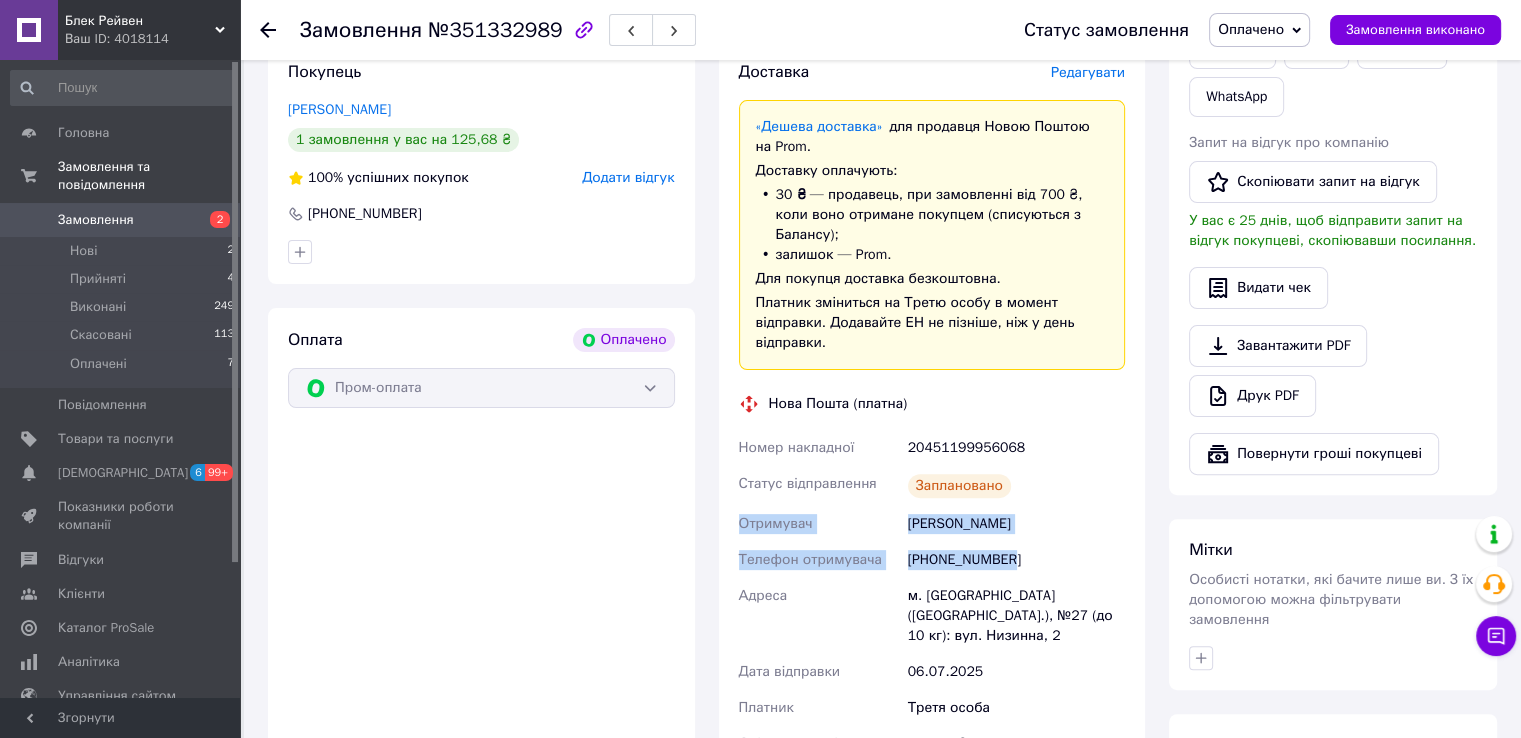 drag, startPoint x: 1007, startPoint y: 512, endPoint x: 741, endPoint y: 486, distance: 267.26767 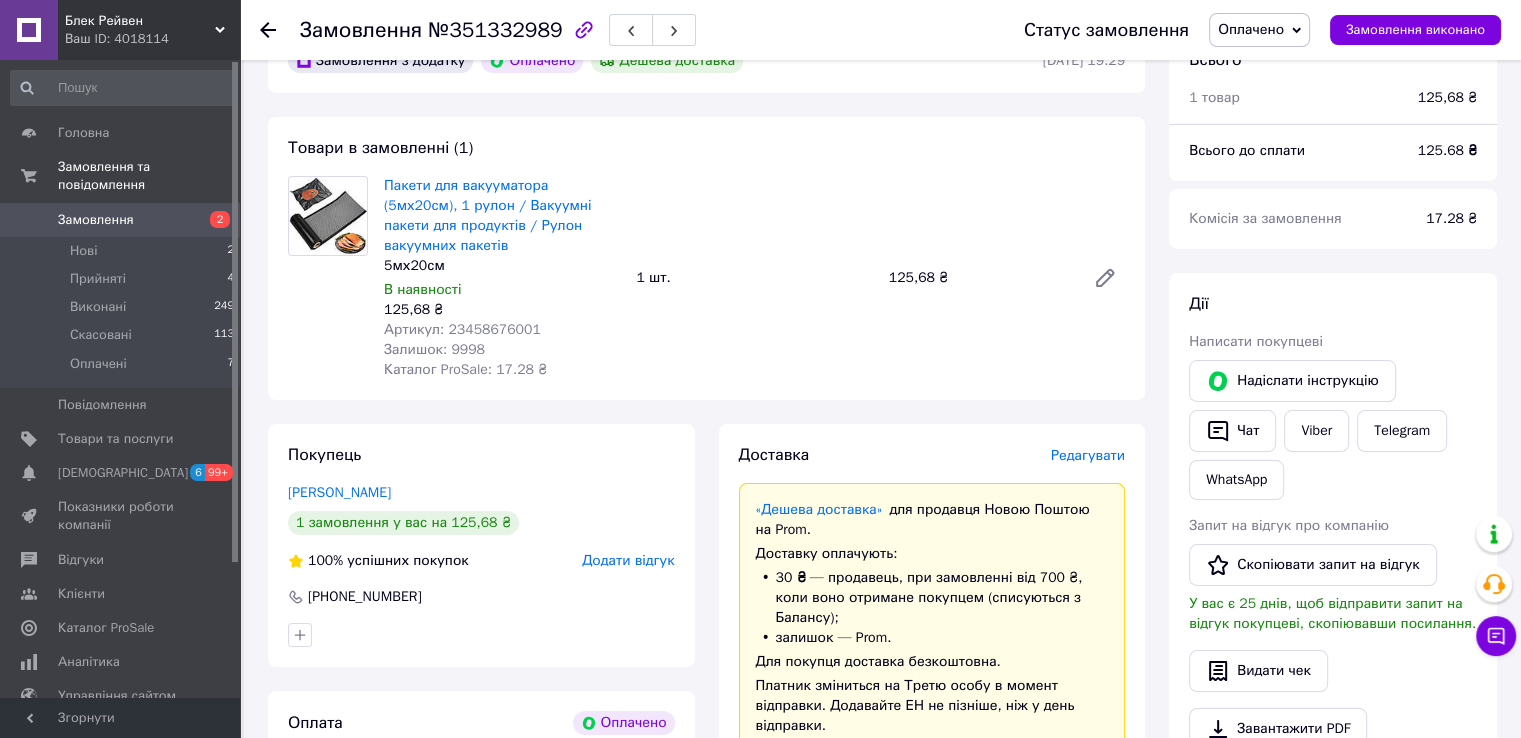 scroll, scrollTop: 100, scrollLeft: 0, axis: vertical 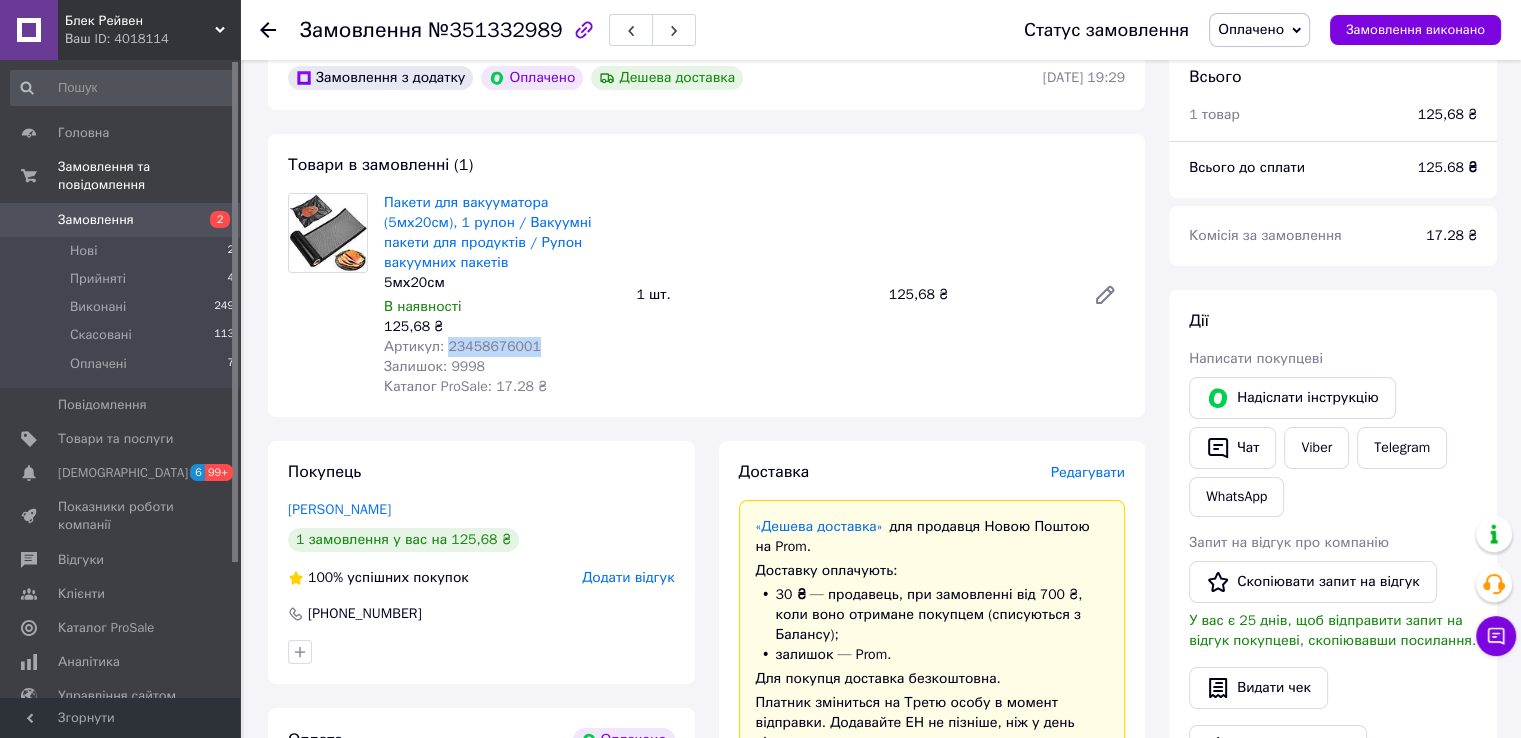 drag, startPoint x: 546, startPoint y: 323, endPoint x: 445, endPoint y: 334, distance: 101.597244 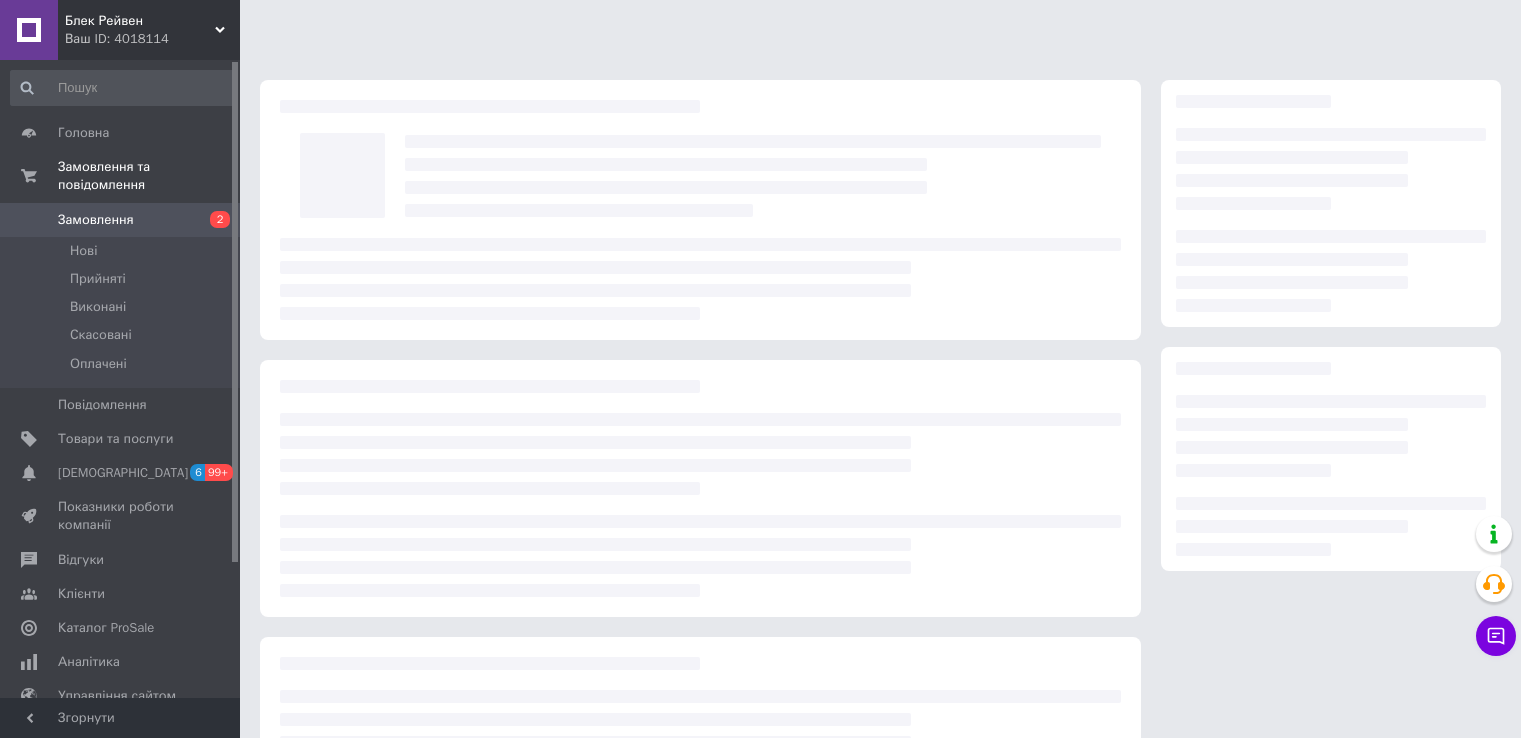 scroll, scrollTop: 0, scrollLeft: 0, axis: both 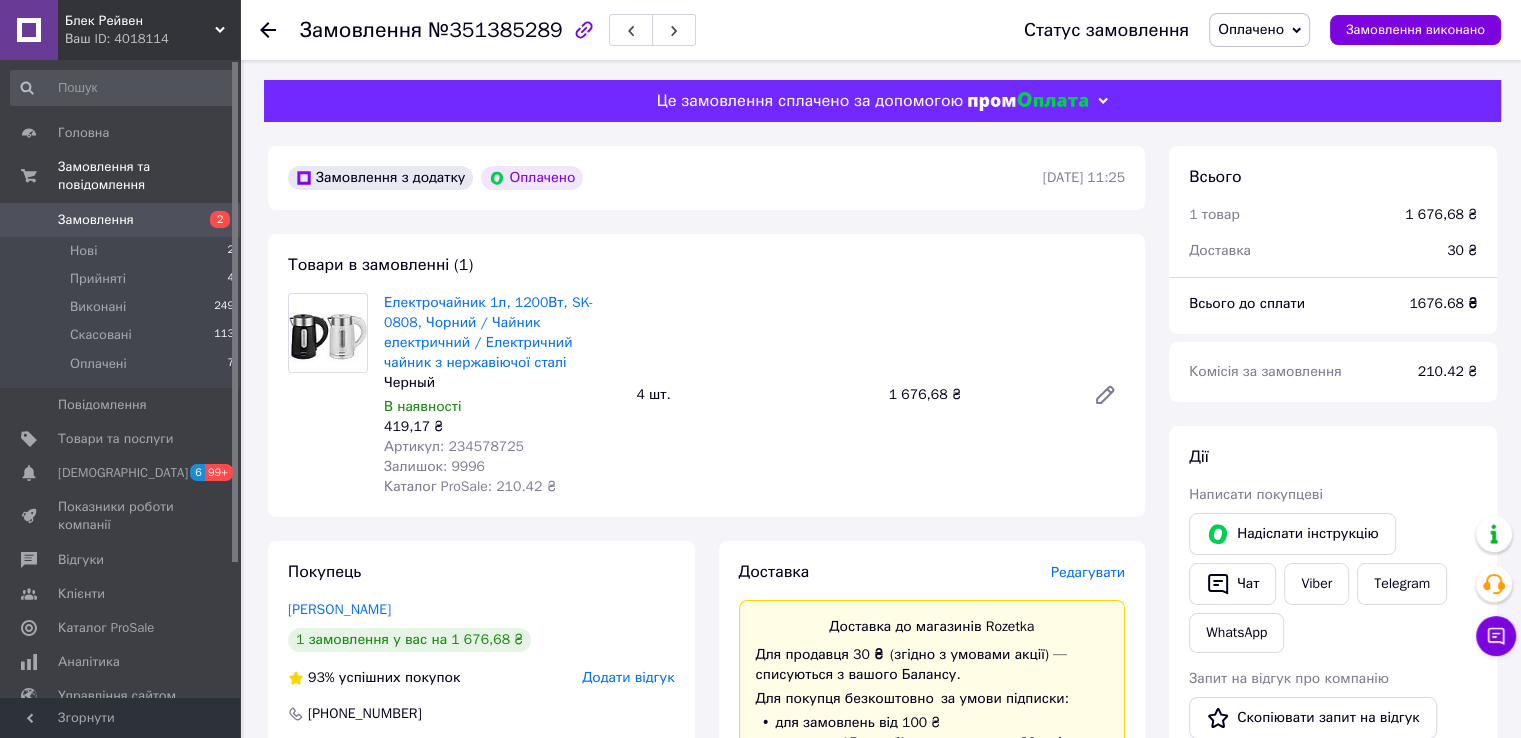 click 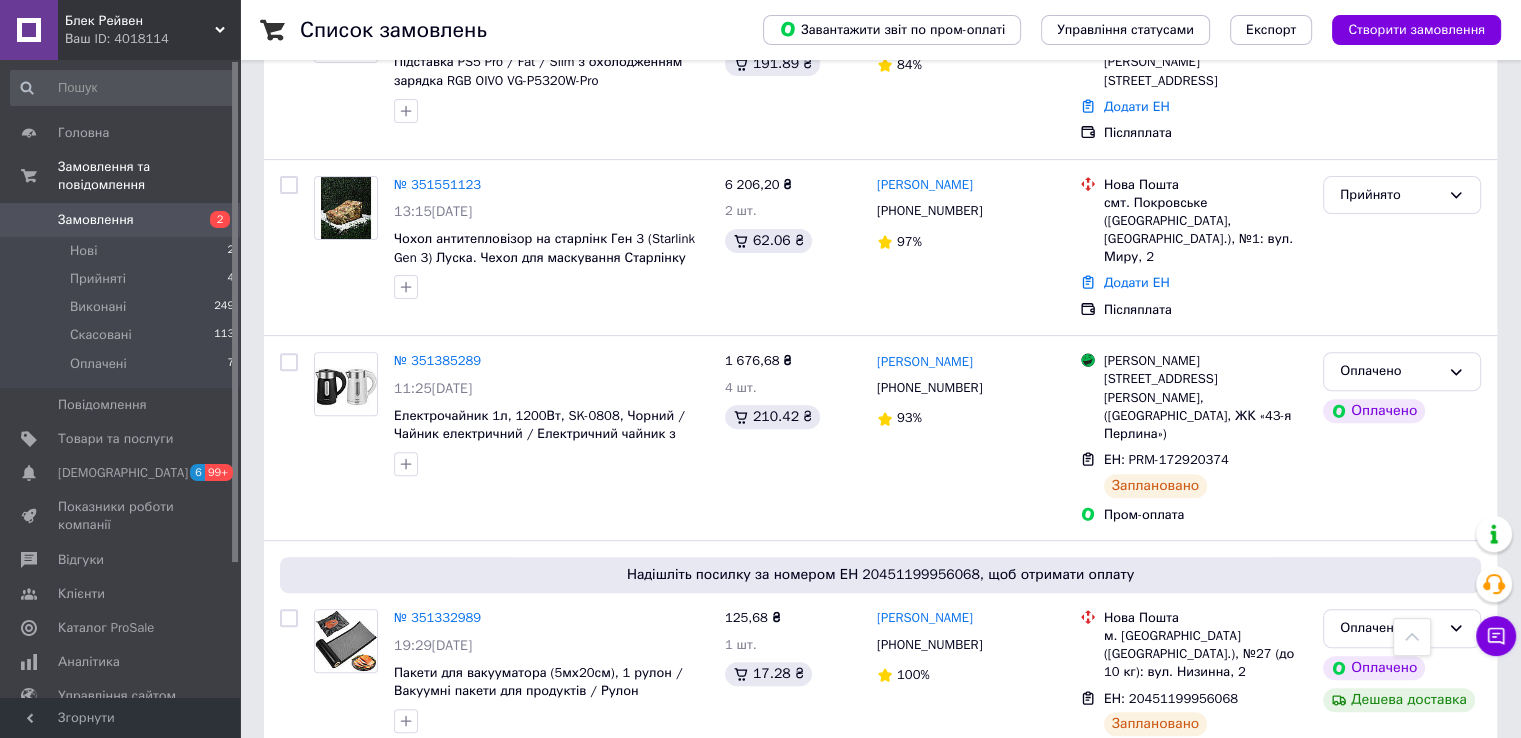 scroll, scrollTop: 900, scrollLeft: 0, axis: vertical 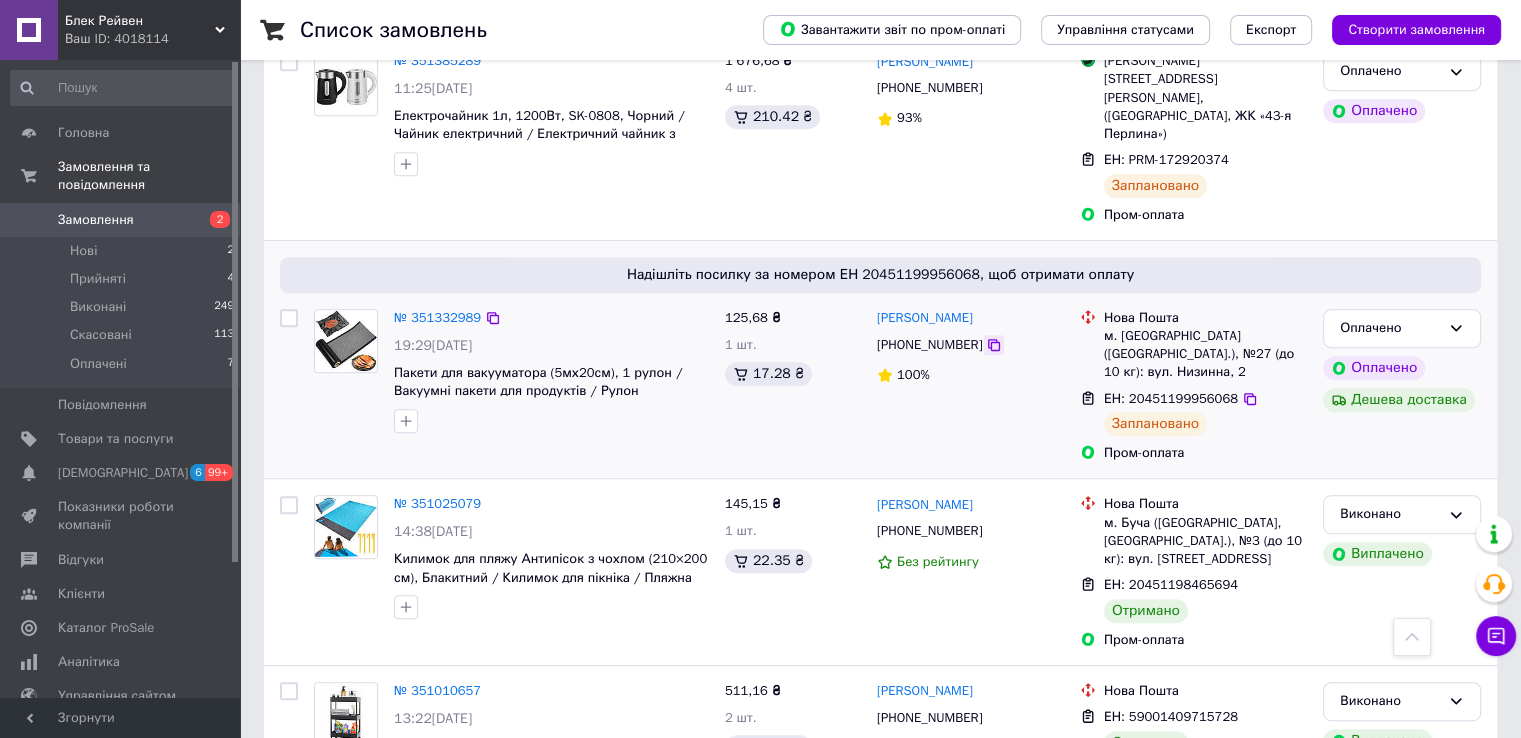 click 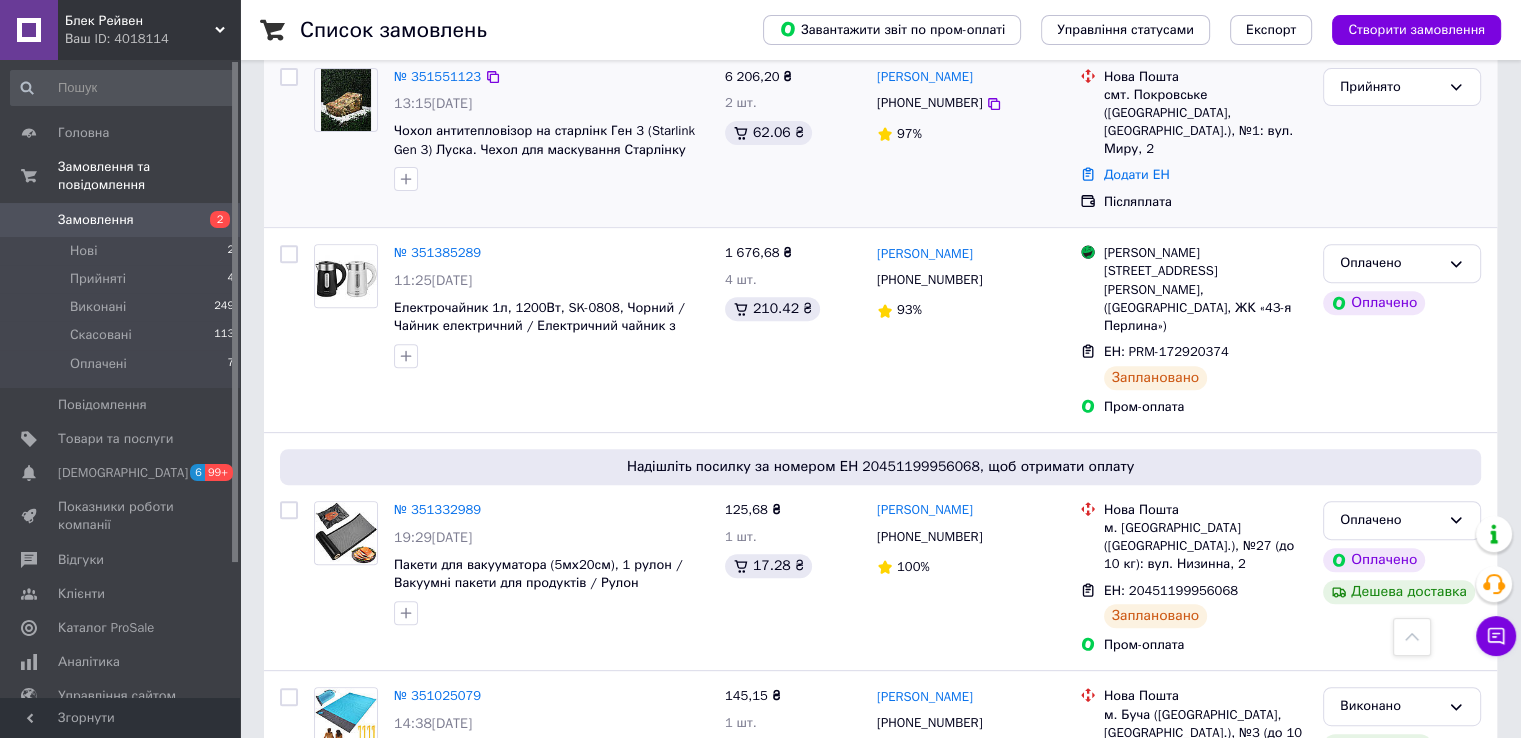 scroll, scrollTop: 800, scrollLeft: 0, axis: vertical 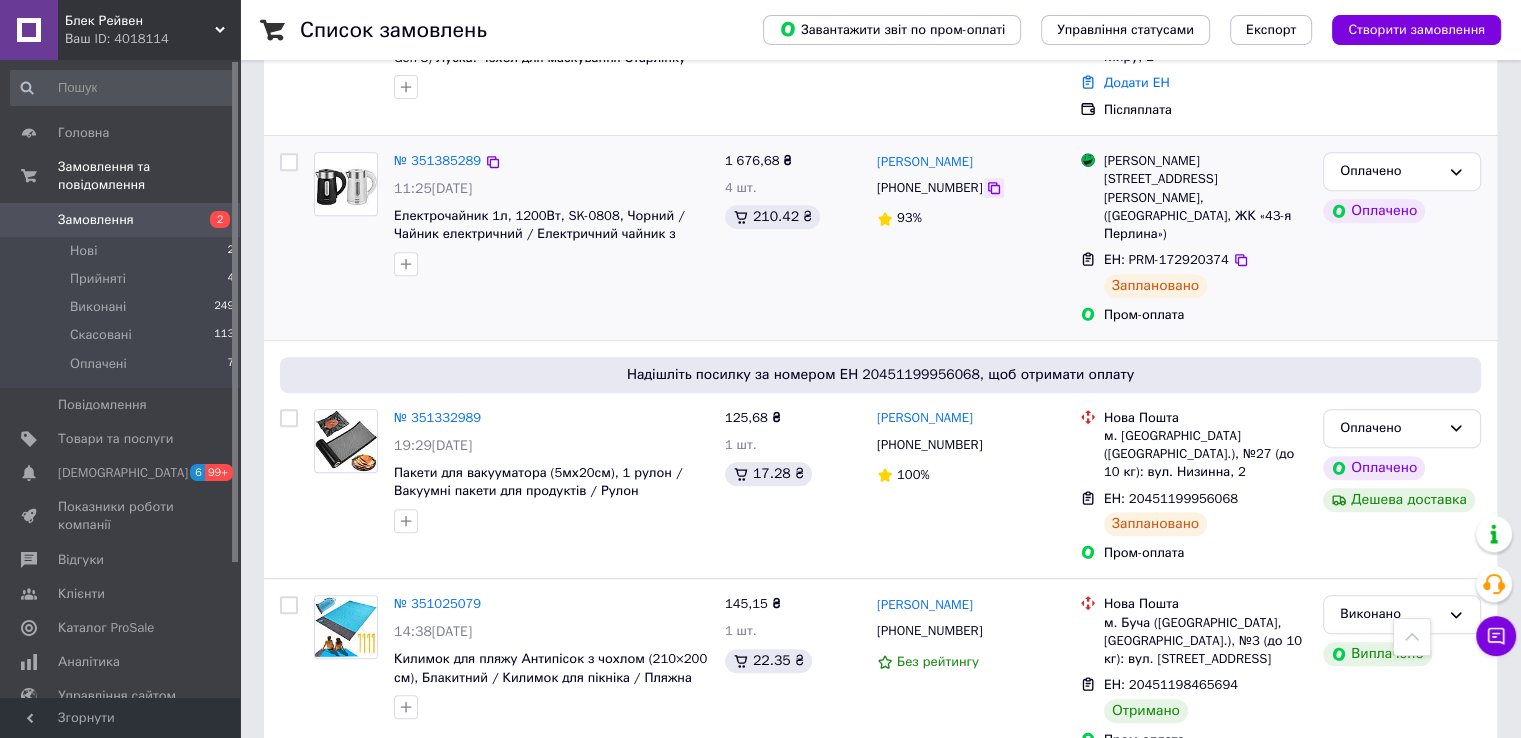 click 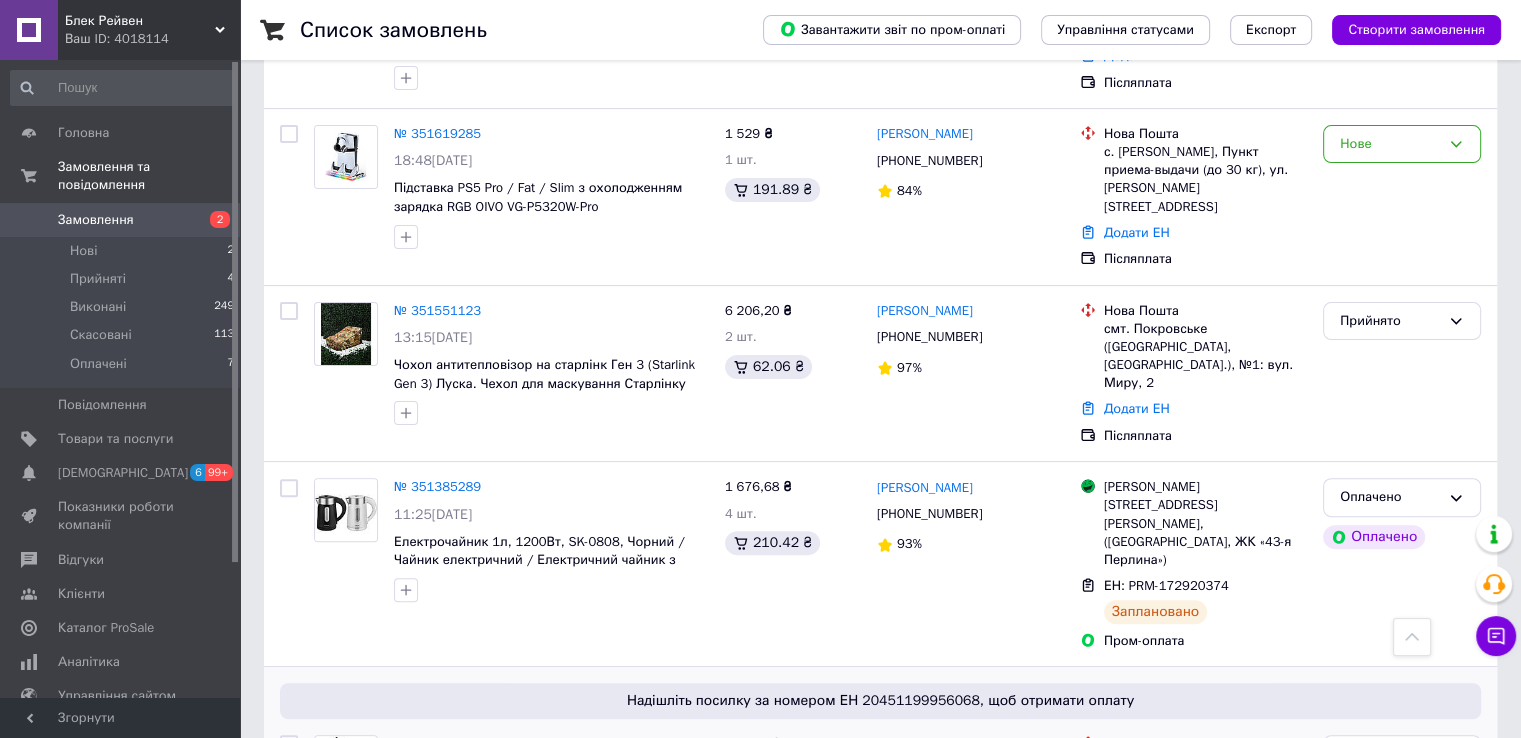scroll, scrollTop: 500, scrollLeft: 0, axis: vertical 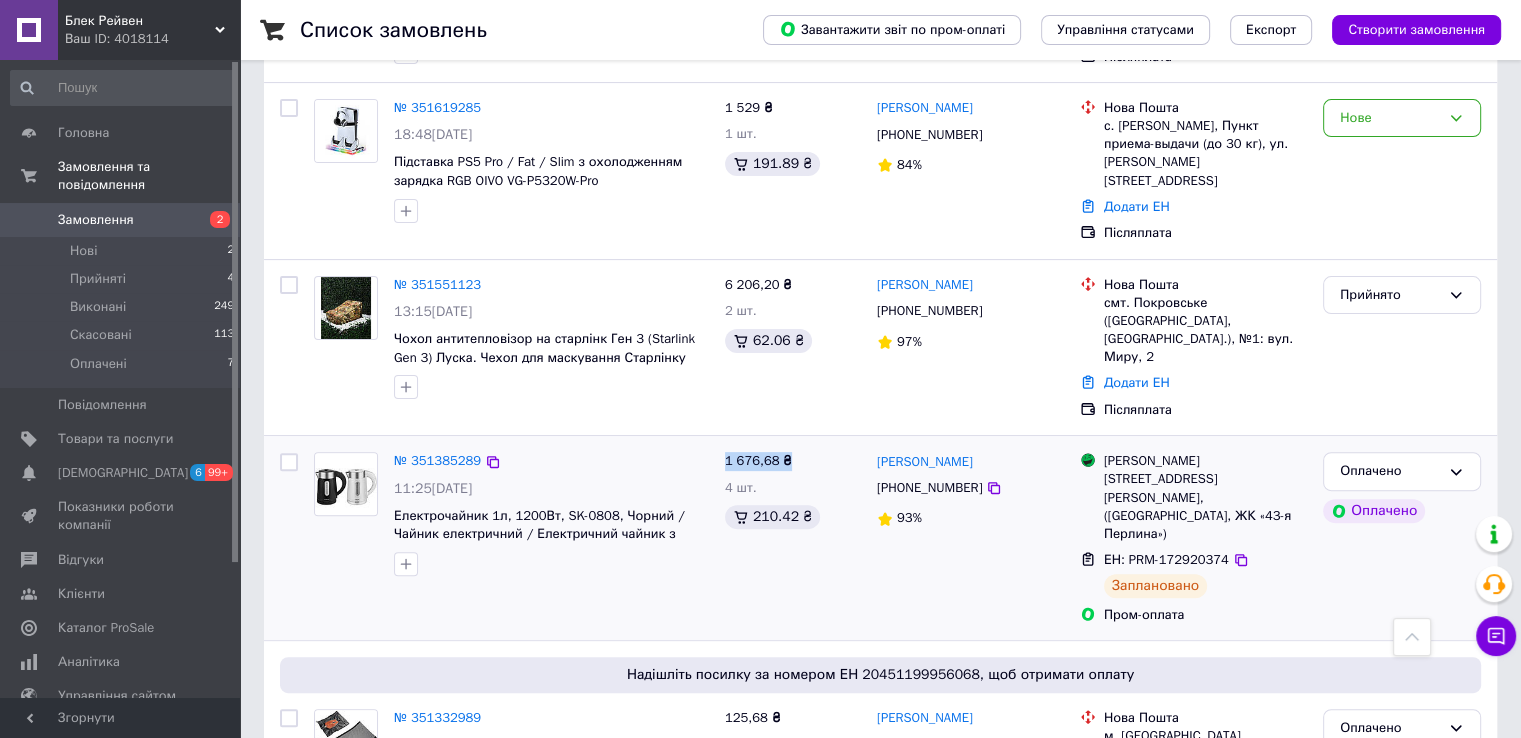 drag, startPoint x: 721, startPoint y: 435, endPoint x: 791, endPoint y: 439, distance: 70.11419 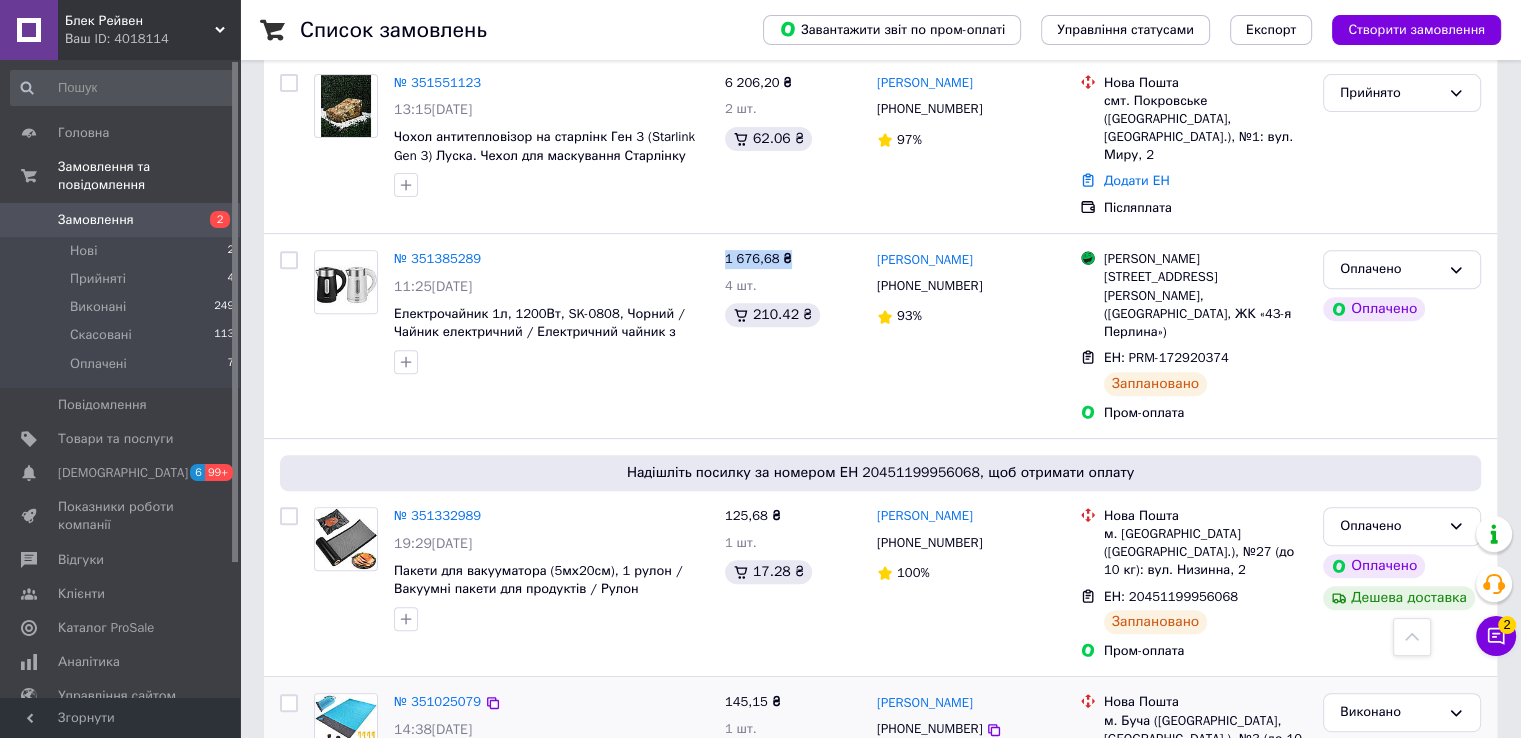 scroll, scrollTop: 700, scrollLeft: 0, axis: vertical 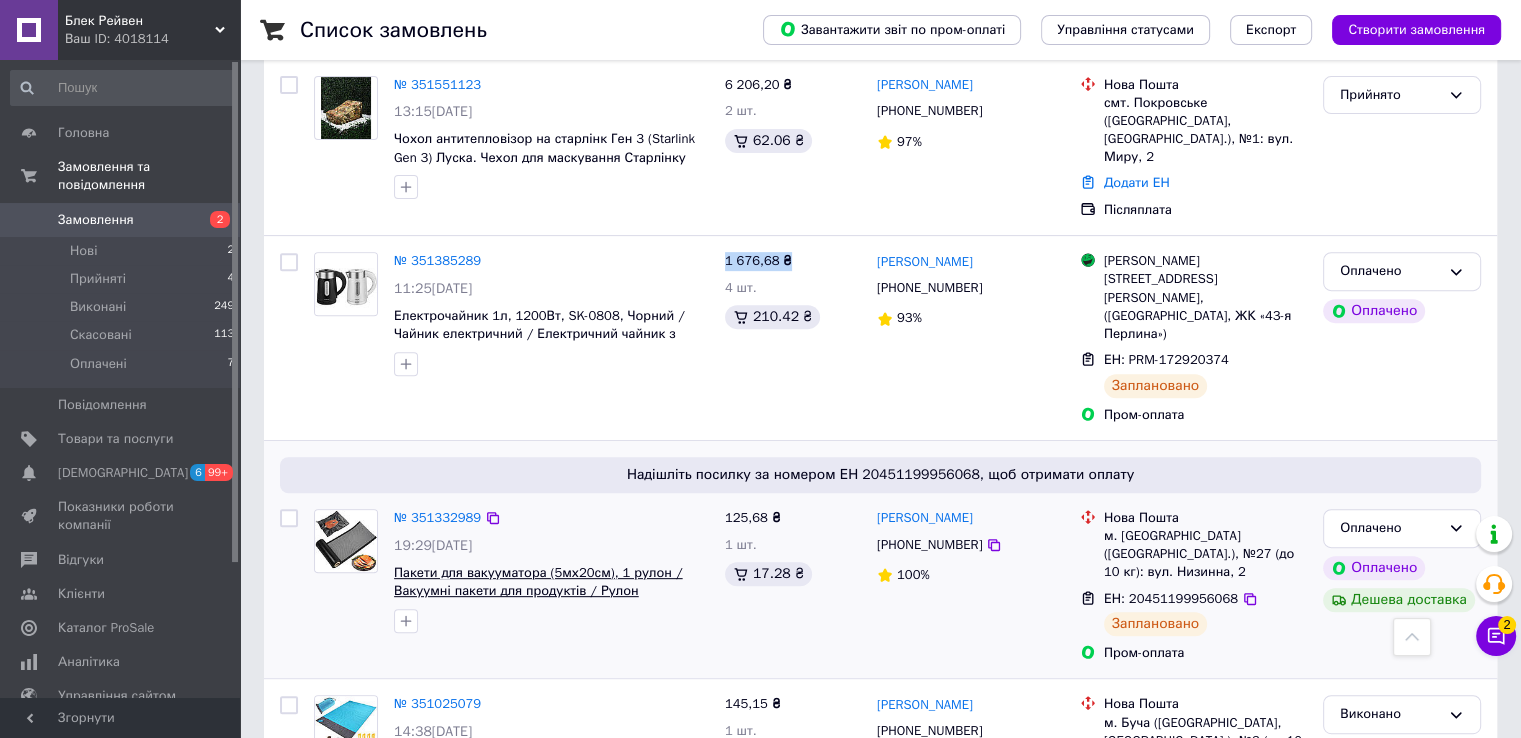 click on "Пакети для вакууматора (5мх20см), 1 рулон / Вакуумні пакети для продуктів / Рулон вакуумних пакетів" at bounding box center (538, 591) 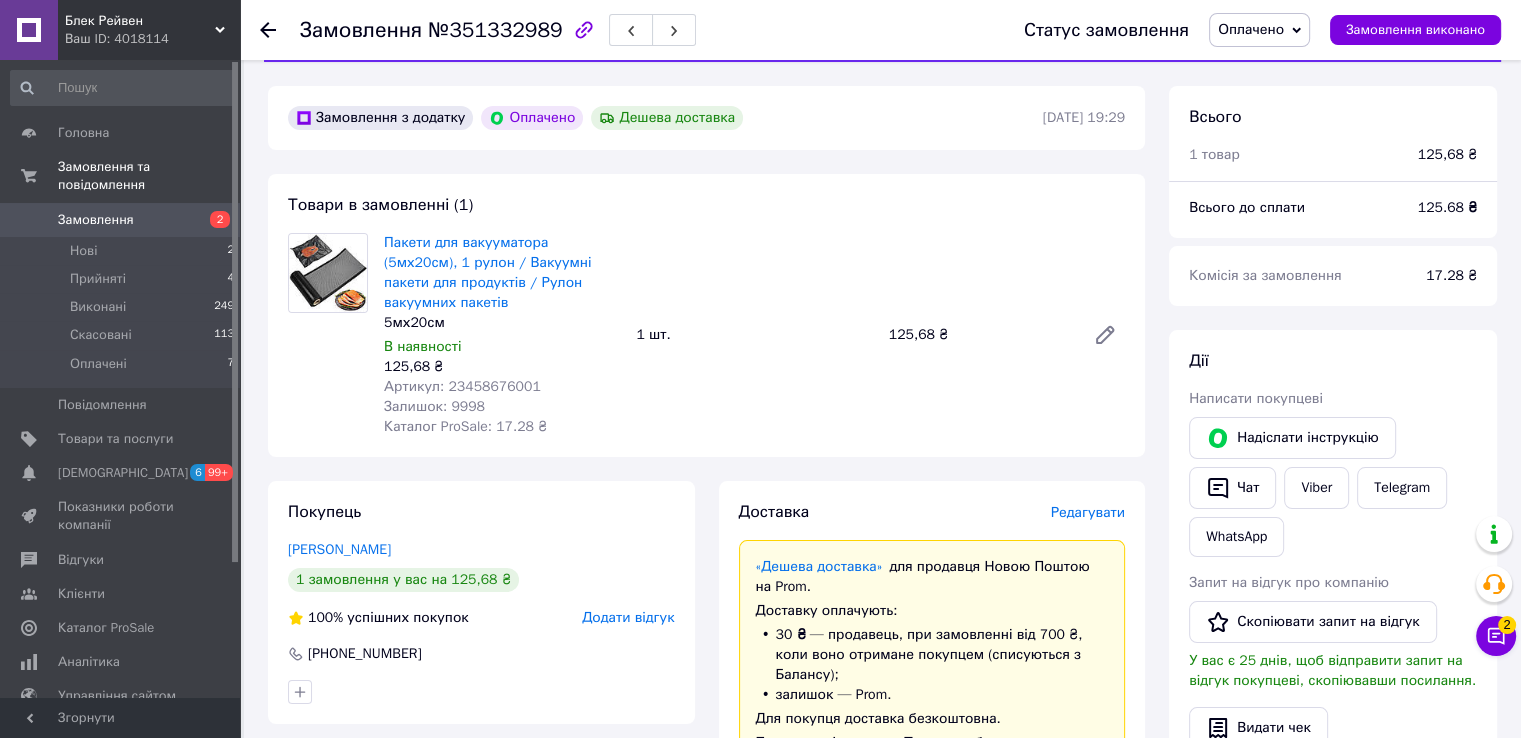 scroll, scrollTop: 0, scrollLeft: 0, axis: both 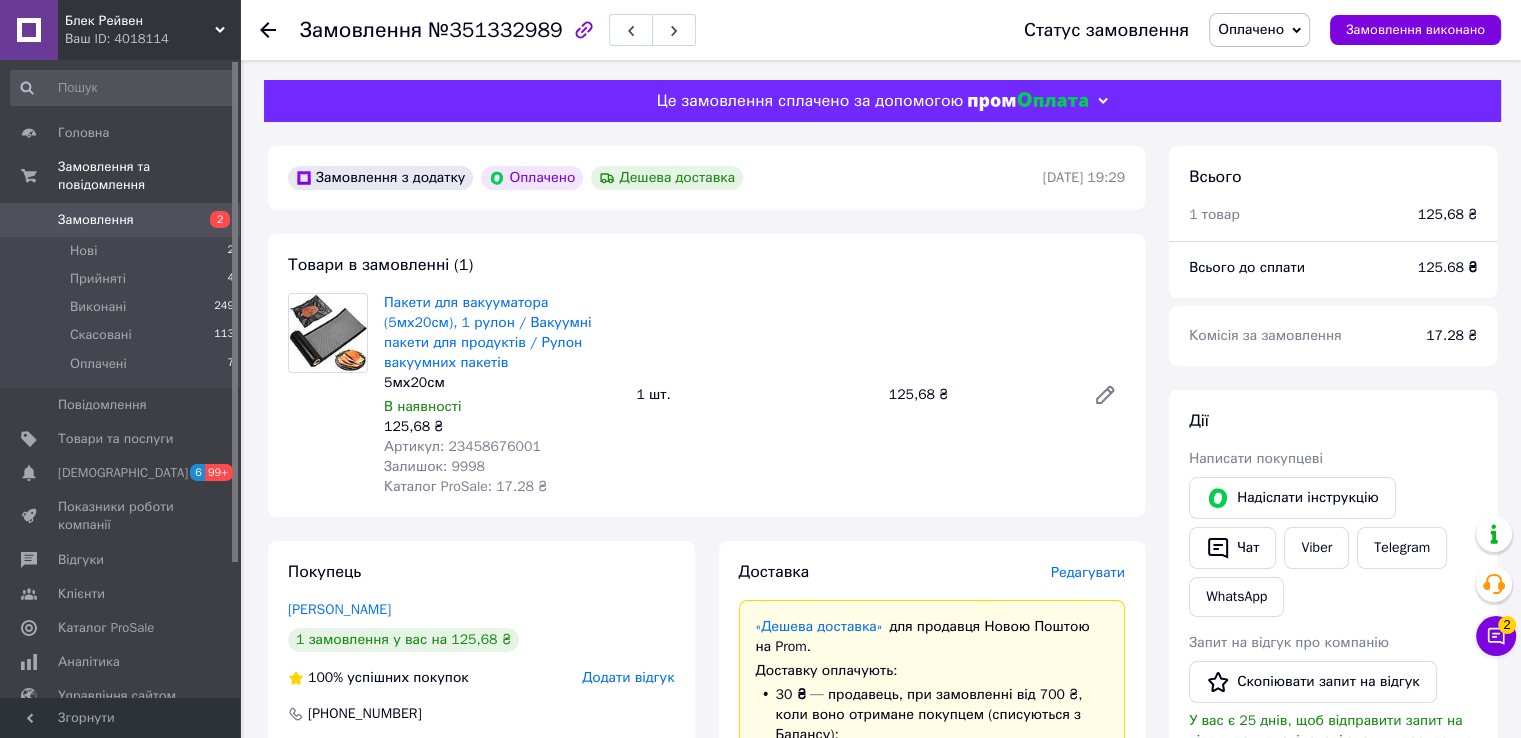 click 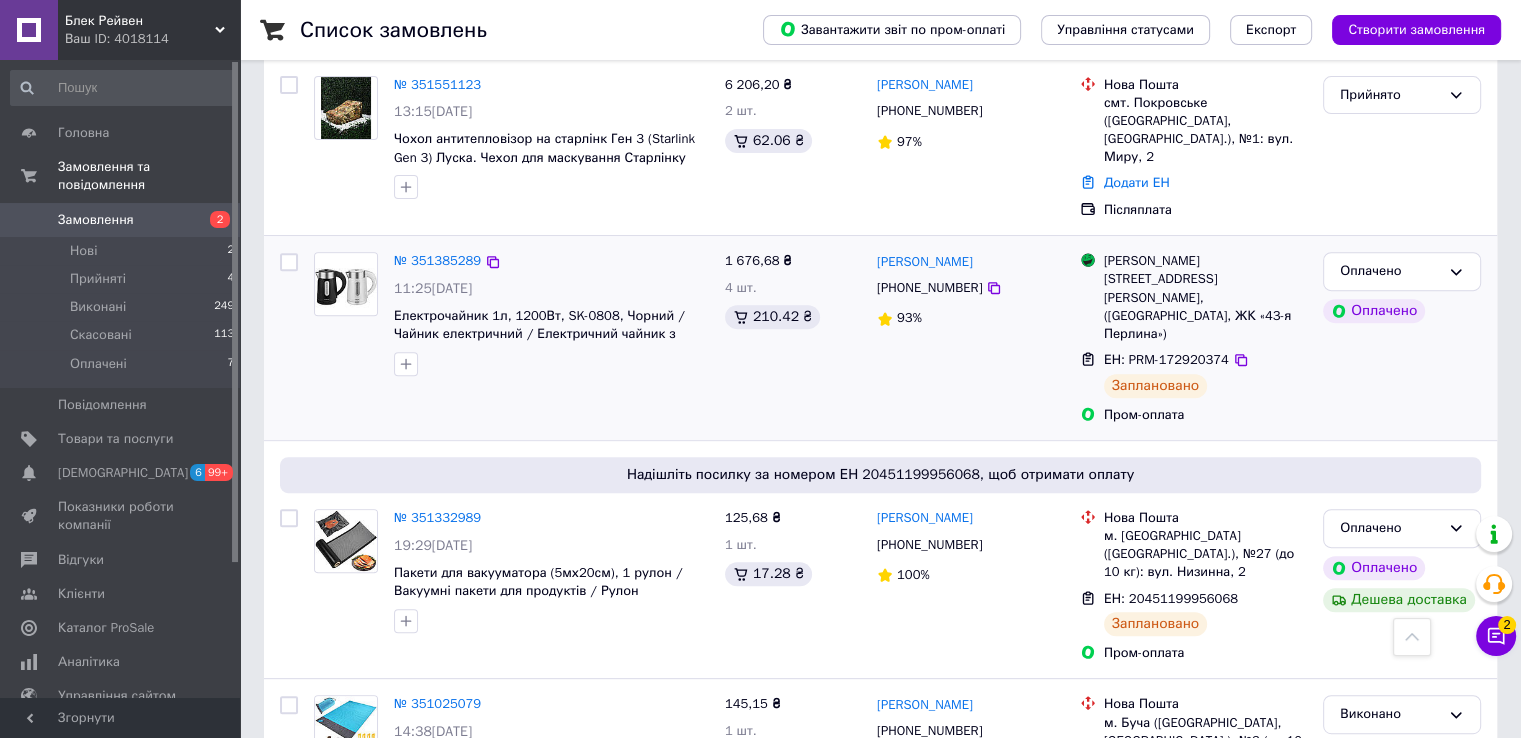 scroll, scrollTop: 700, scrollLeft: 0, axis: vertical 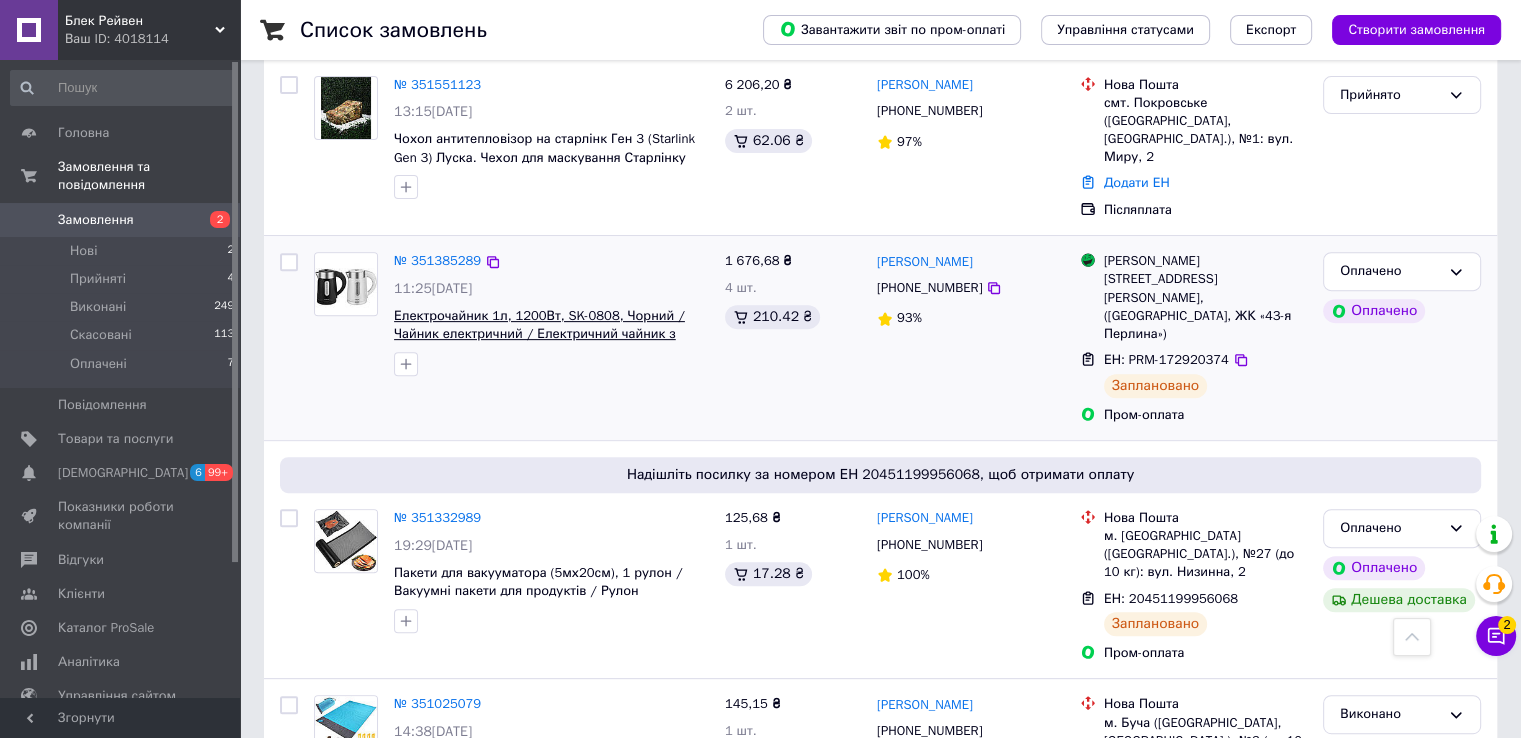 click on "Електрочайник 1л, 1200Вт, SK-0808, Чорний / Чайник електричний / Електричний чайник з нержавіючої сталі" at bounding box center [539, 334] 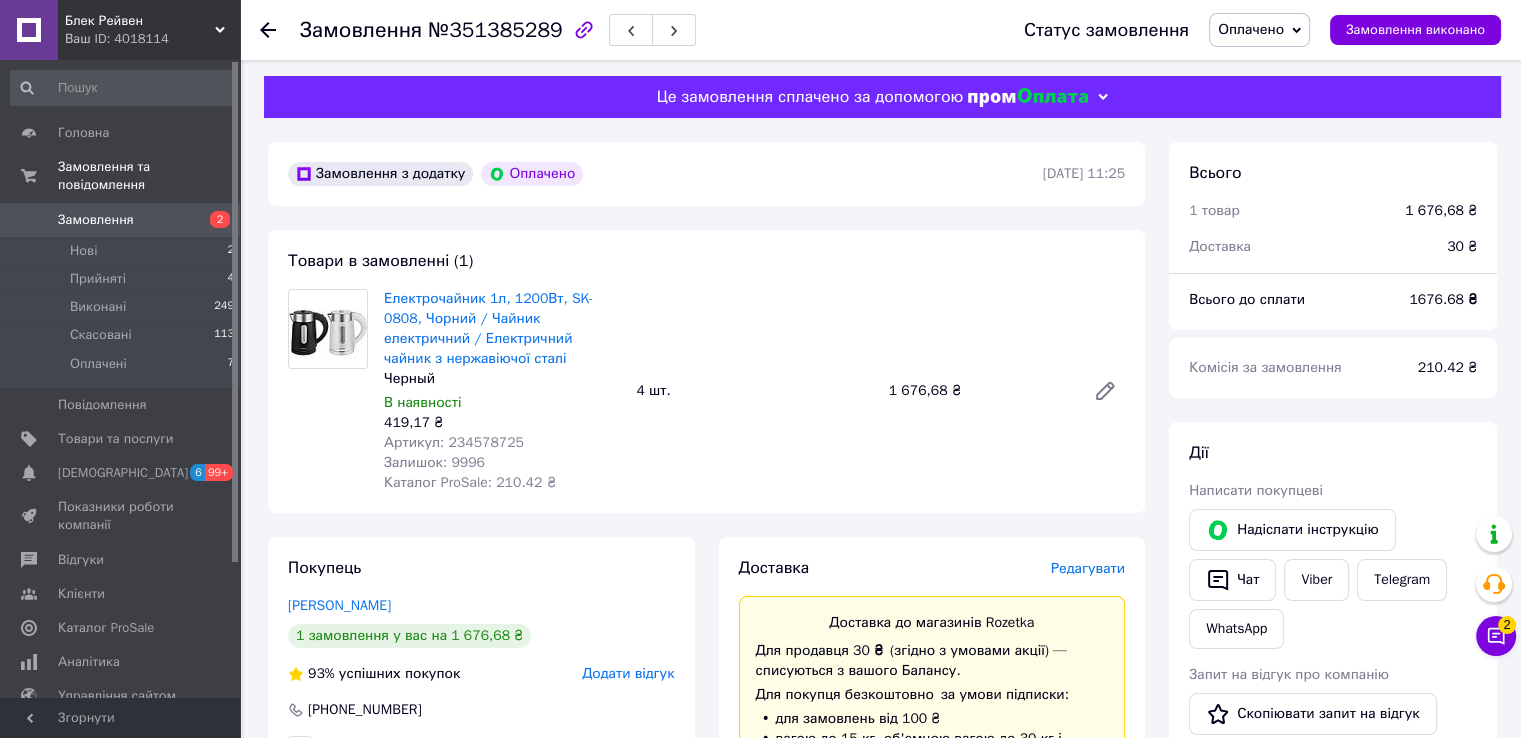 scroll, scrollTop: 0, scrollLeft: 0, axis: both 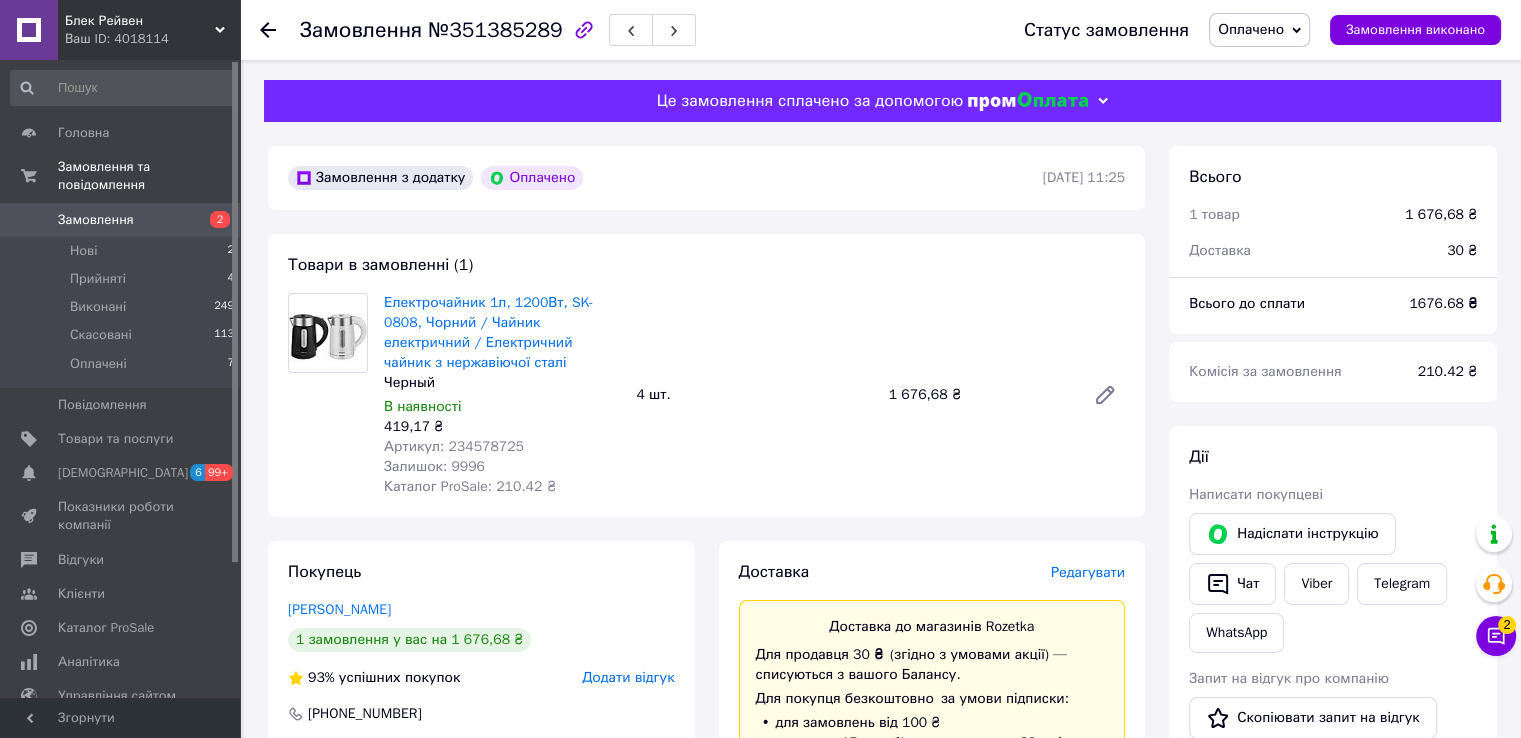 click 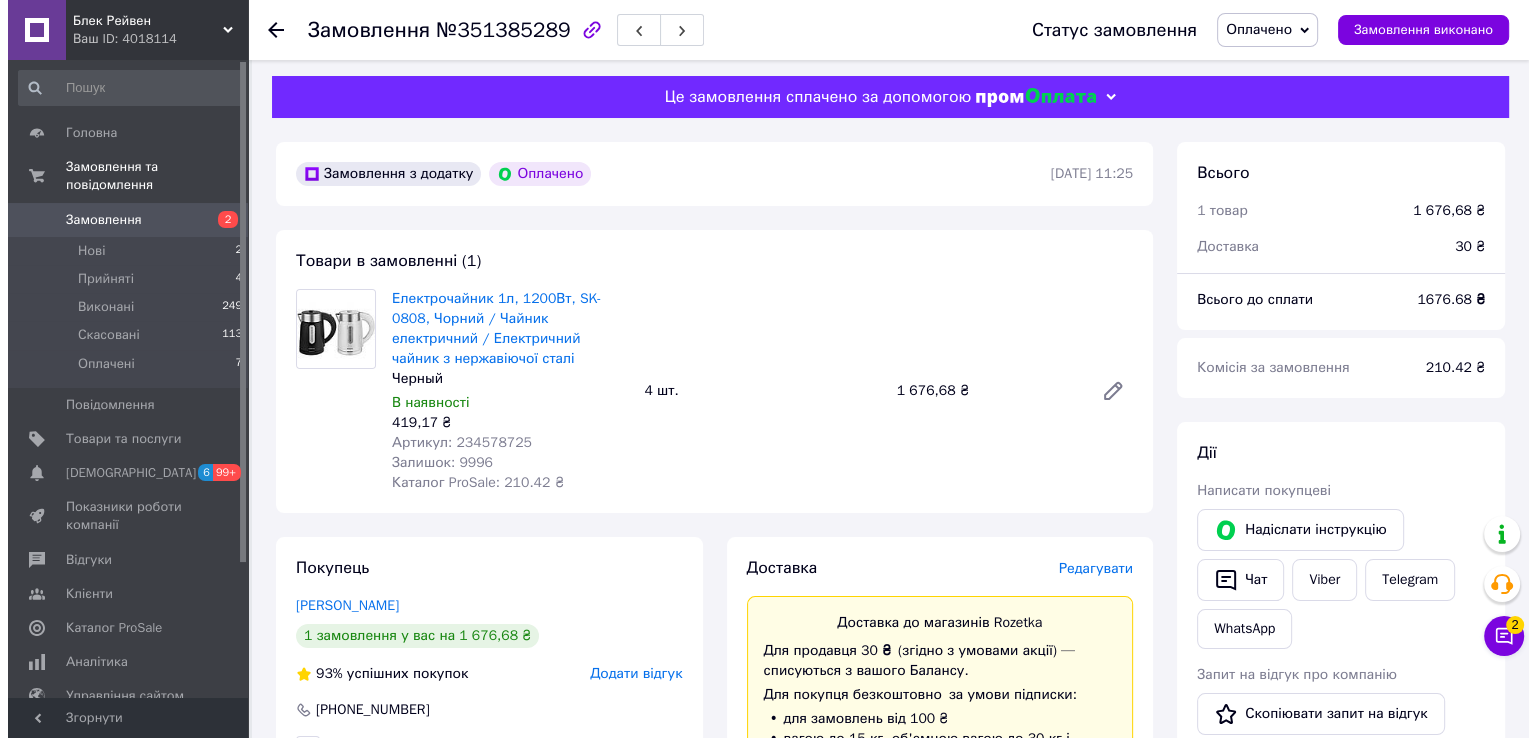 scroll, scrollTop: 0, scrollLeft: 0, axis: both 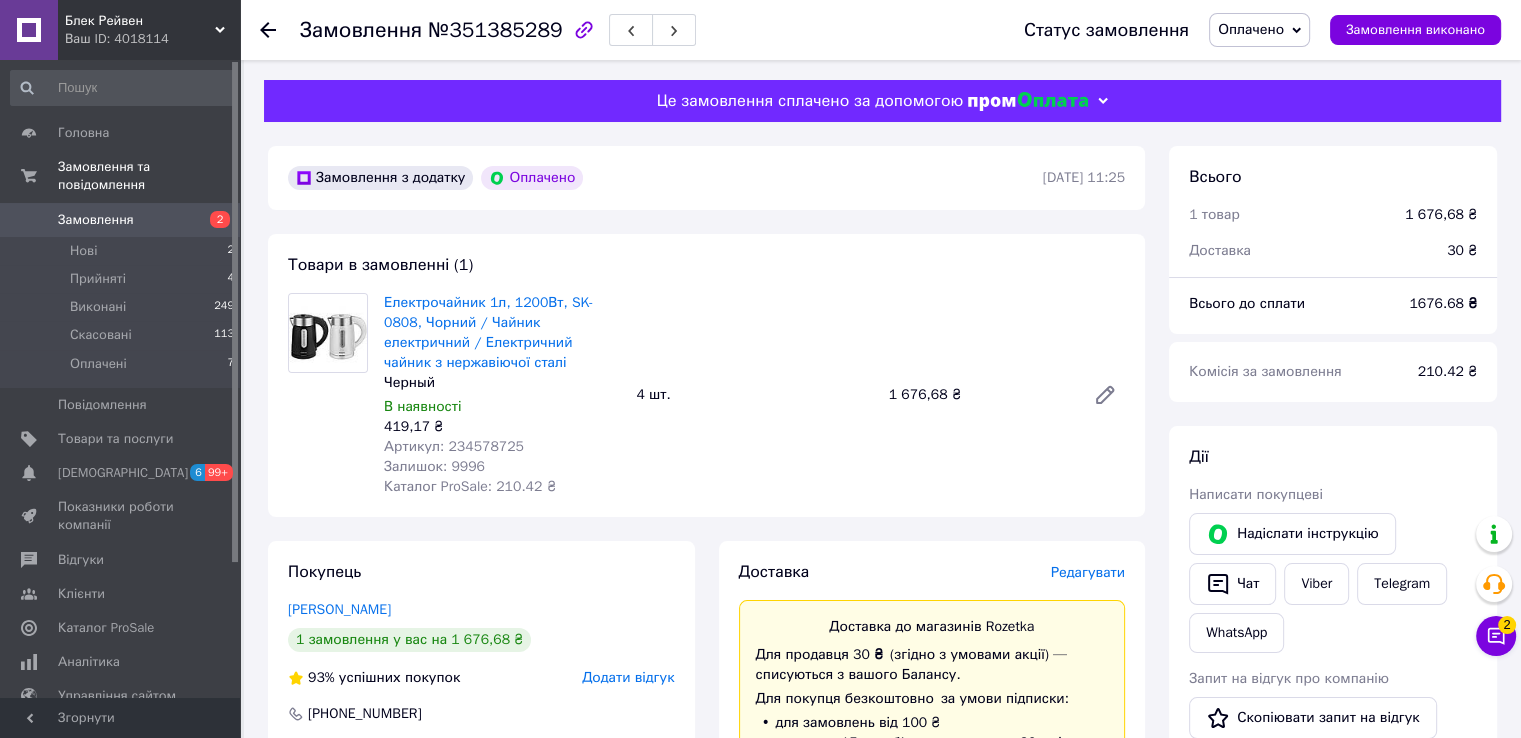 click 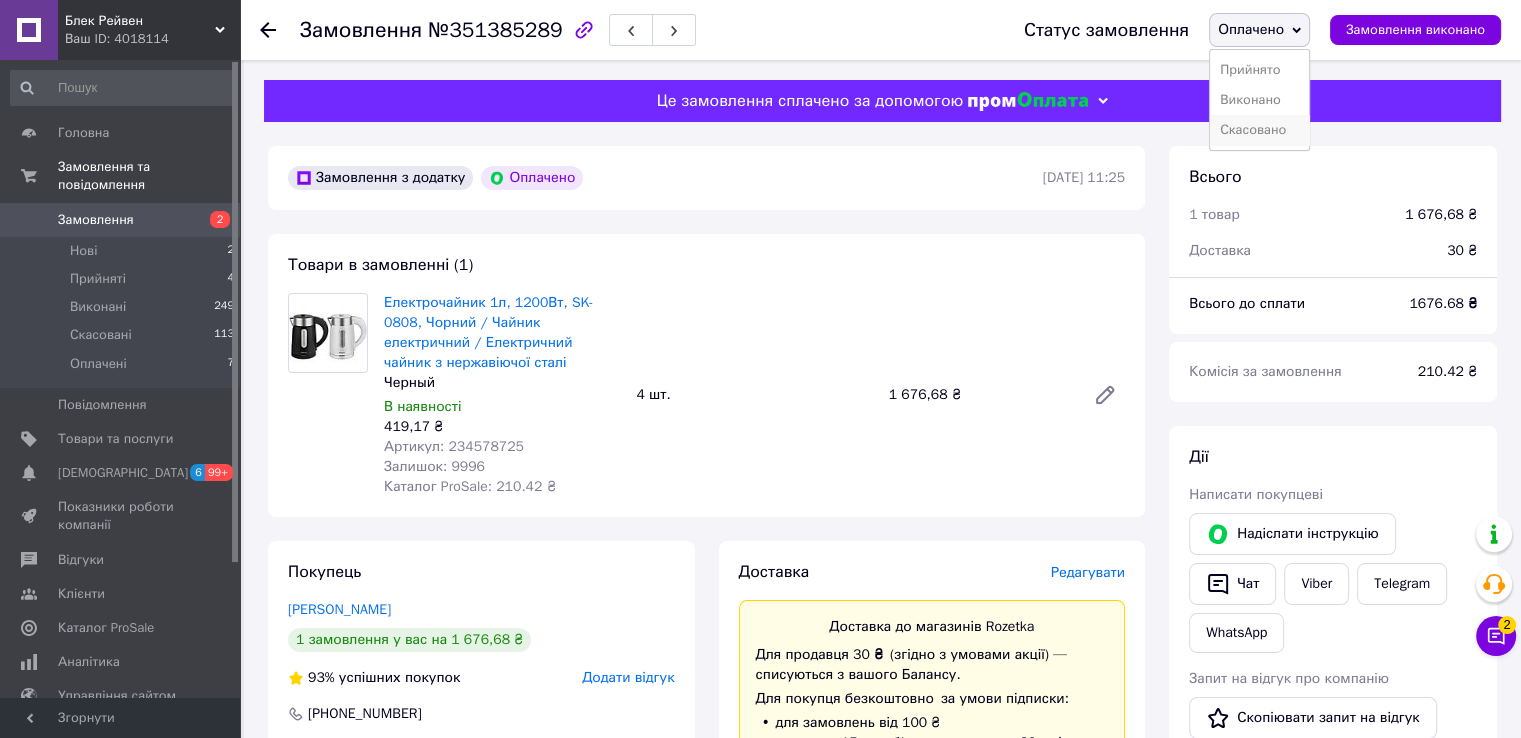 click on "Скасовано" at bounding box center (1259, 130) 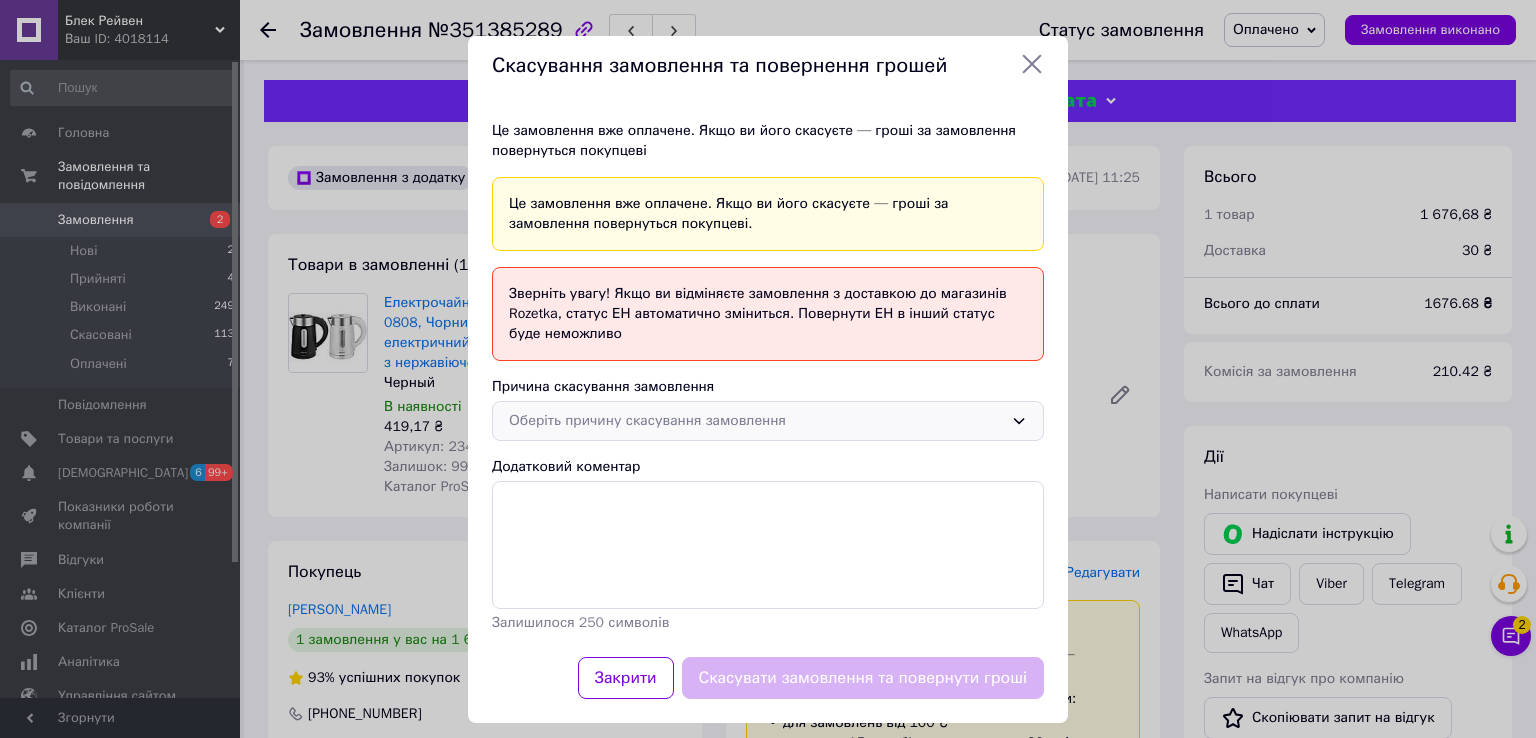 click on "Оберіть причину скасування замовлення" at bounding box center [756, 421] 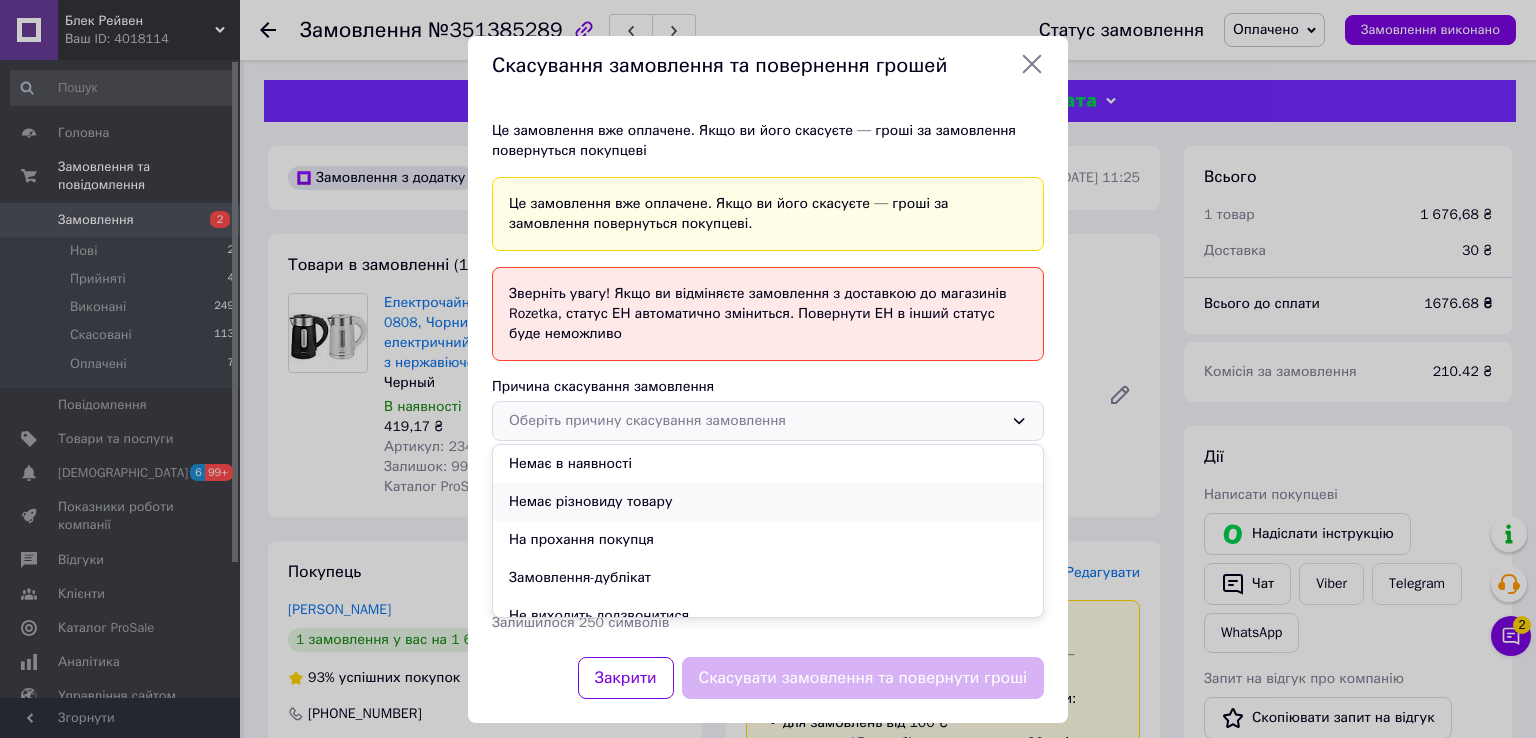 scroll, scrollTop: 56, scrollLeft: 0, axis: vertical 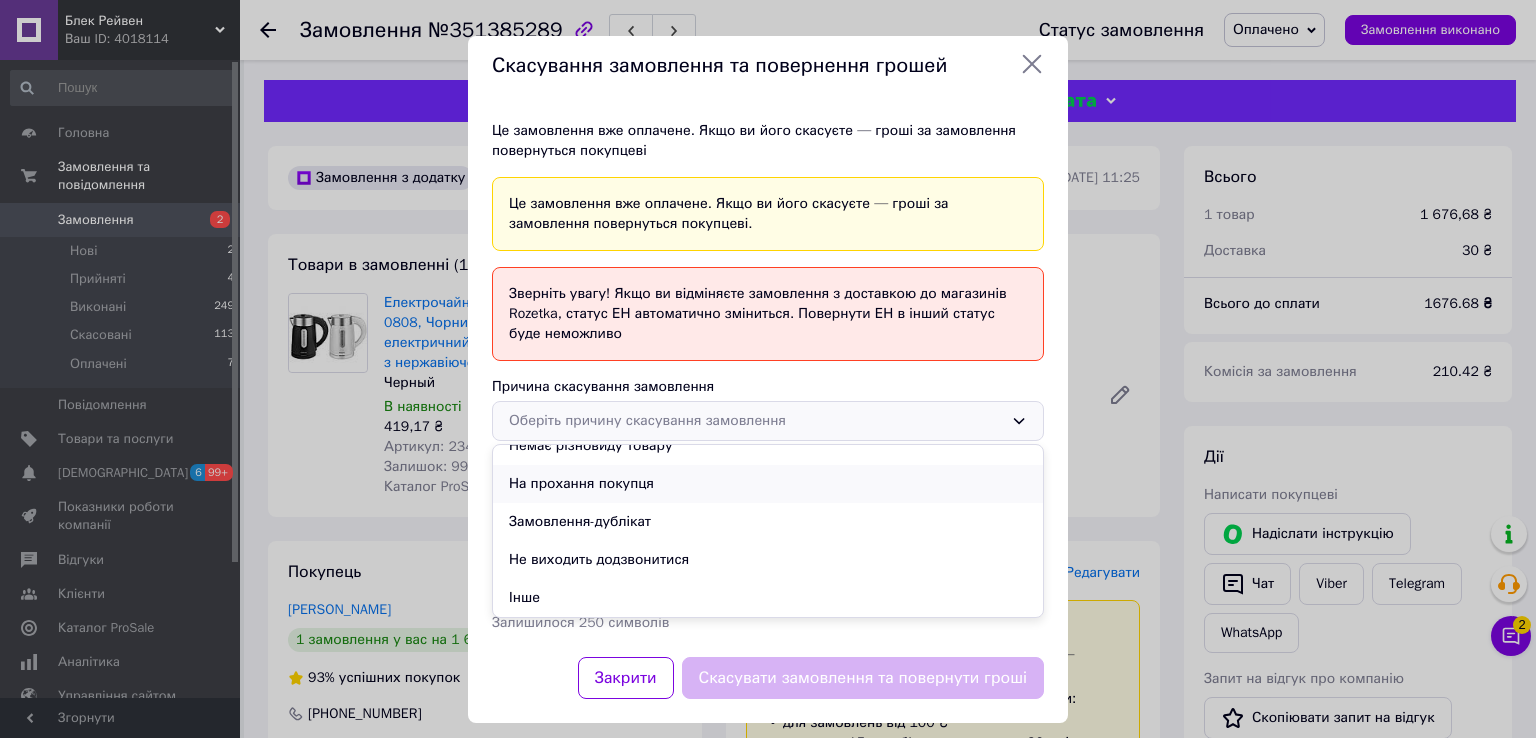 click on "На прохання покупця" at bounding box center [768, 484] 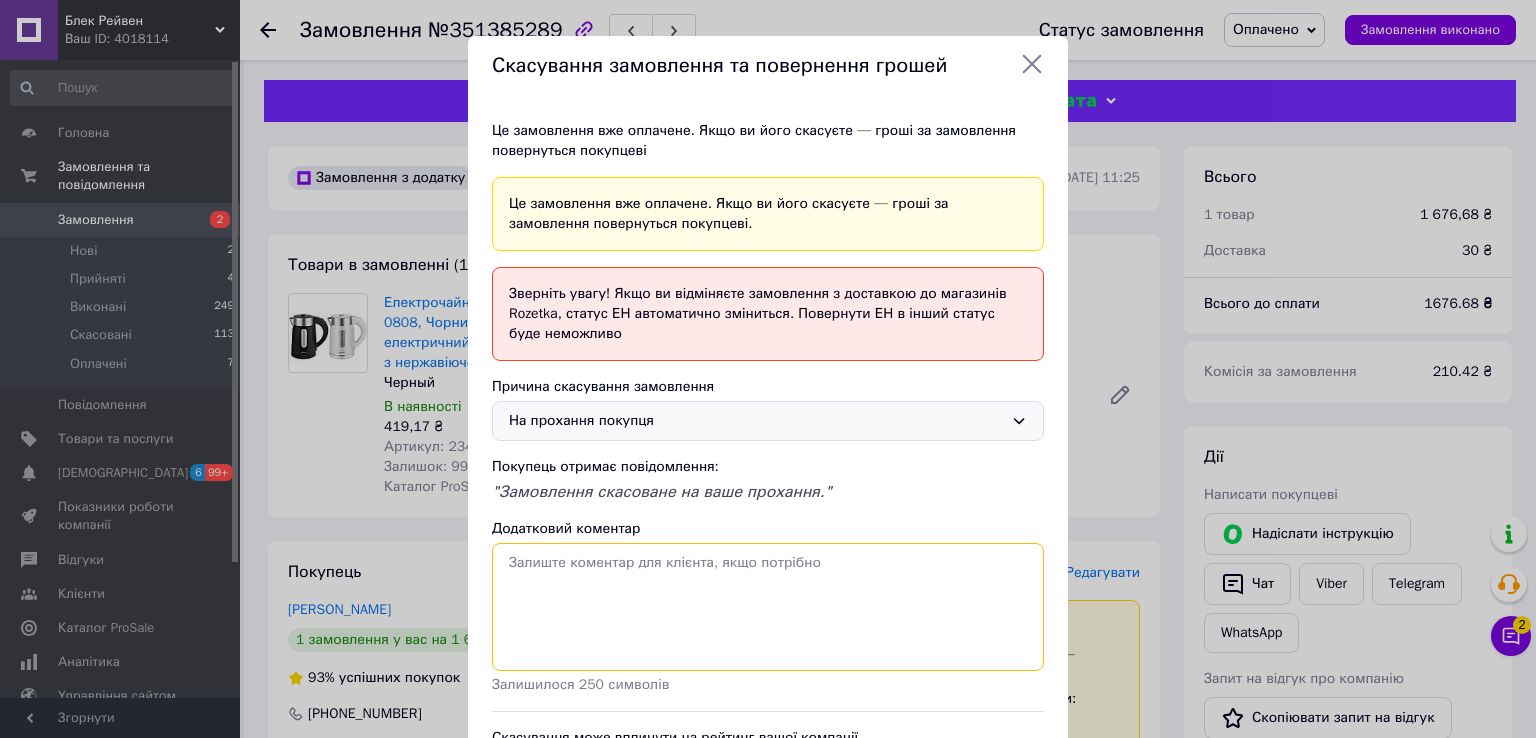 click on "Додатковий коментар" at bounding box center (768, 607) 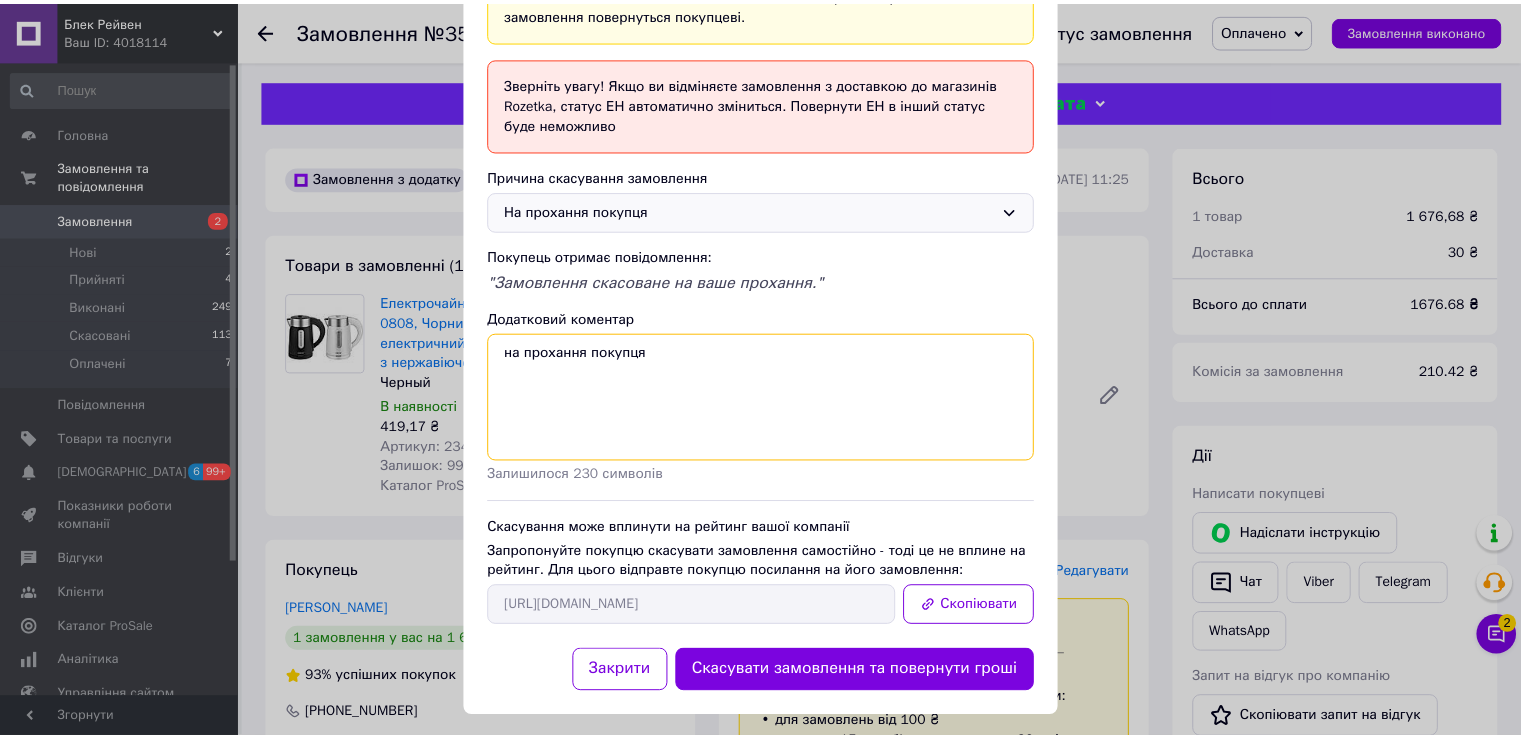 scroll, scrollTop: 223, scrollLeft: 0, axis: vertical 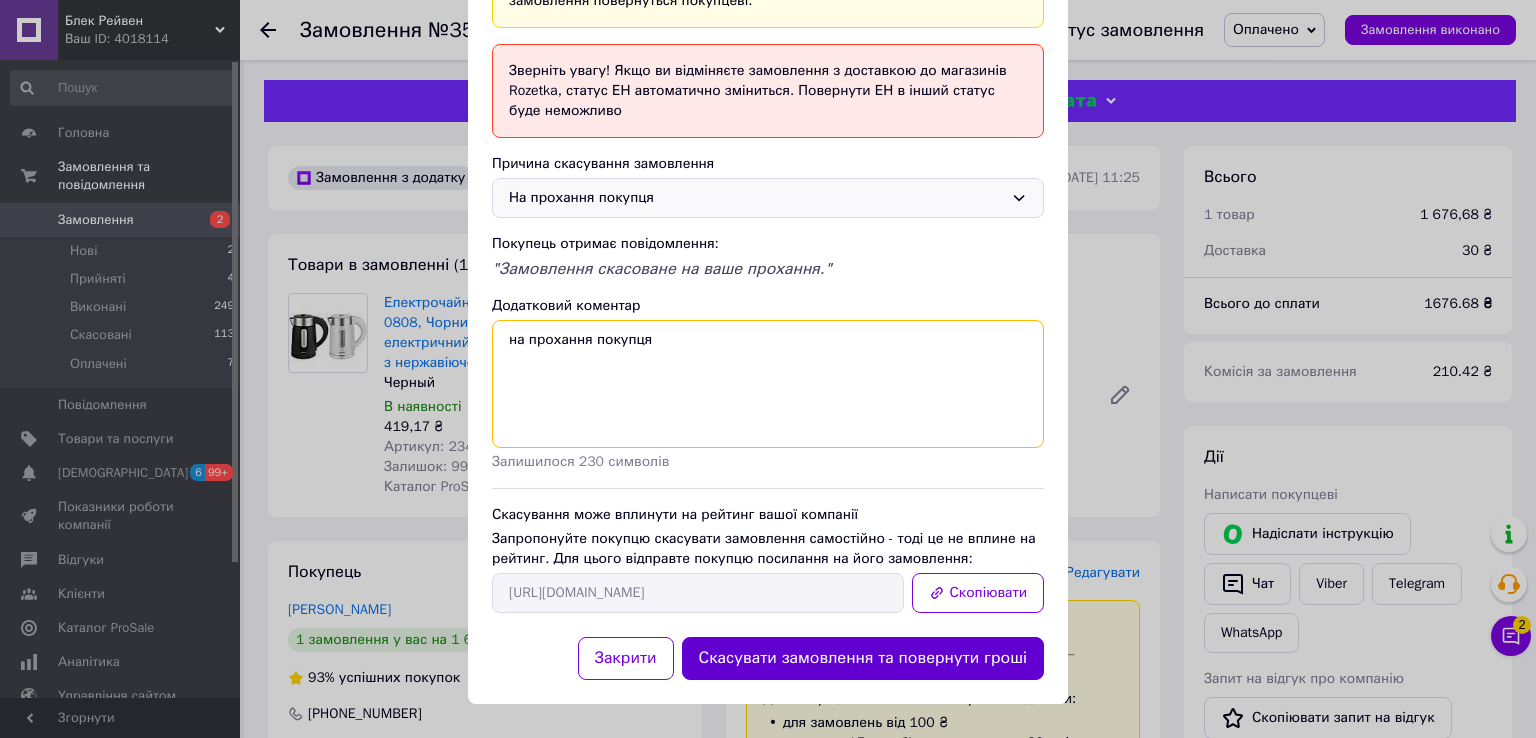 type on "на прохання покупця" 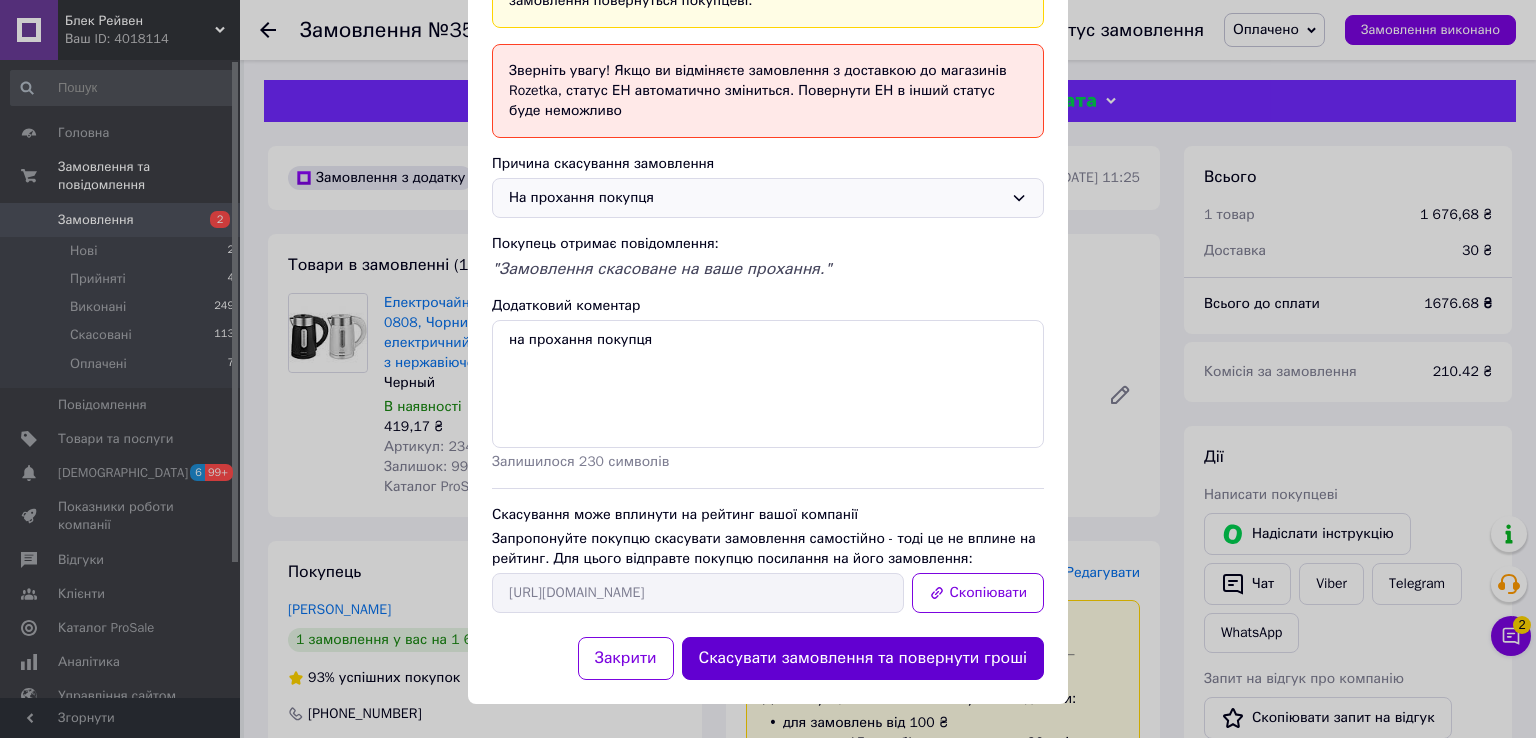 click on "Скасувати замовлення та повернути гроші" at bounding box center [863, 658] 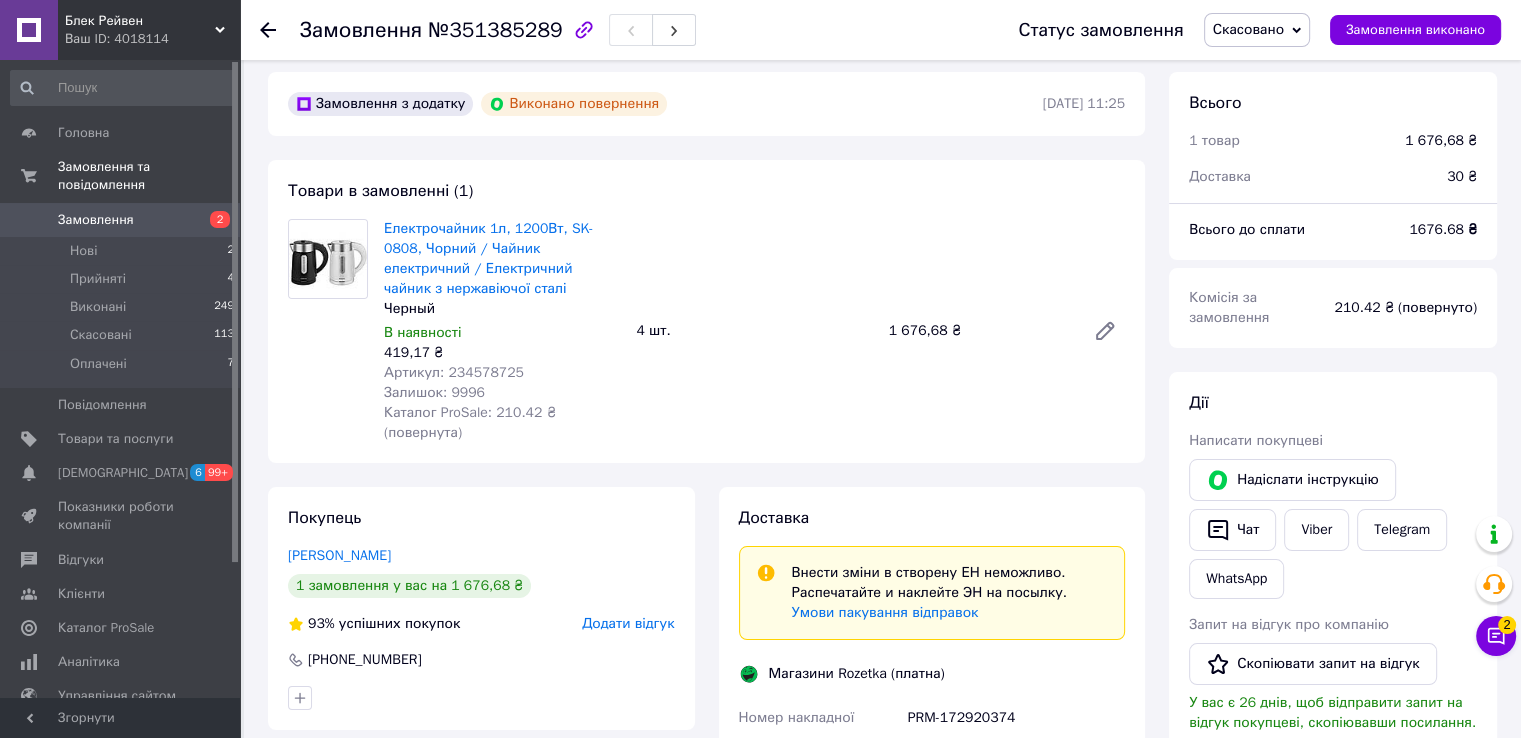 scroll, scrollTop: 0, scrollLeft: 0, axis: both 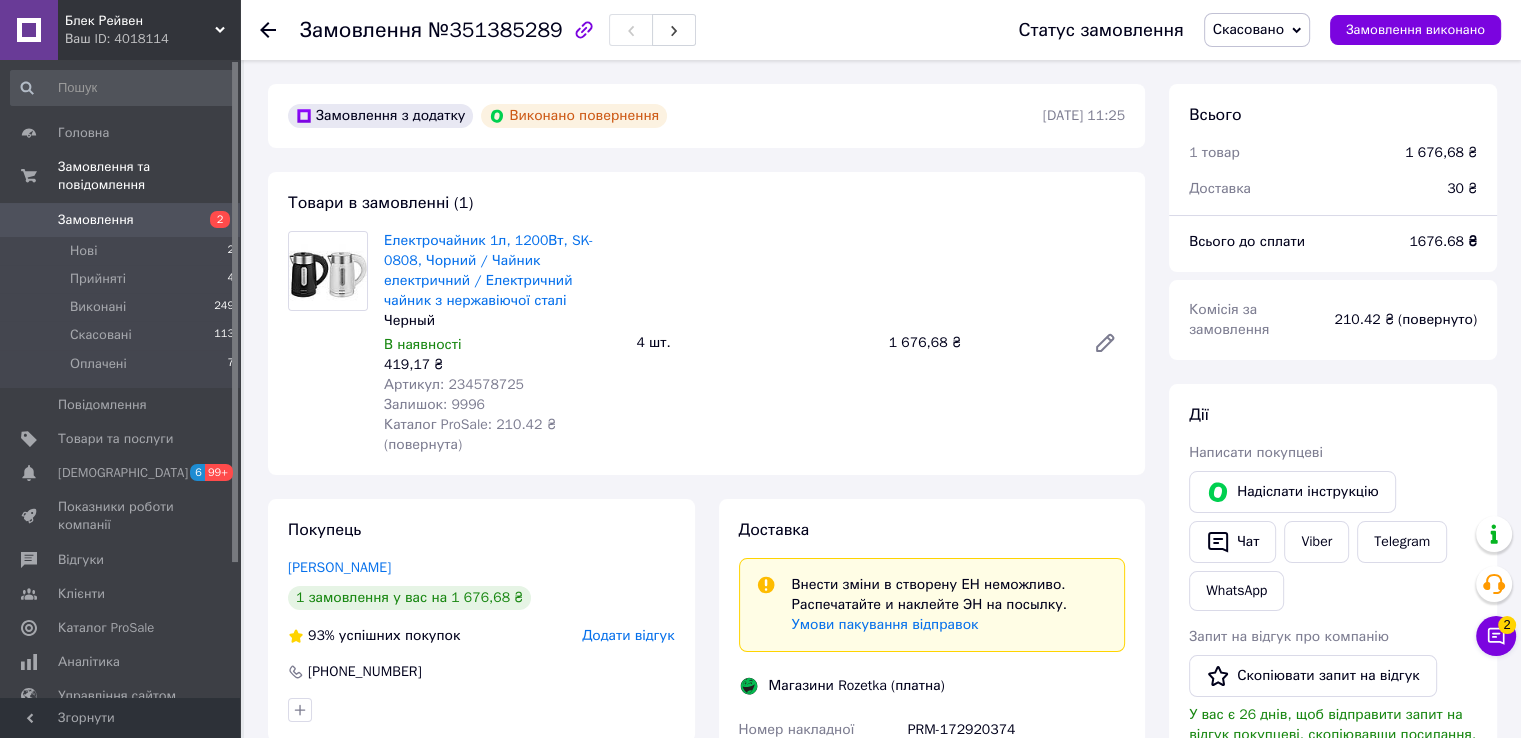 click 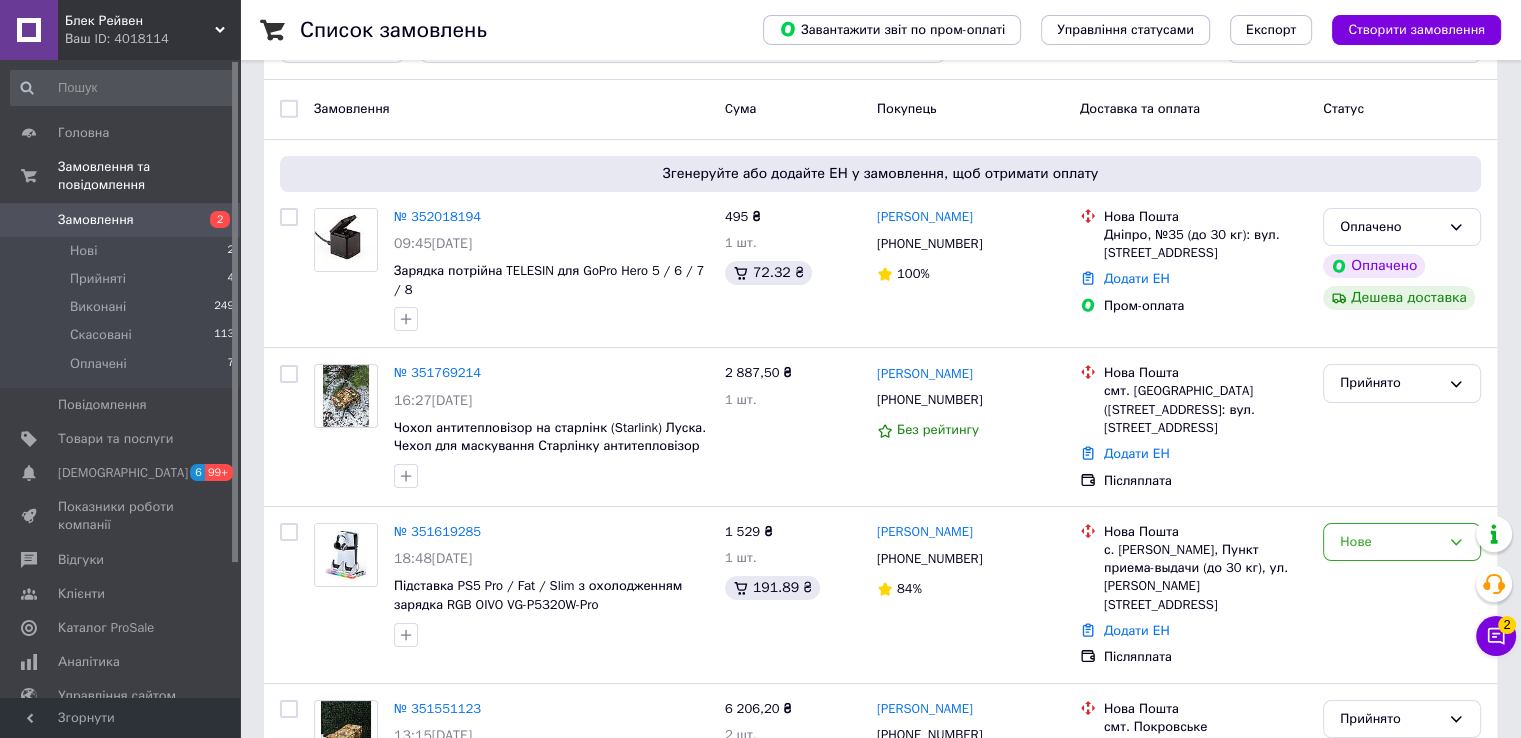 scroll, scrollTop: 0, scrollLeft: 0, axis: both 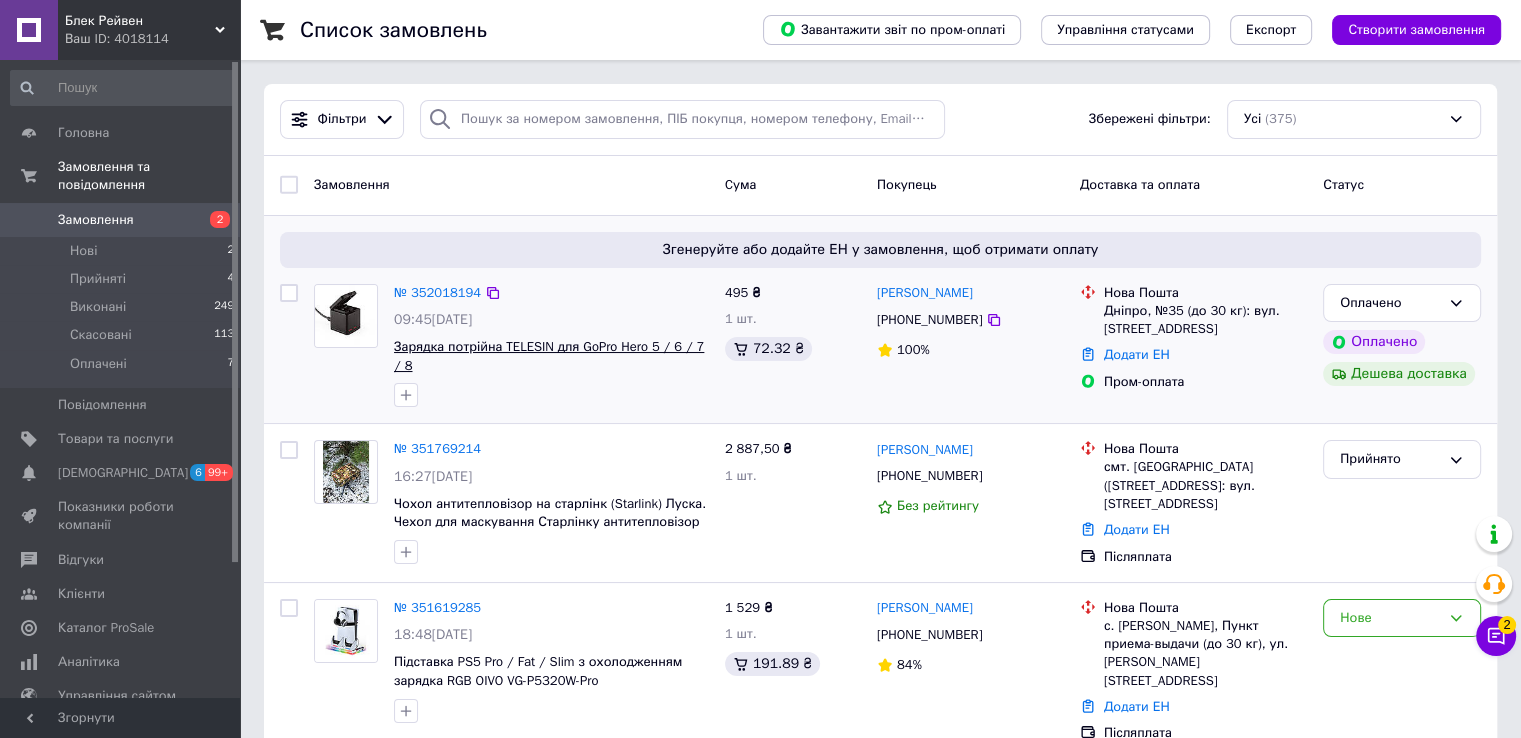 click on "Зарядка потрійна TELESIN для GoPro Hero 5 / 6 / 7 / 8" at bounding box center [549, 356] 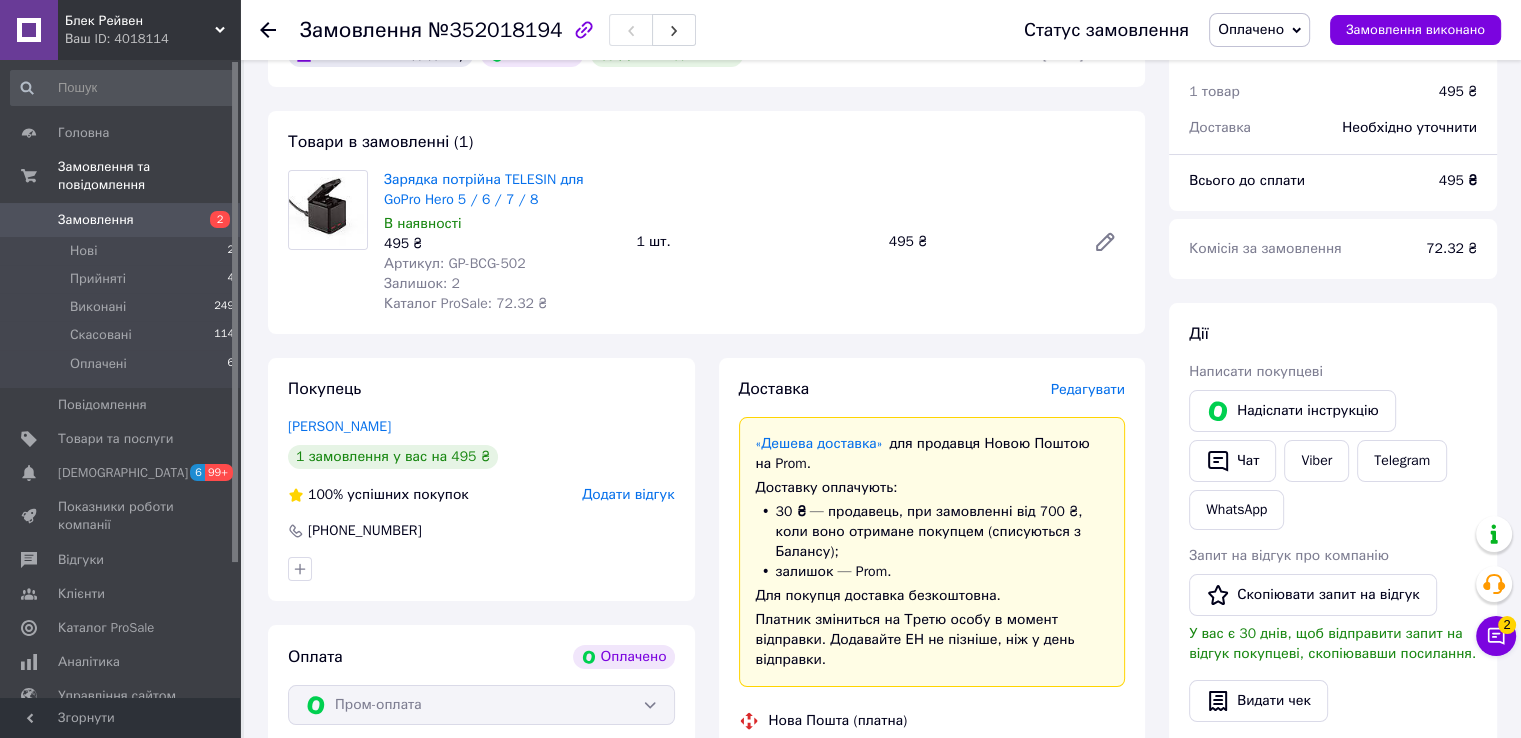scroll, scrollTop: 100, scrollLeft: 0, axis: vertical 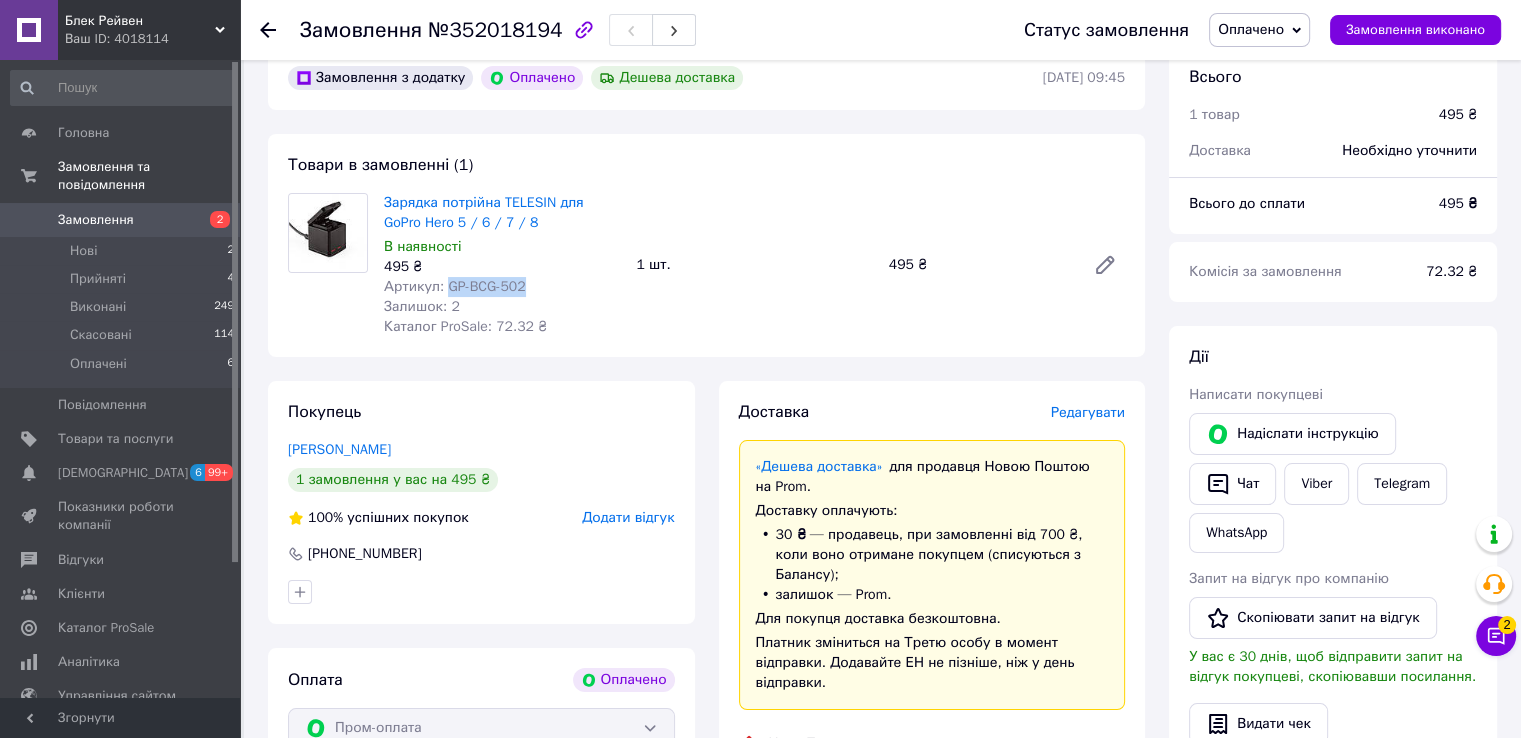 drag, startPoint x: 524, startPoint y: 293, endPoint x: 449, endPoint y: 281, distance: 75.95393 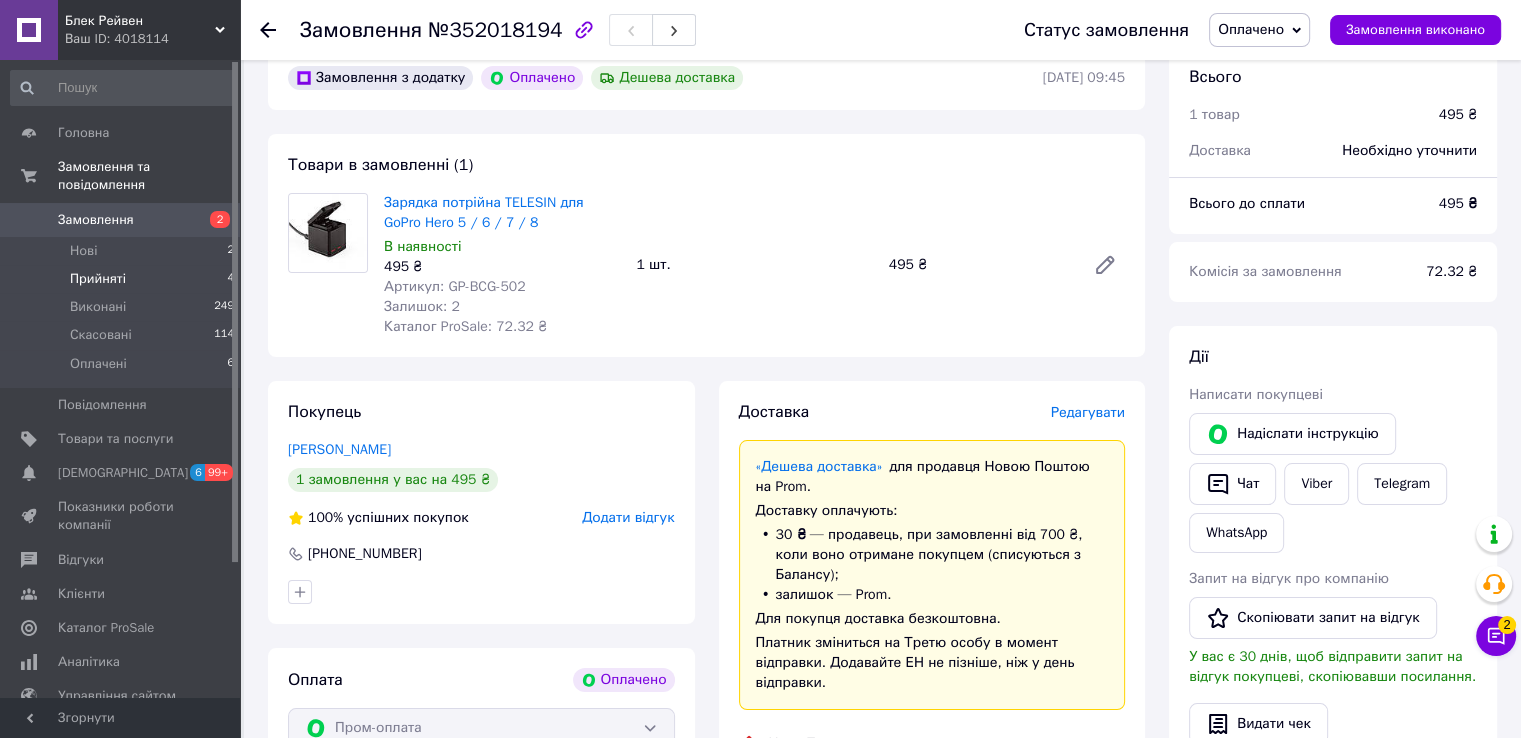 click on "Прийняті" at bounding box center [98, 279] 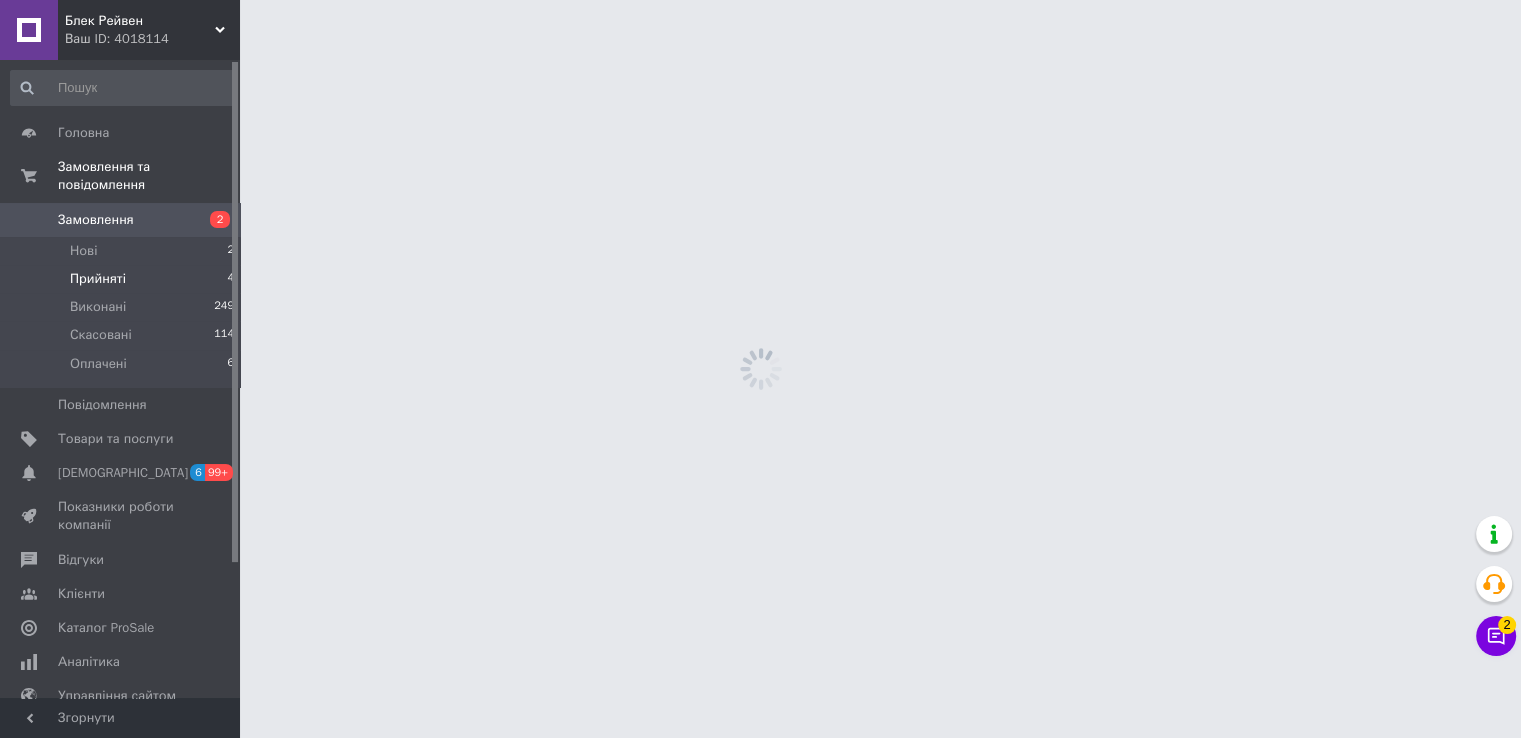 scroll, scrollTop: 0, scrollLeft: 0, axis: both 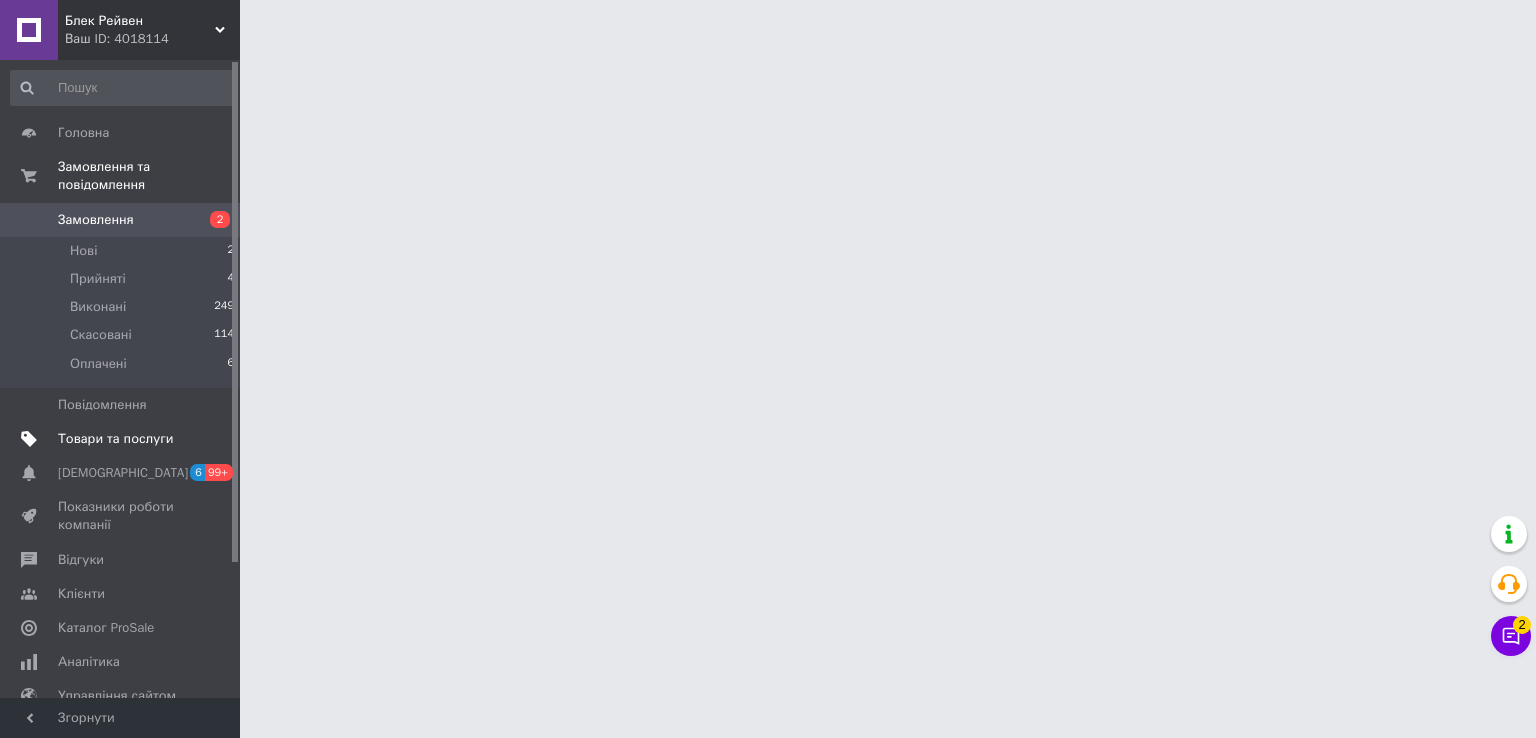 click on "Товари та послуги" at bounding box center (123, 439) 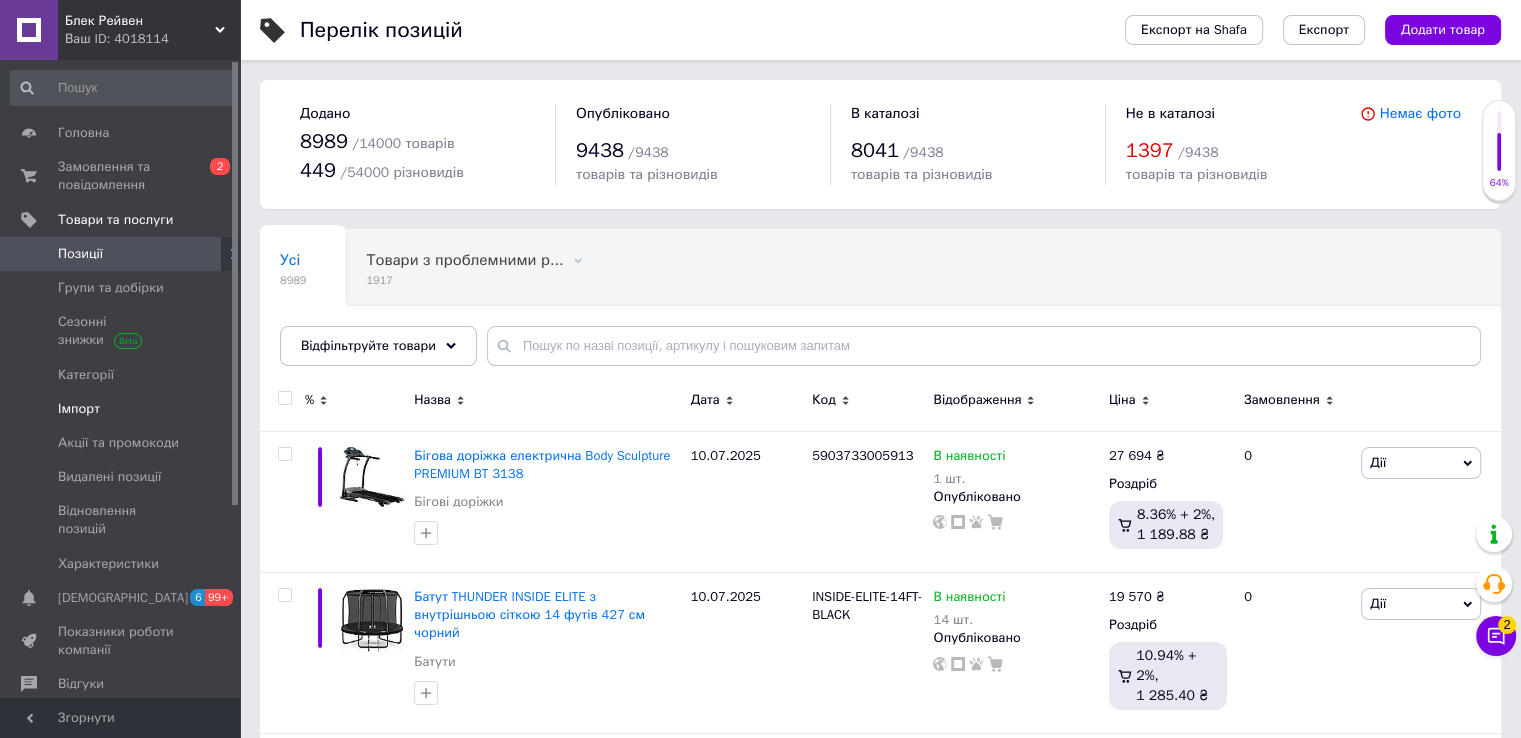 click on "Імпорт" at bounding box center [121, 409] 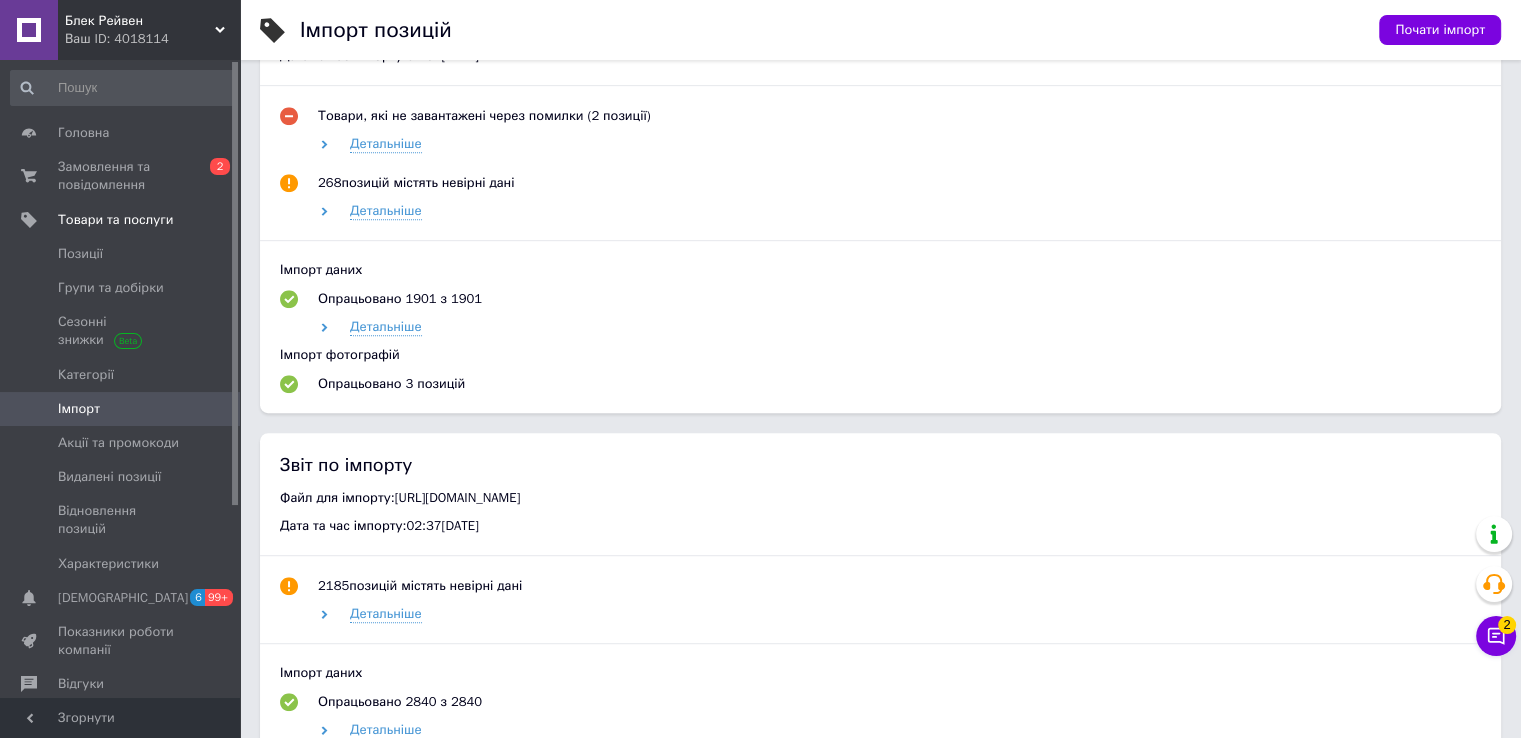 scroll, scrollTop: 1100, scrollLeft: 0, axis: vertical 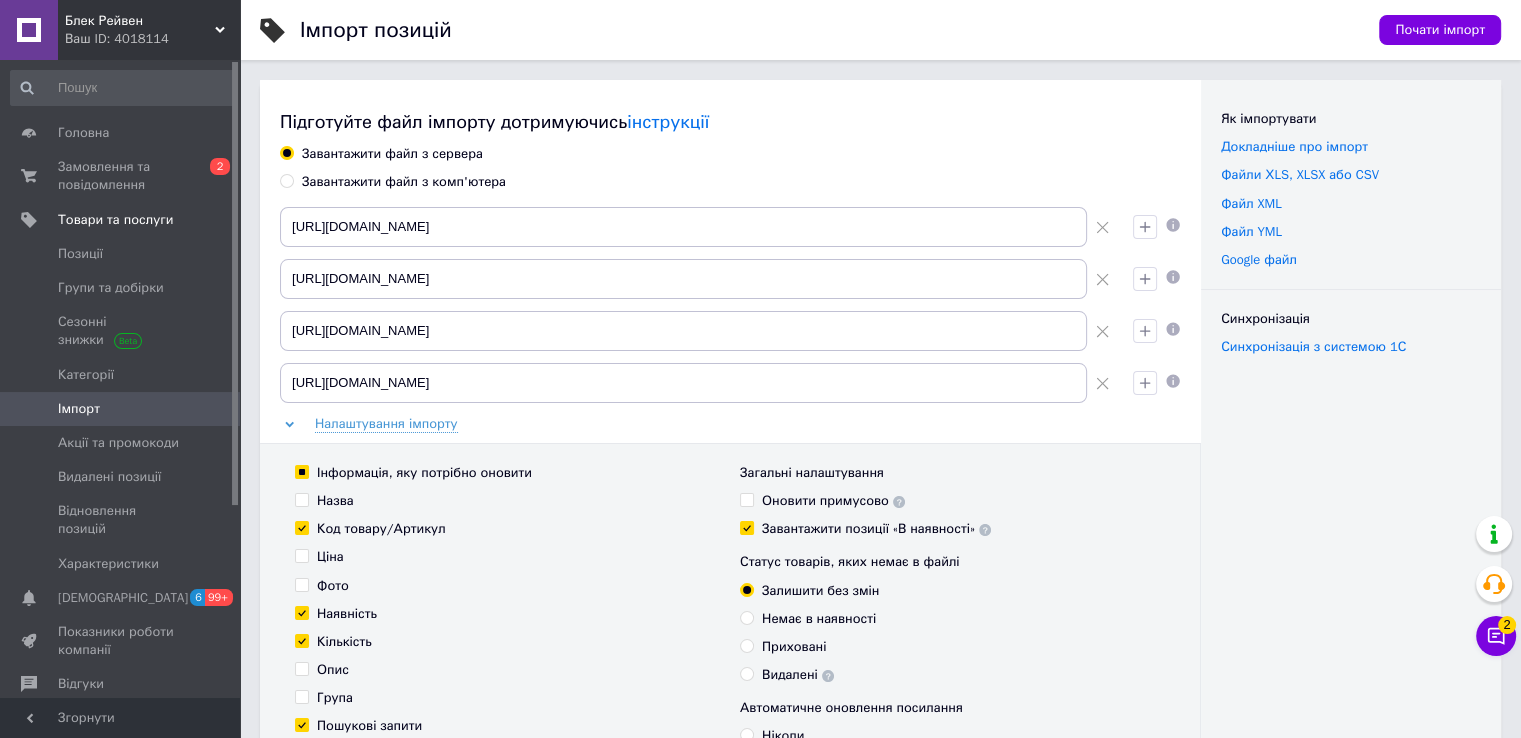 click 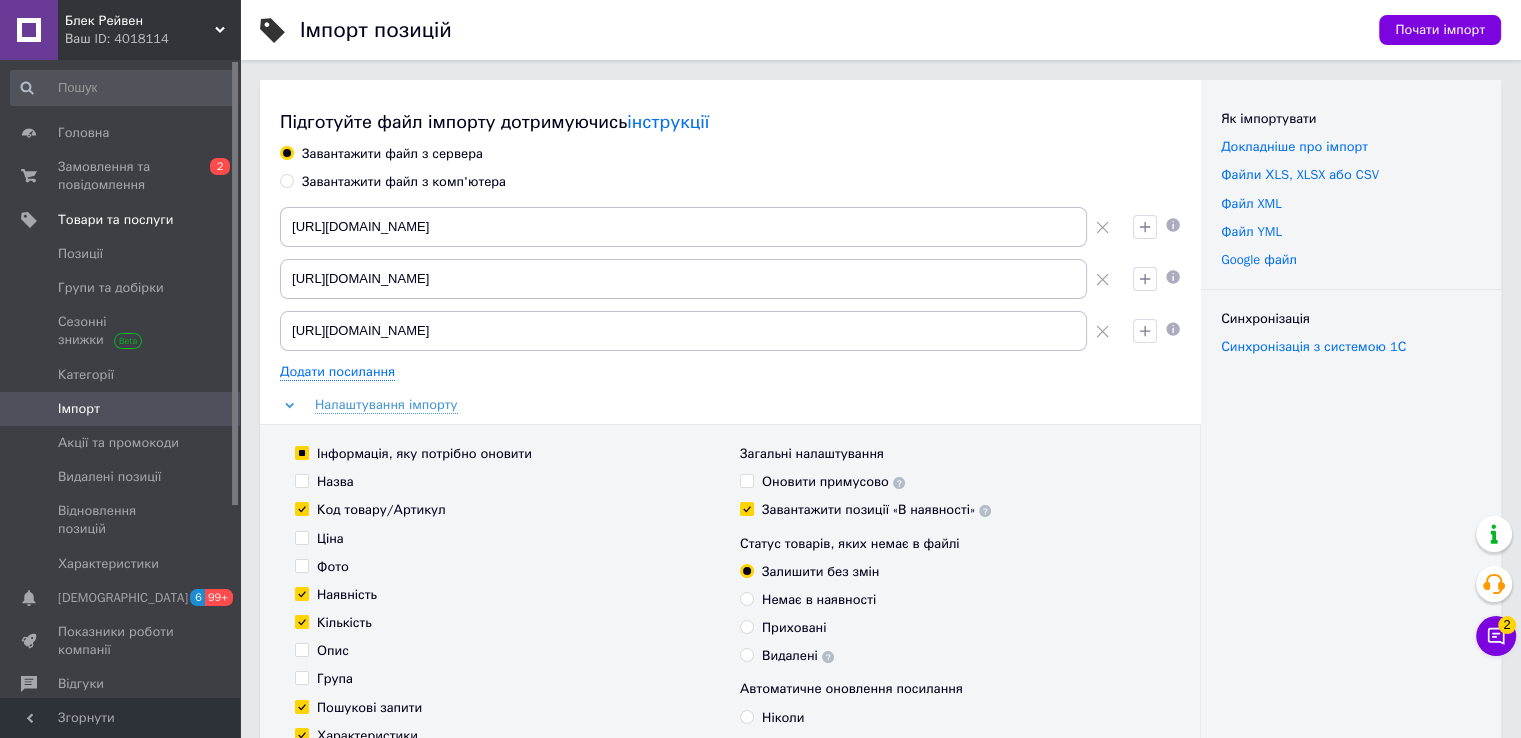 click on "Завантажити файл з сервера Завантажити файл з комп'ютера https://coolcat.com.ua/products_feed.xml?hash_tag=eada115806ada86f854dc0585ce30816&sales_notes=&product_ids=&label_ids=108210298&exclude_fields=&html_description=1&yandex_cpa=&process_presence_sure=&languages=uk%2Cru&extra_fields=quantityInStock%2Ckeywords&group_ids= https://export.abertime.com.ua/price/allgoods_prom_ua.xml https://jumper-cloud.fra1.digitaloceanspaces.com/34152937/export/yml/35/export_prom_market.xml?uuid=646174 Додати посилання Налаштування імпорту Інформація, яку потрібно оновити Назва Код товару/Артикул Ціна Фото Наявність Кількість Опис Група Пошукові запити Характеристики Знижки Особисті нотатки Код маркування (GTIN) Номер пристрою (MPN) Переклади Оновити примусово" at bounding box center (730, 545) 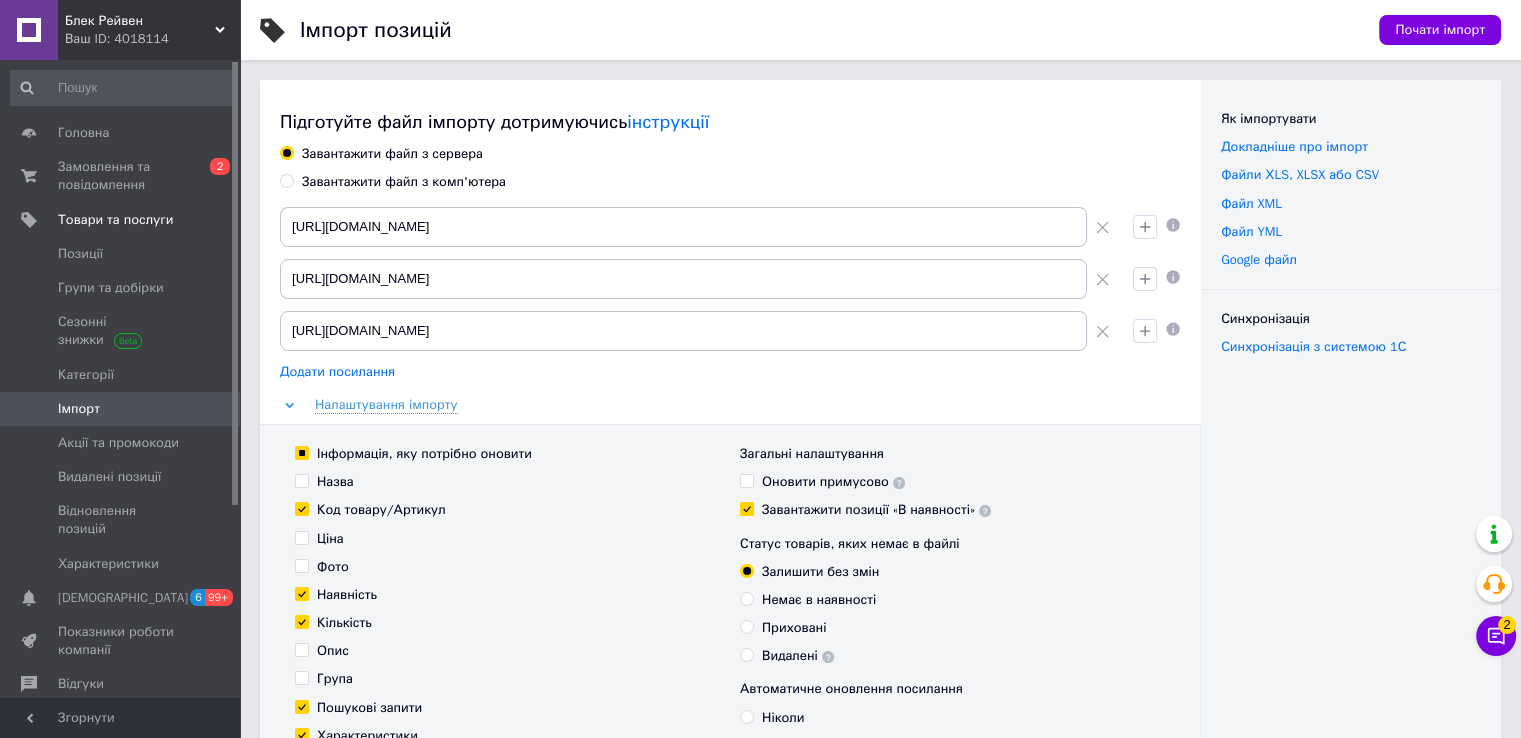 click on "Додати посилання" at bounding box center (337, 372) 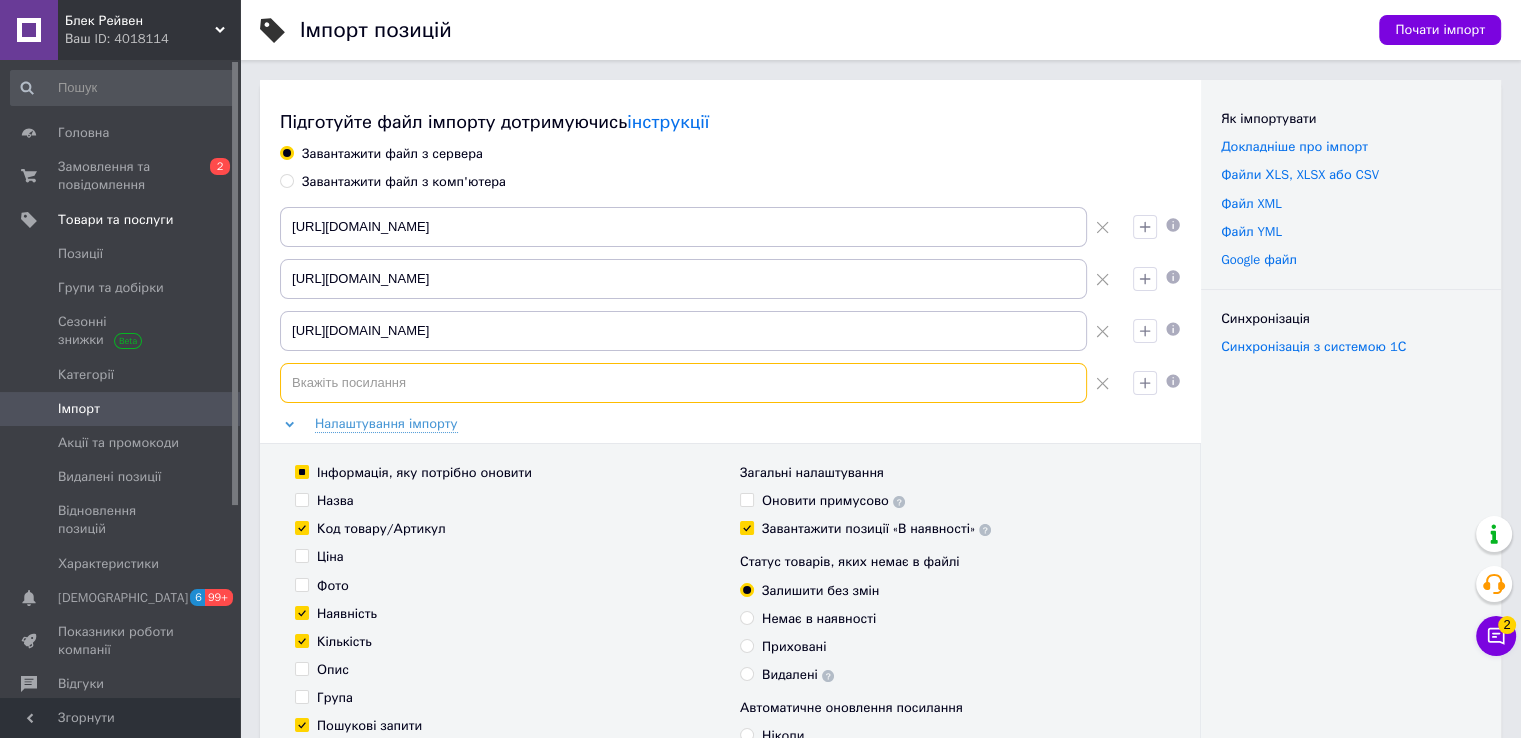 click at bounding box center (683, 383) 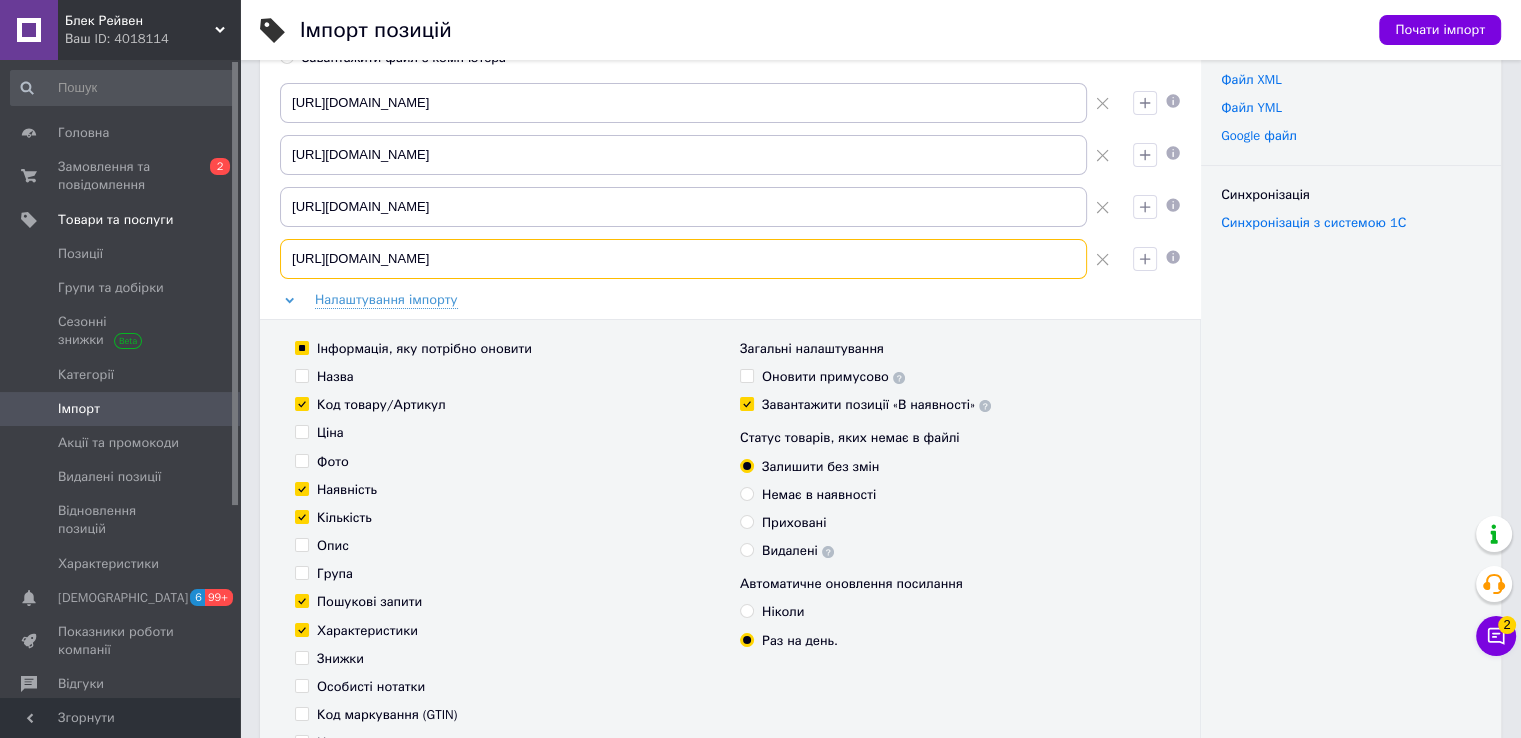 scroll, scrollTop: 300, scrollLeft: 0, axis: vertical 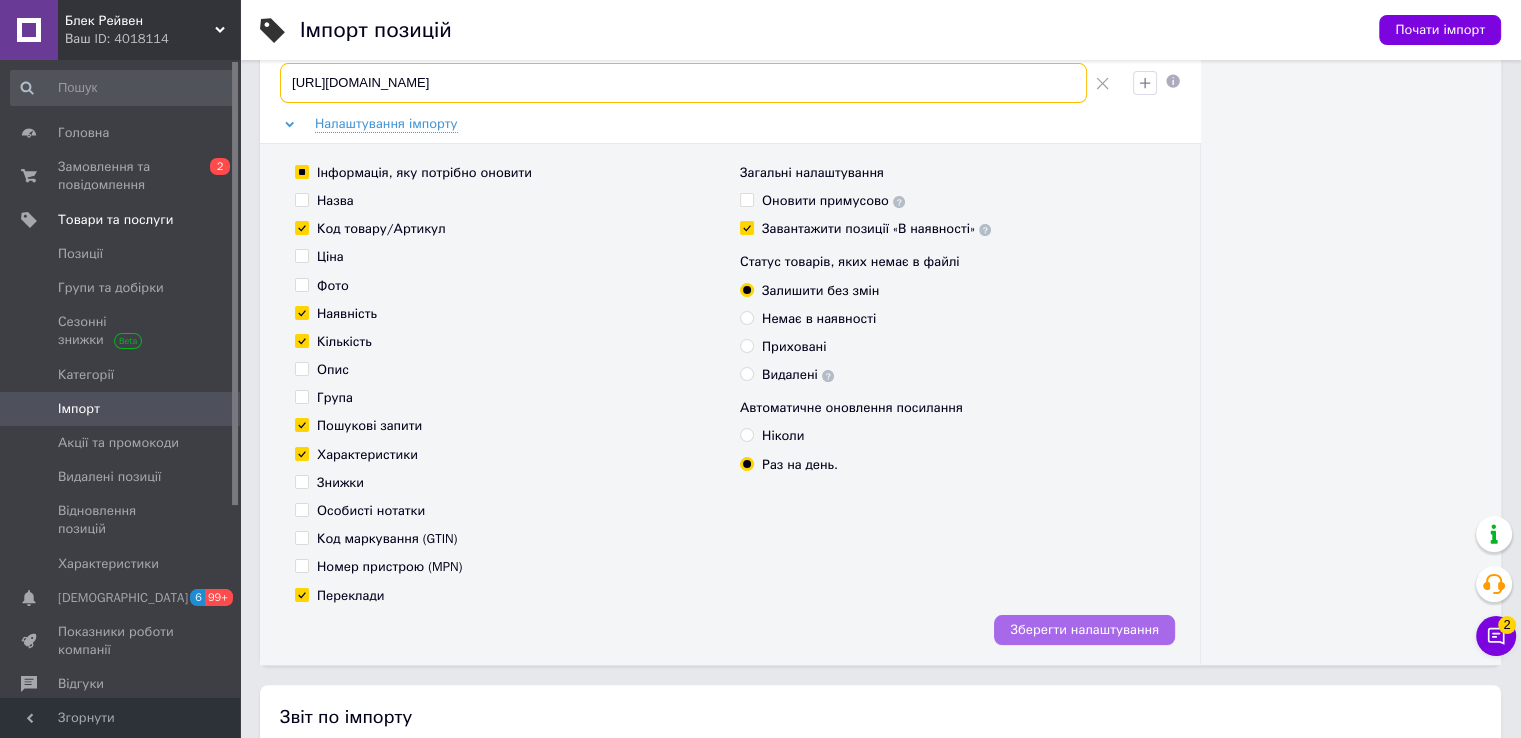 type on "https://for-extreme.com.ua/price/prom_all.xml" 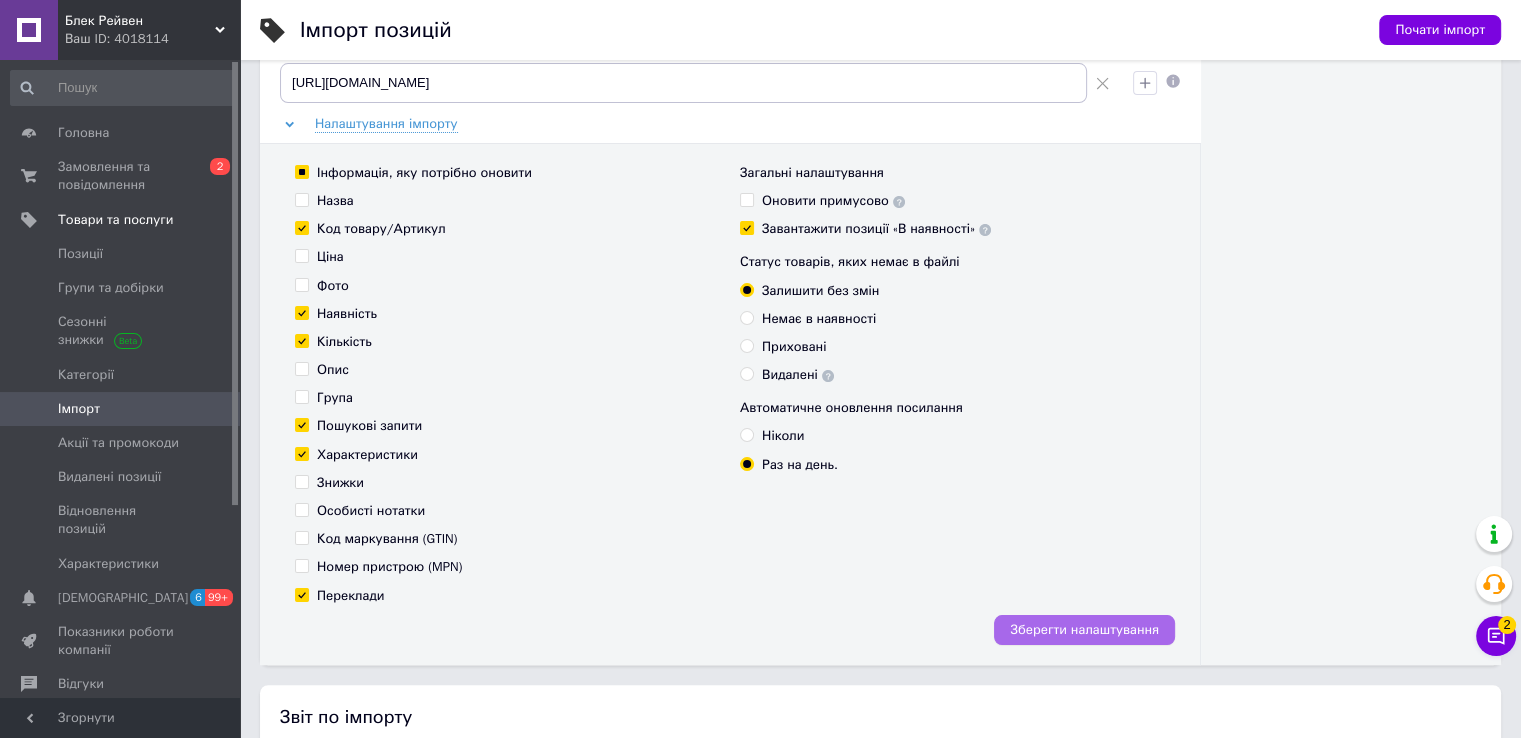 click on "Зберегти налаштування" at bounding box center [1084, 630] 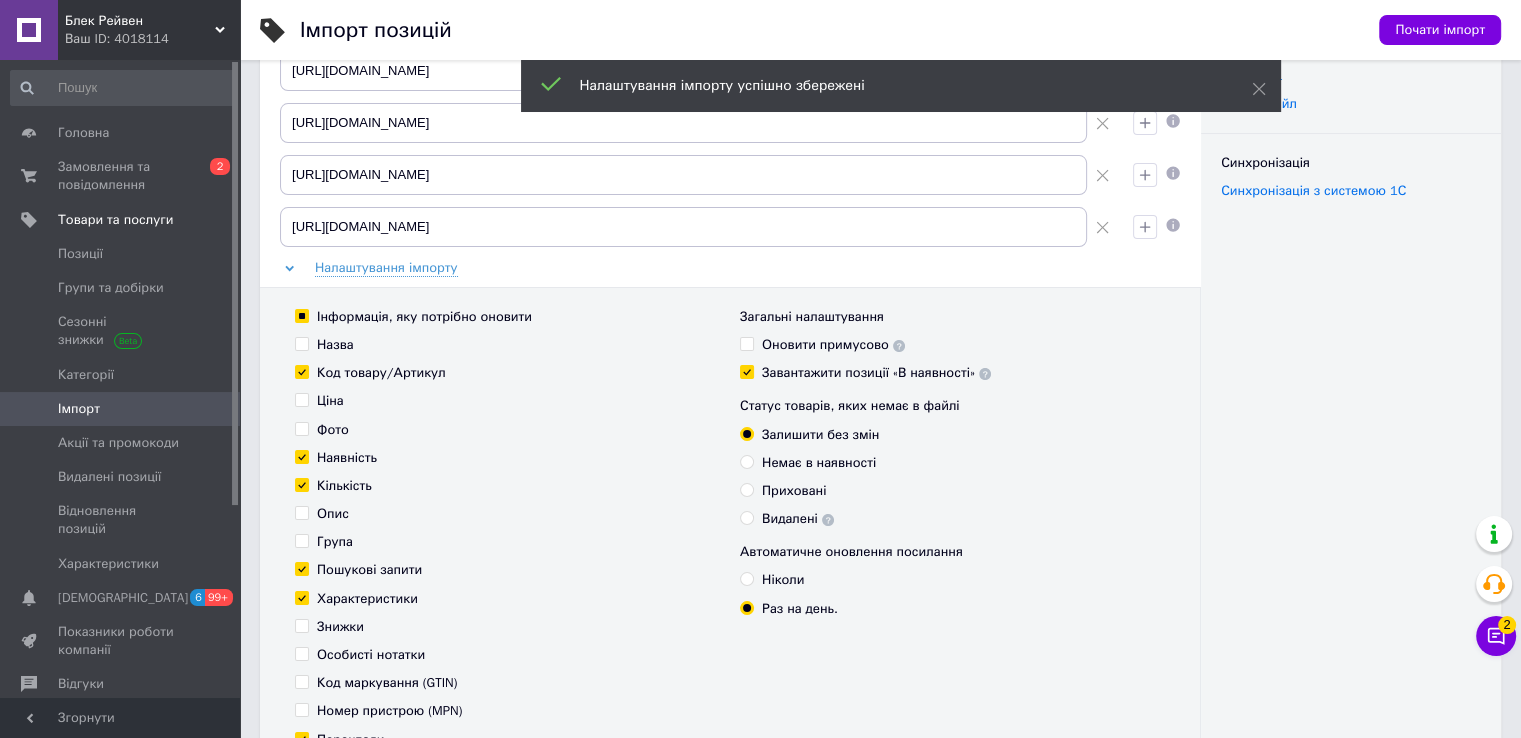 scroll, scrollTop: 0, scrollLeft: 0, axis: both 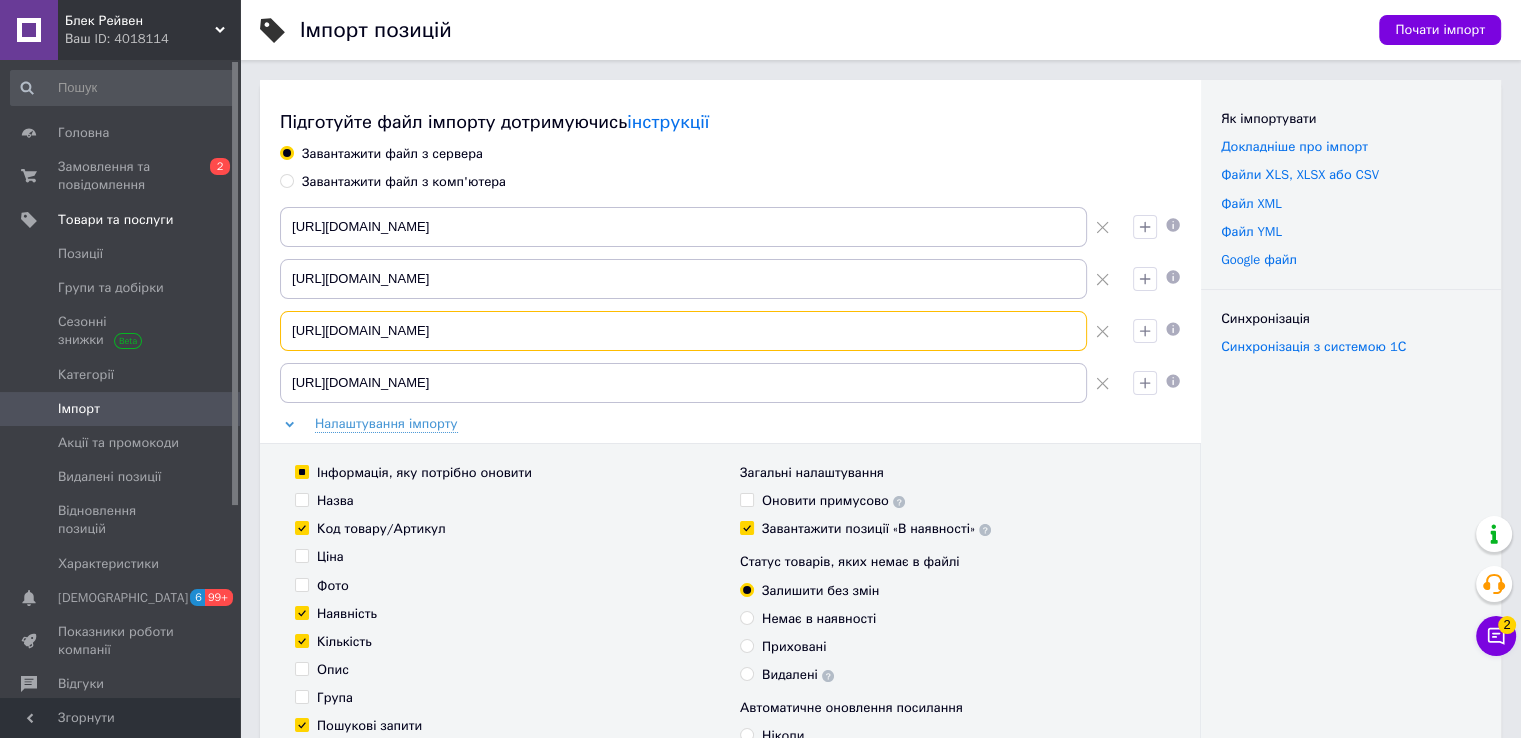 drag, startPoint x: 986, startPoint y: 337, endPoint x: 244, endPoint y: 343, distance: 742.02423 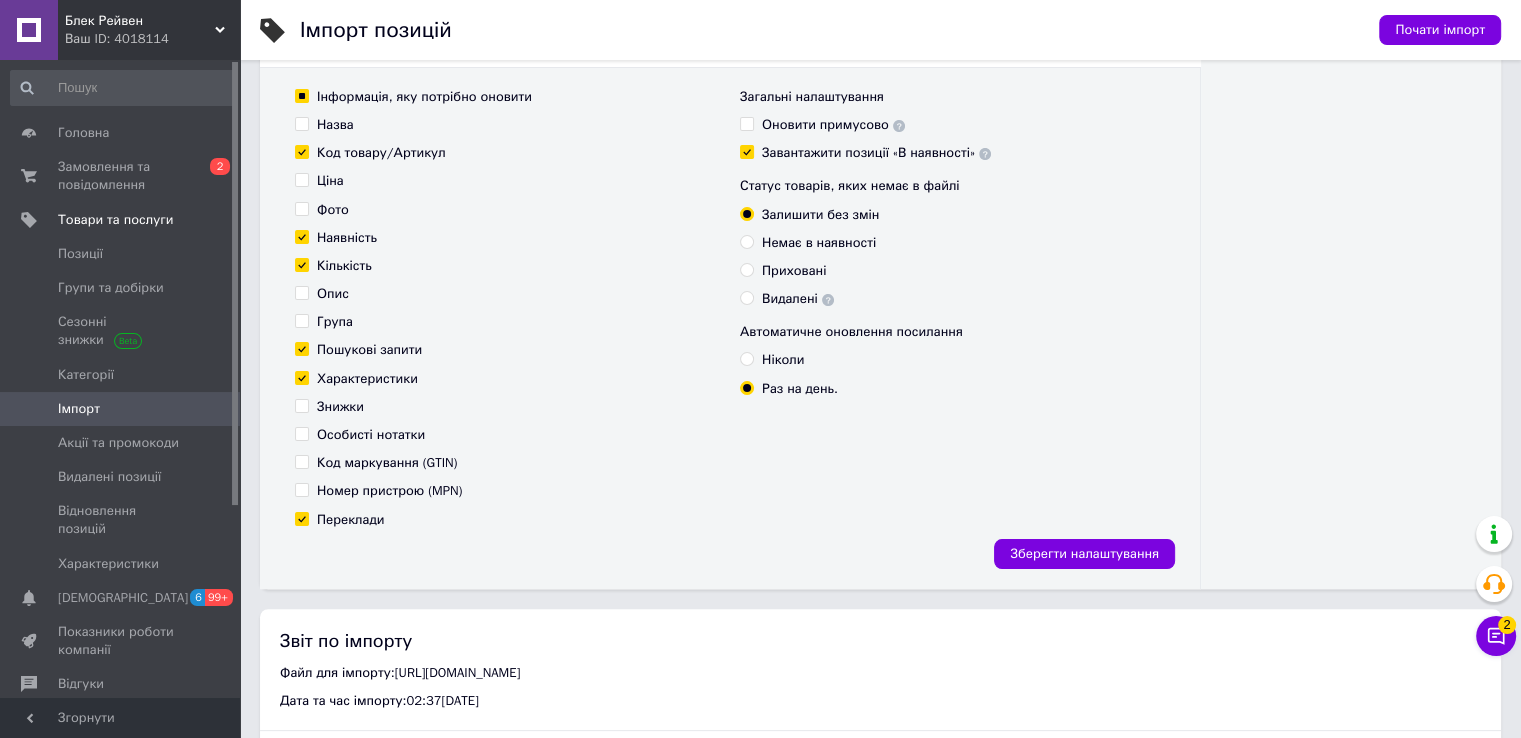scroll, scrollTop: 400, scrollLeft: 0, axis: vertical 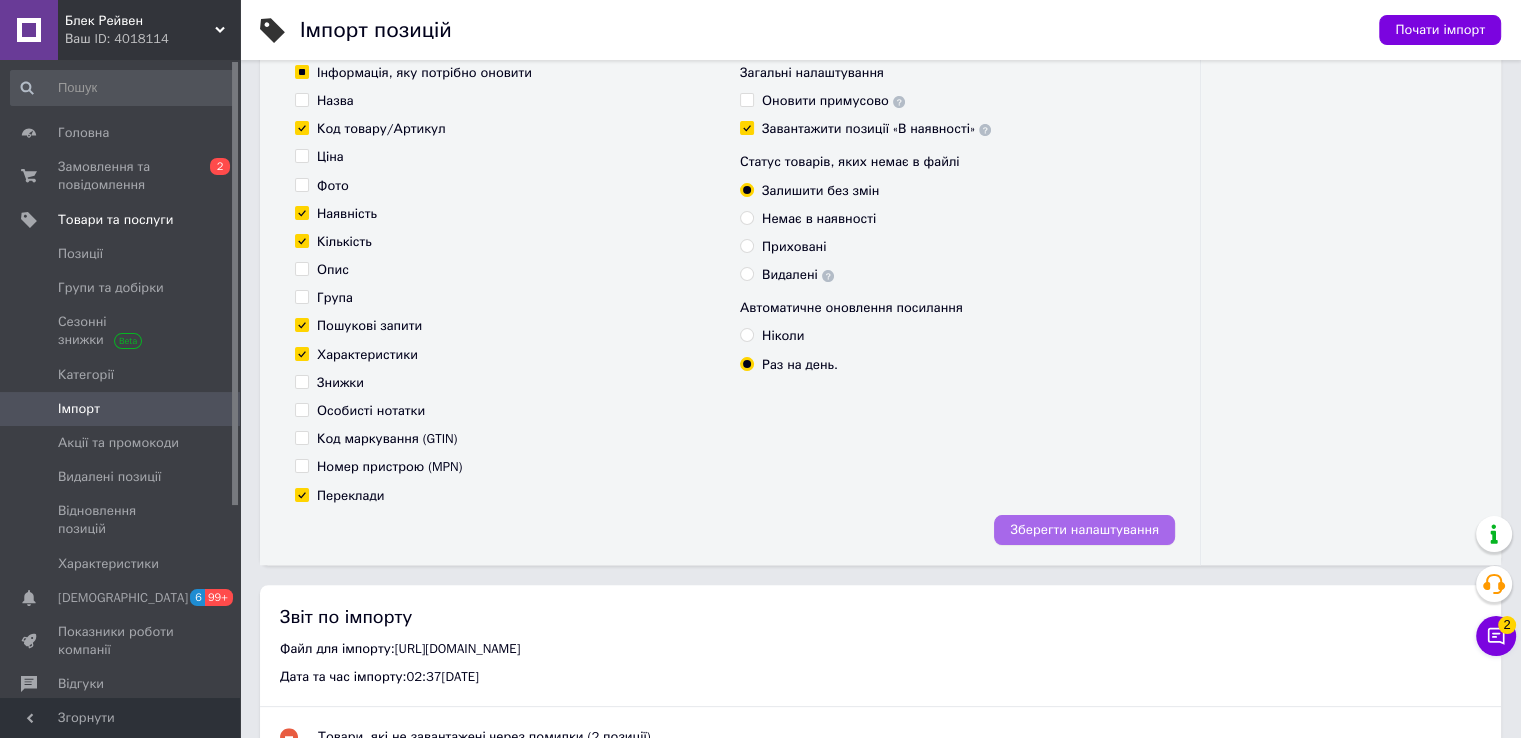click on "Зберегти налаштування" at bounding box center (1084, 530) 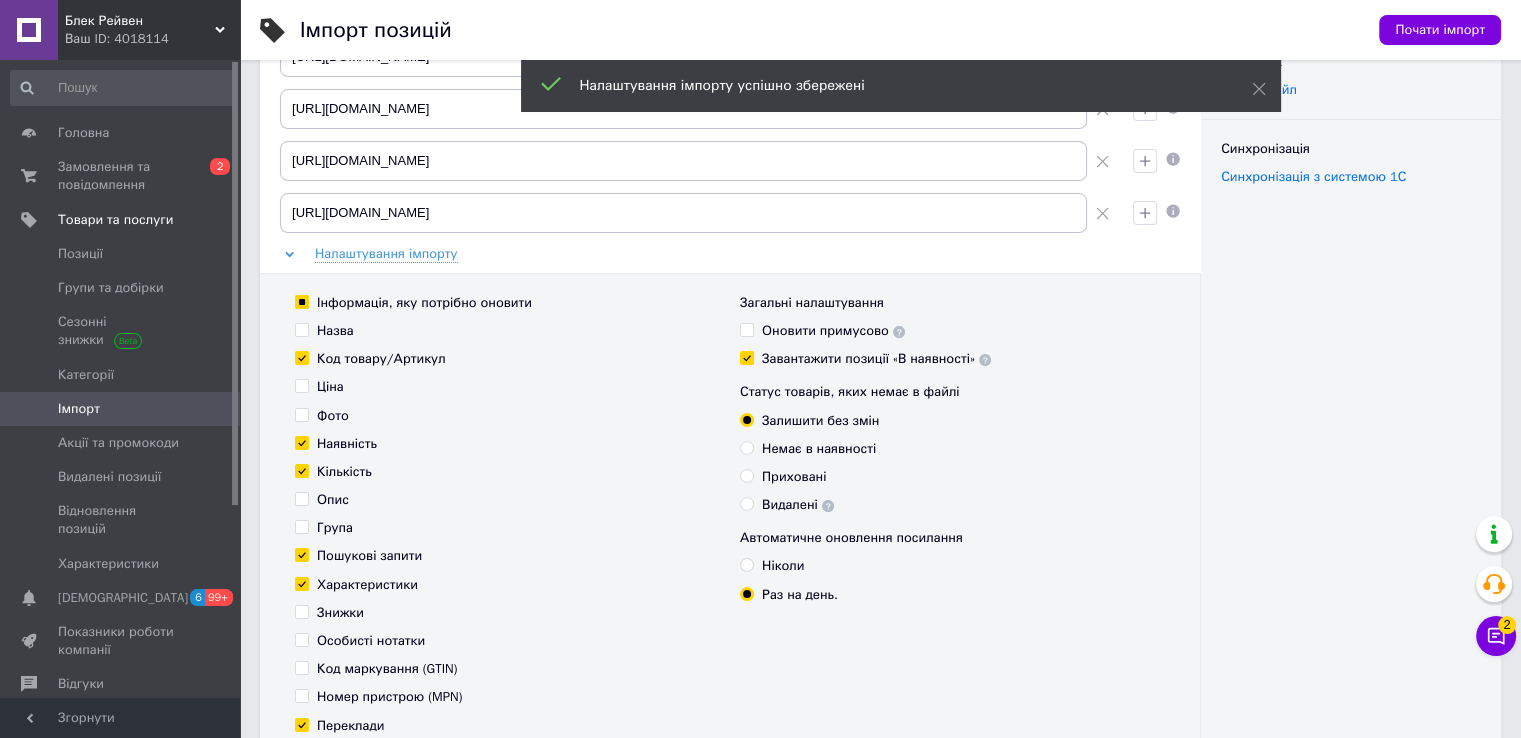 scroll, scrollTop: 0, scrollLeft: 0, axis: both 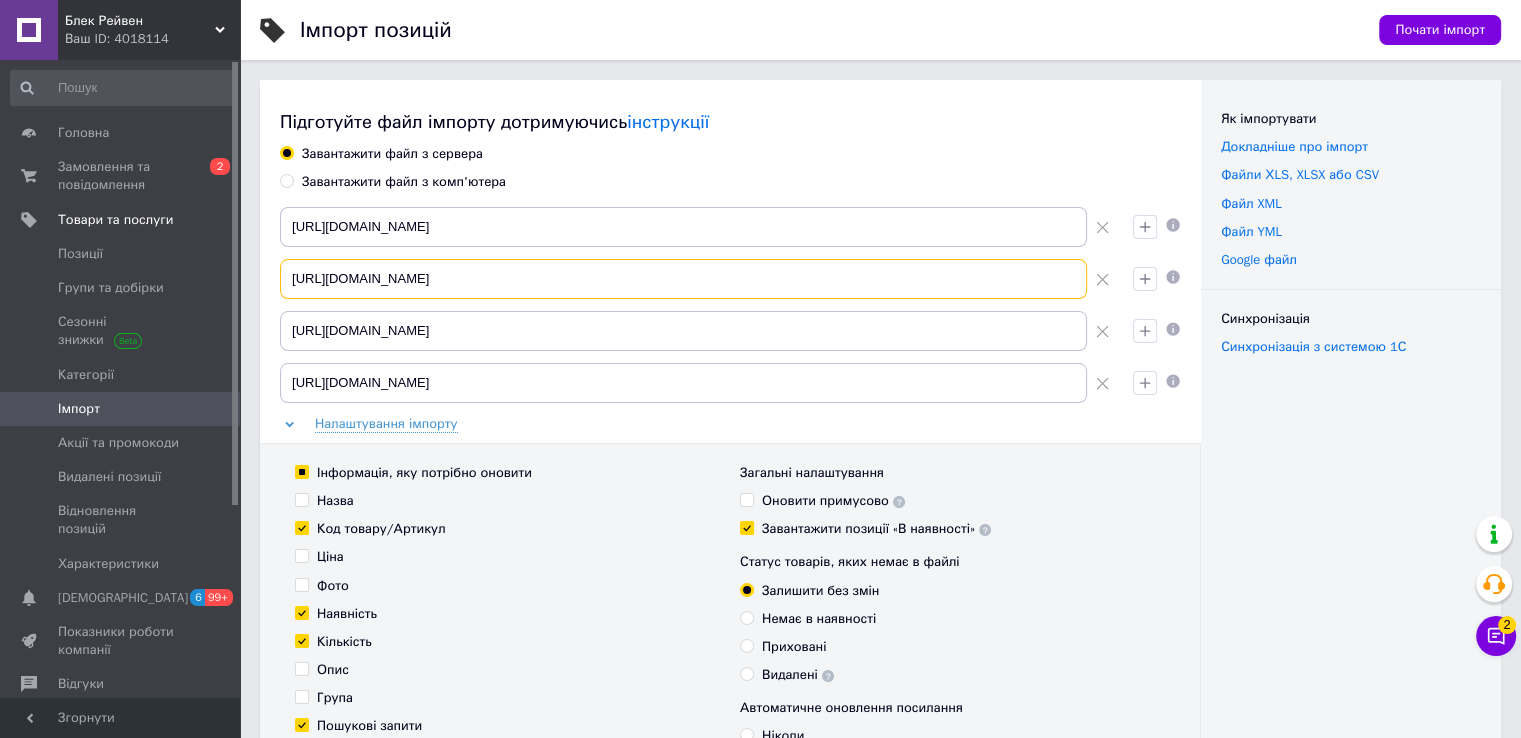 drag, startPoint x: 651, startPoint y: 281, endPoint x: 276, endPoint y: 277, distance: 375.02133 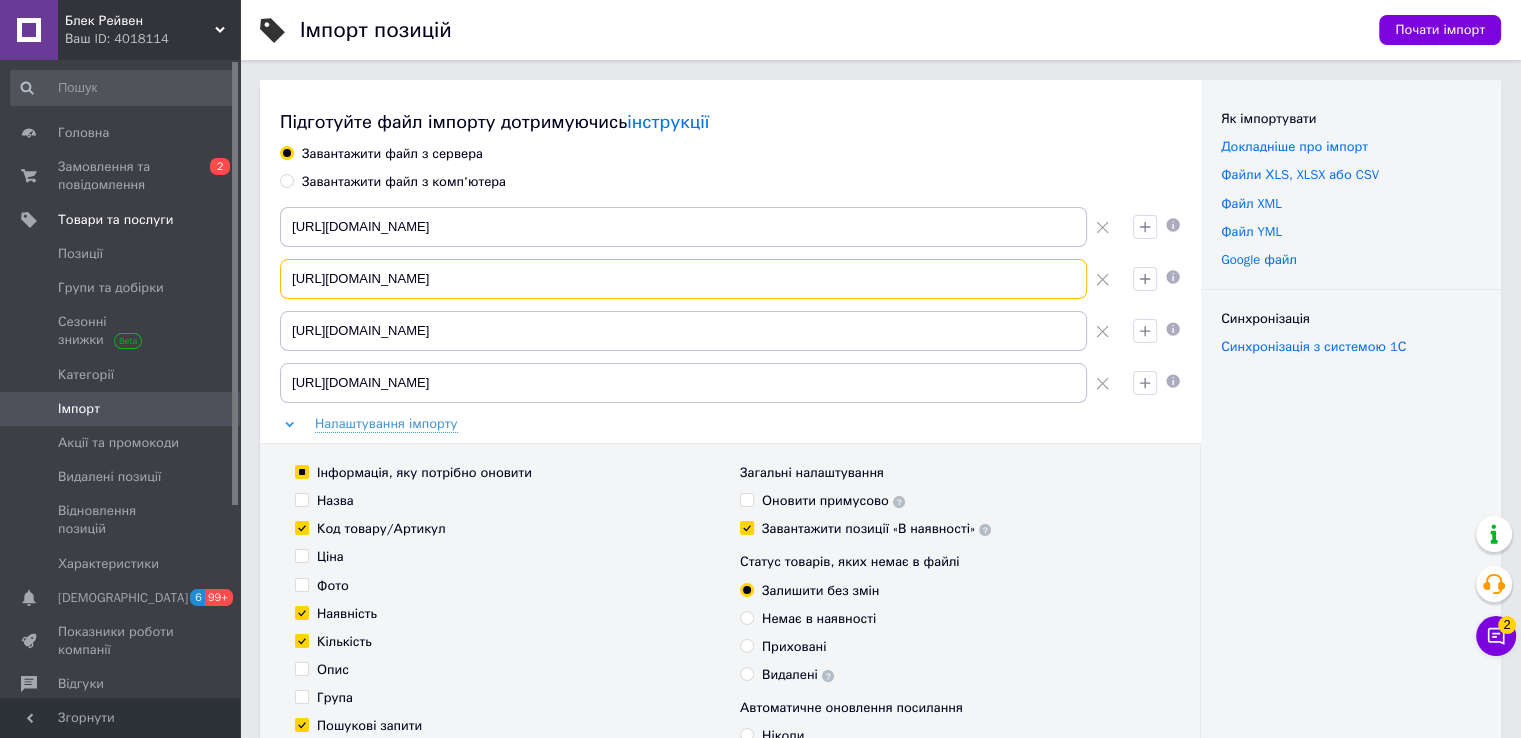 click on "https://export.abertime.com.ua/price/allgoods_prom_ua.xml" at bounding box center (698, 279) 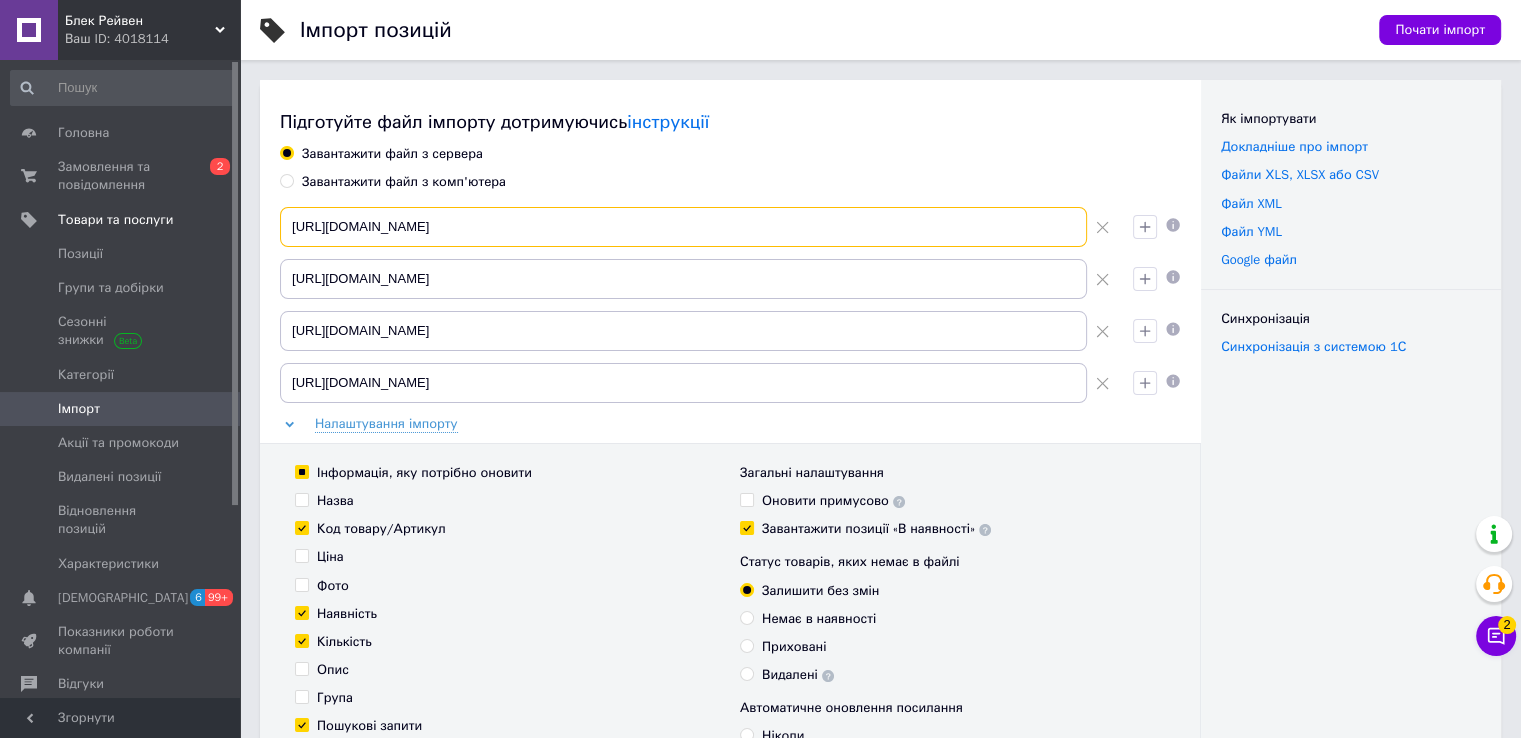 scroll, scrollTop: 0, scrollLeft: 964, axis: horizontal 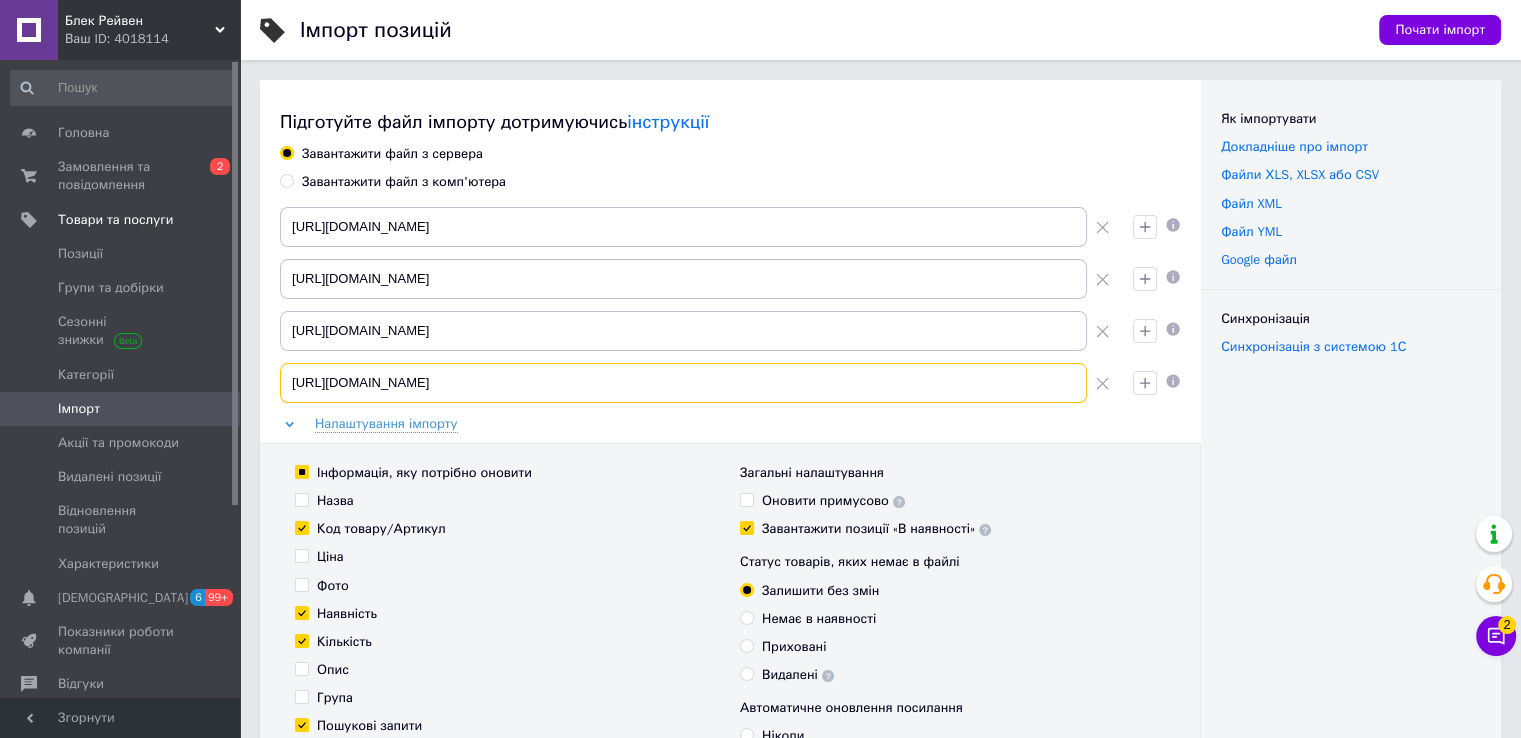 drag, startPoint x: 605, startPoint y: 376, endPoint x: 262, endPoint y: 361, distance: 343.32782 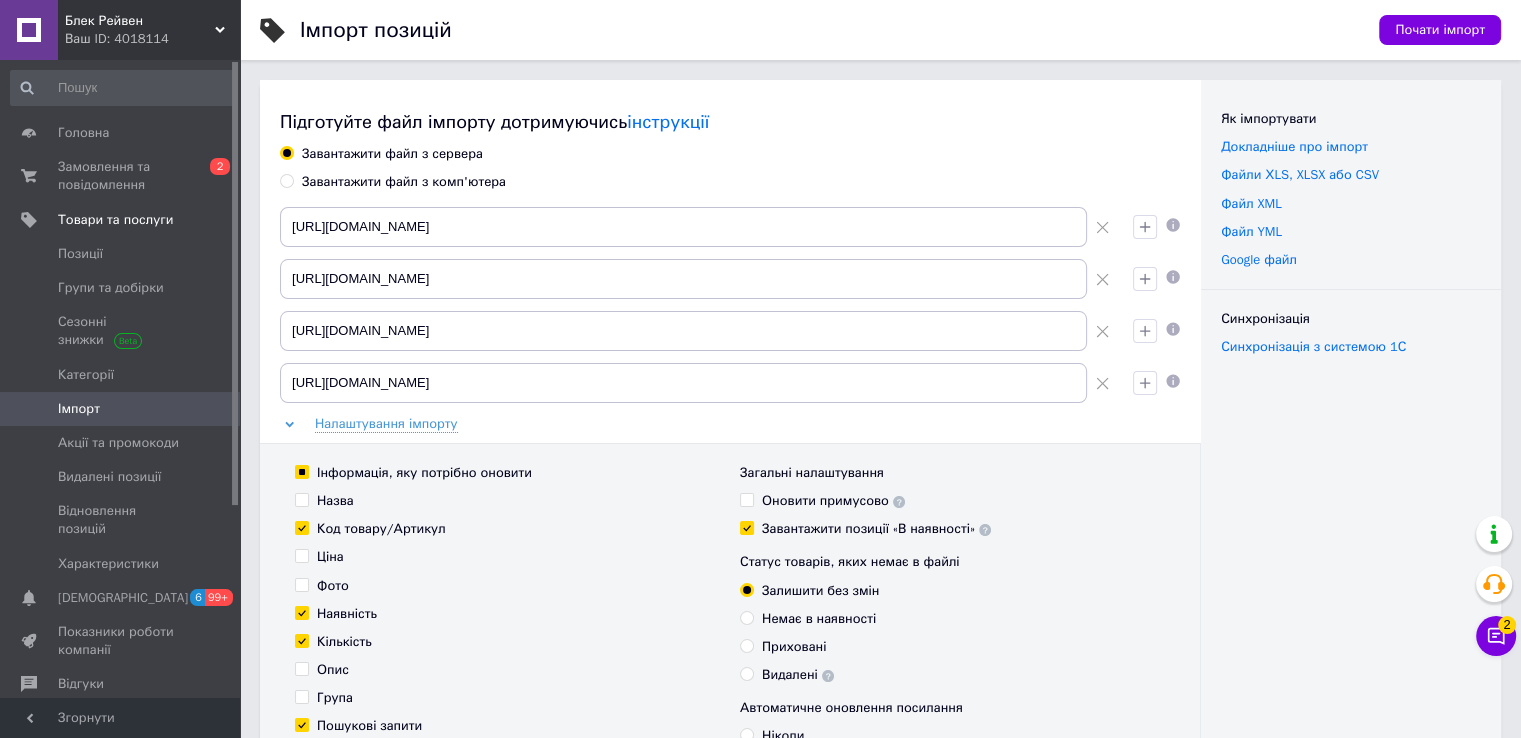 click 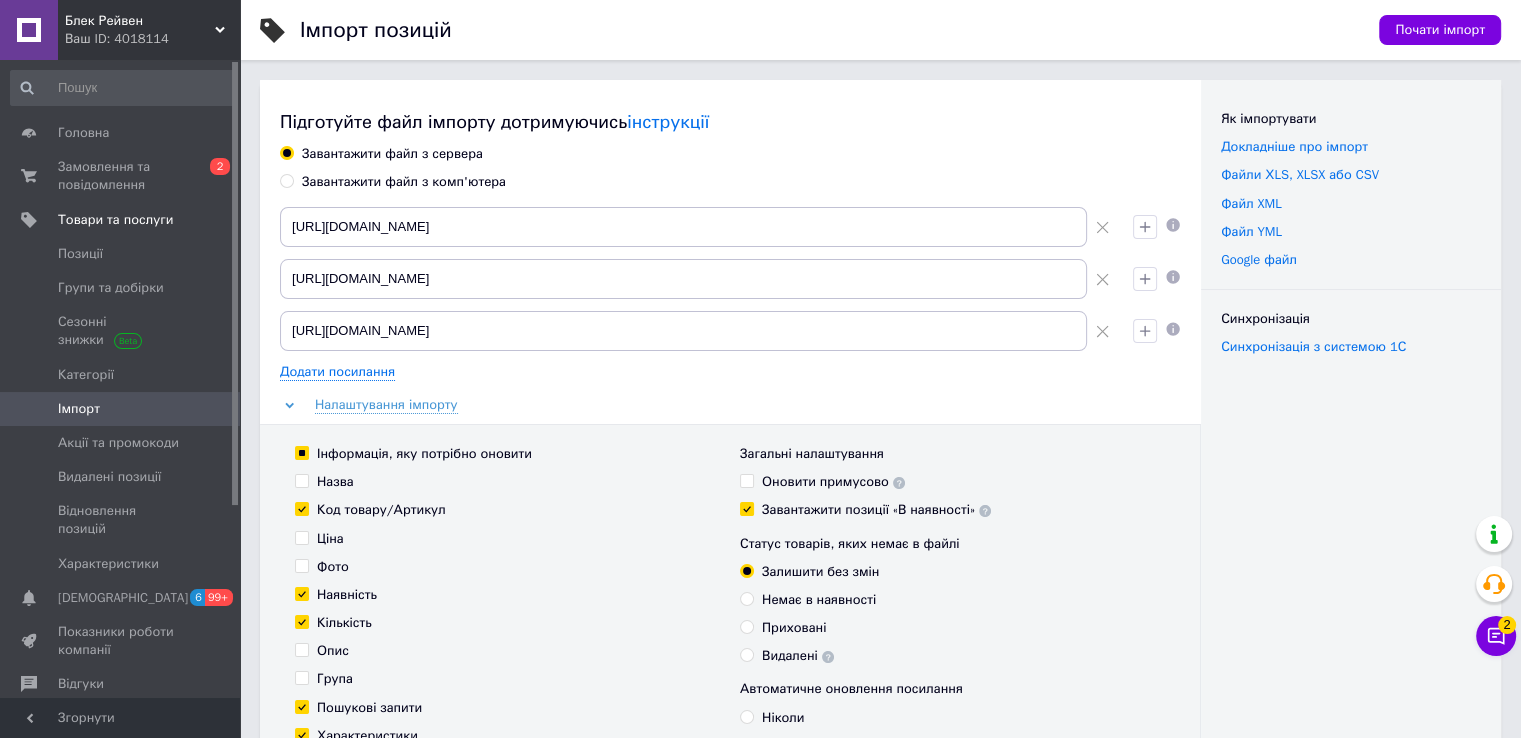 click 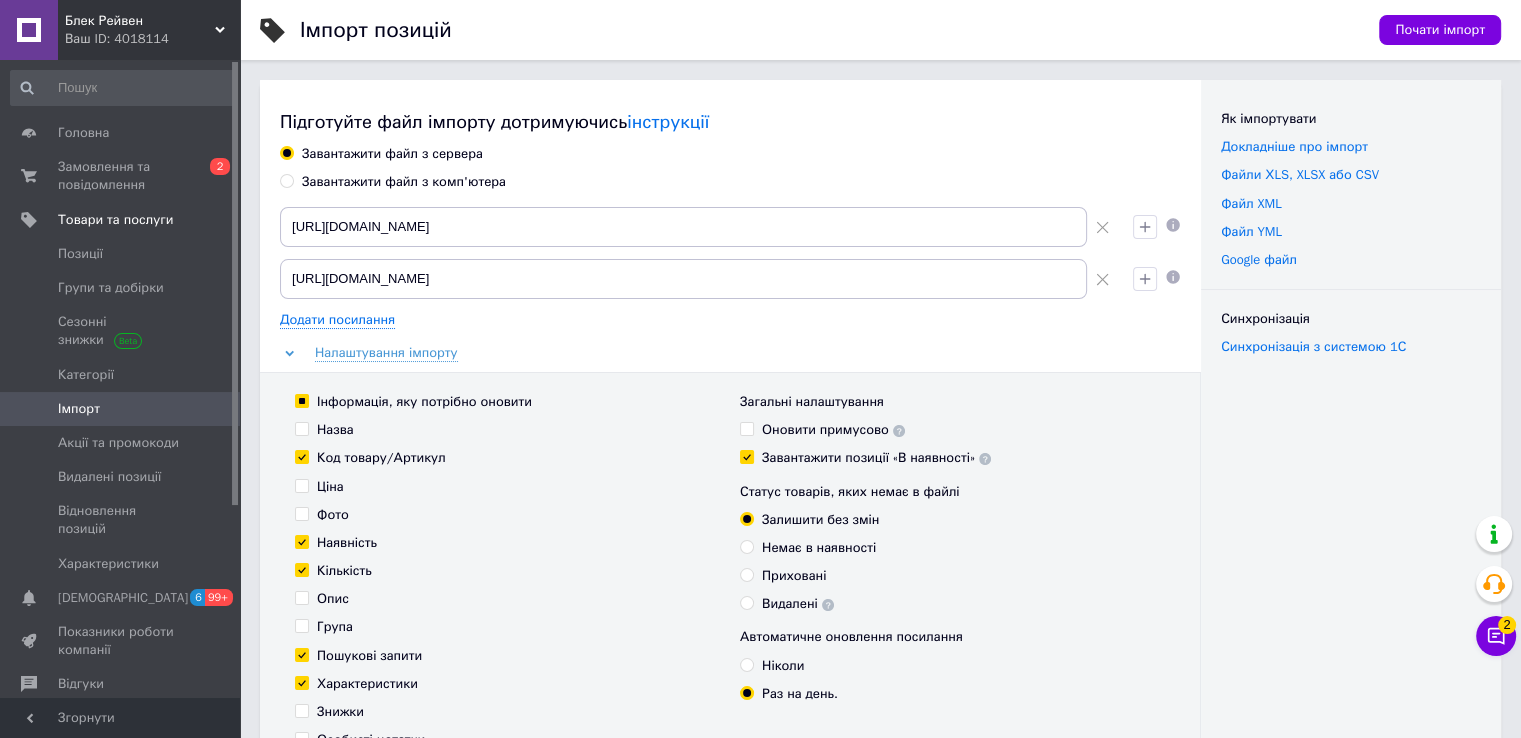 click 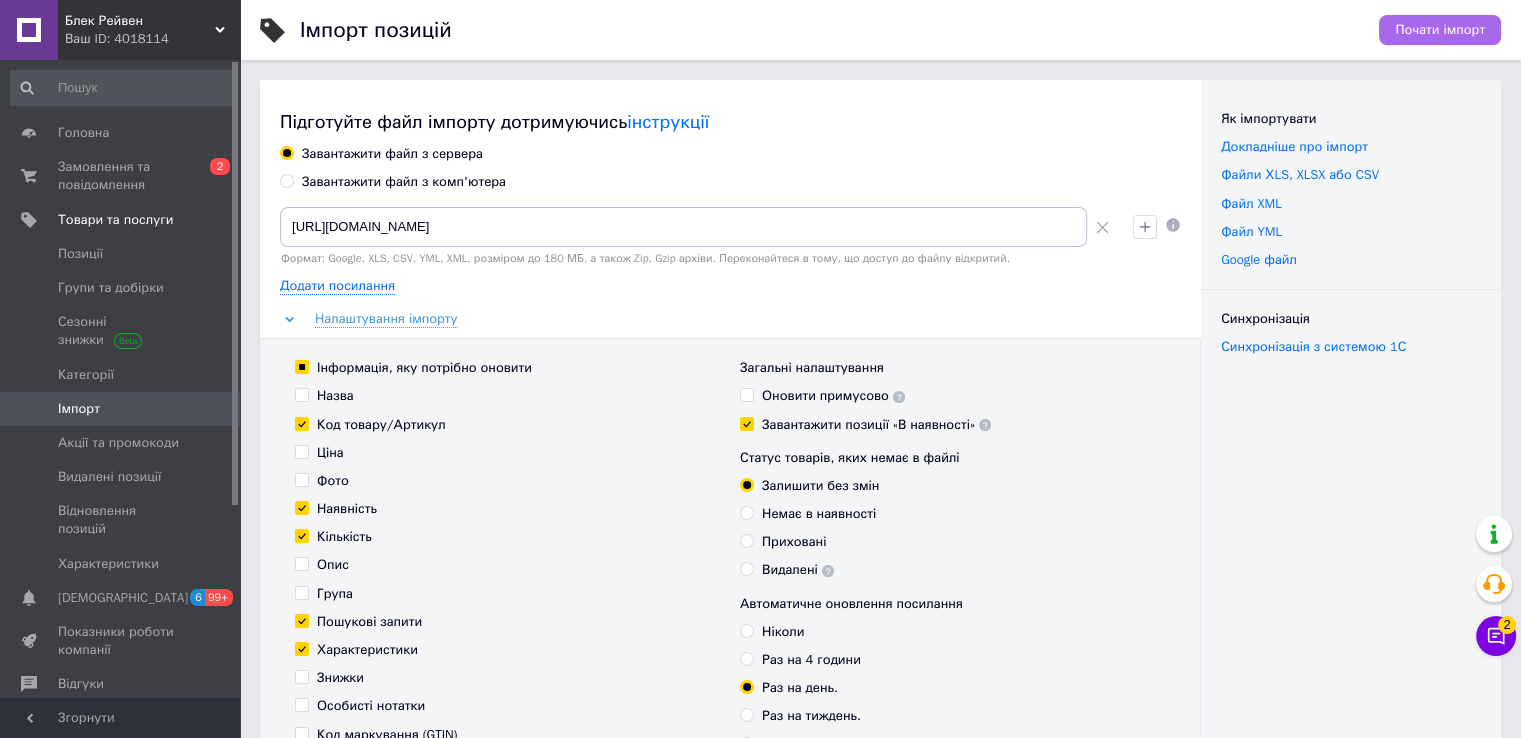 click on "Почати імпорт" at bounding box center [1440, 30] 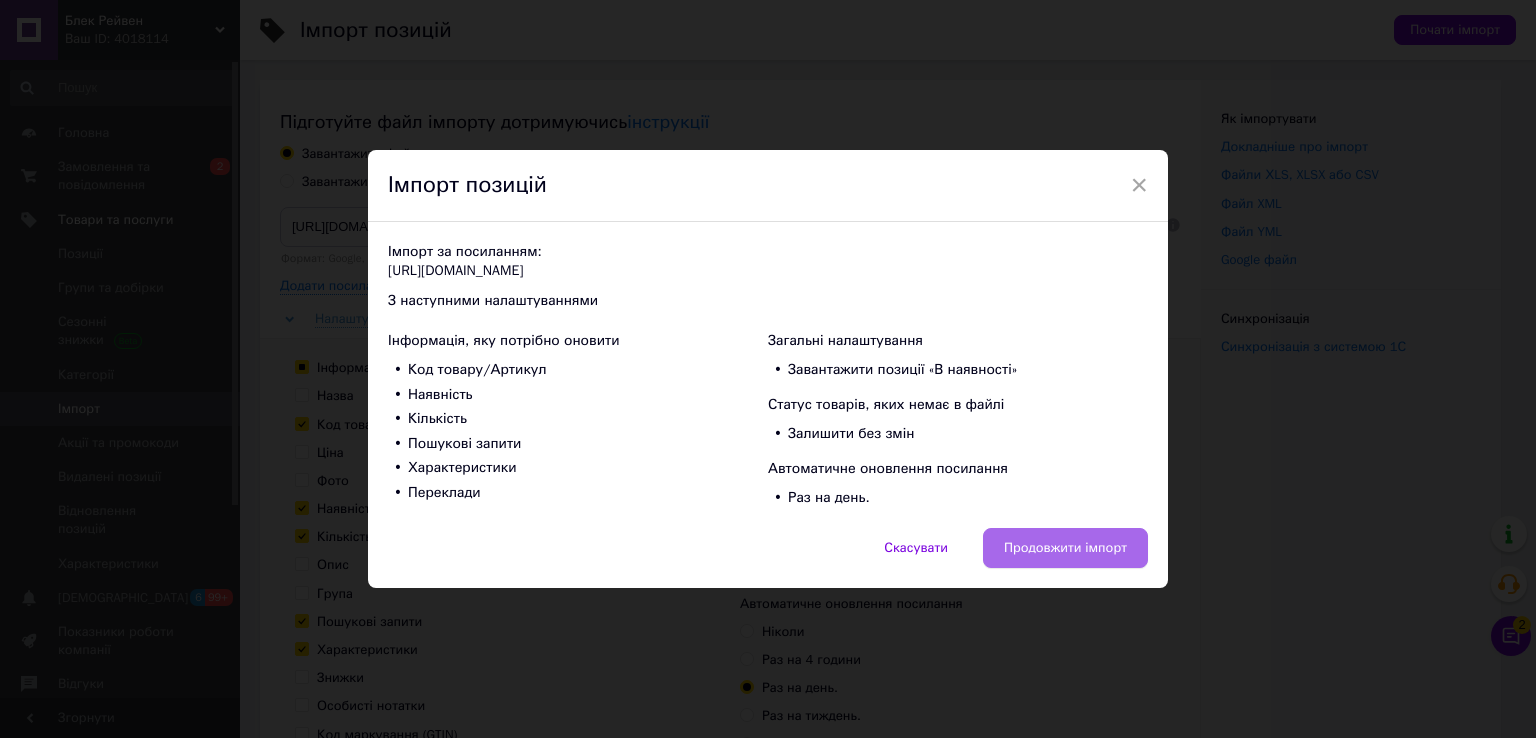 click on "Продовжити імпорт" at bounding box center (1065, 548) 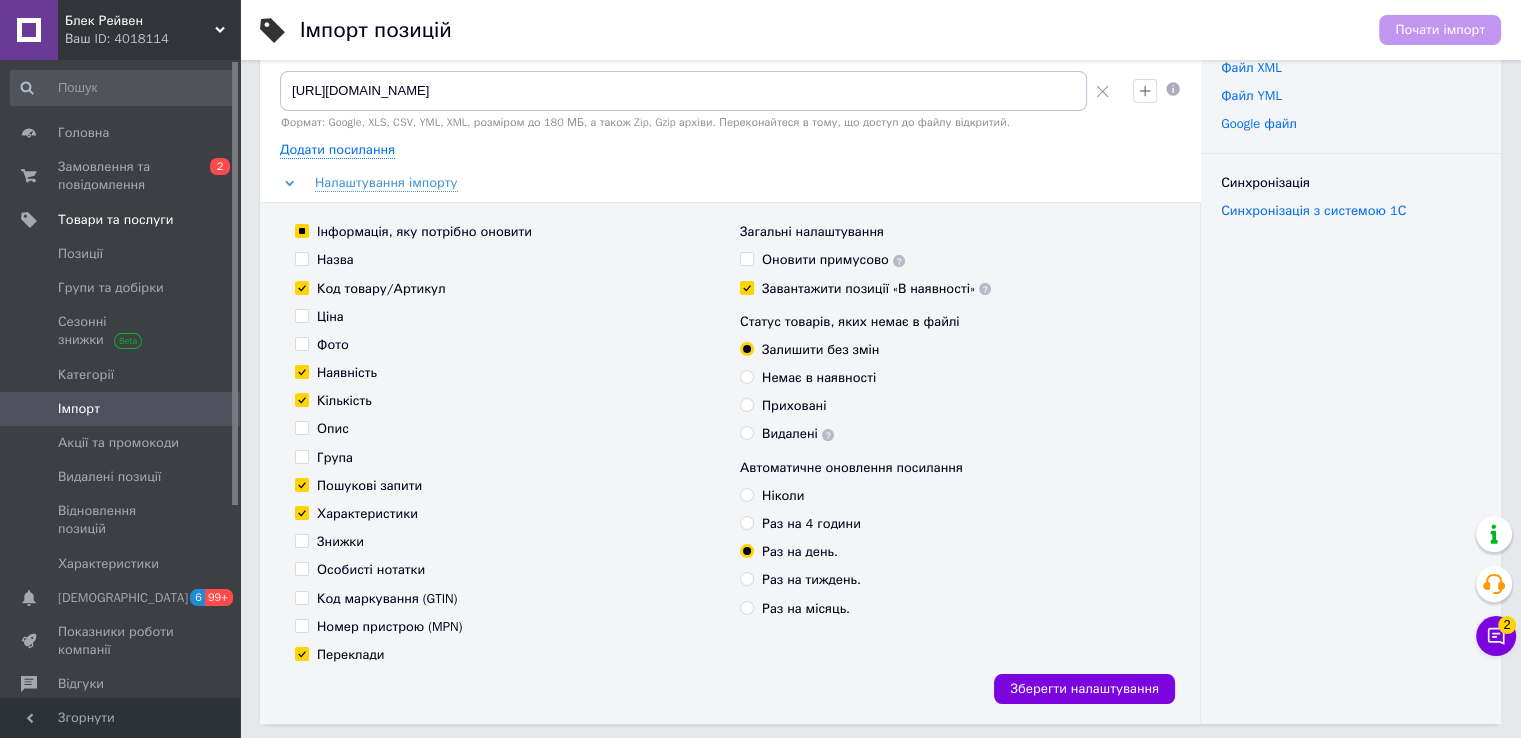 scroll, scrollTop: 300, scrollLeft: 0, axis: vertical 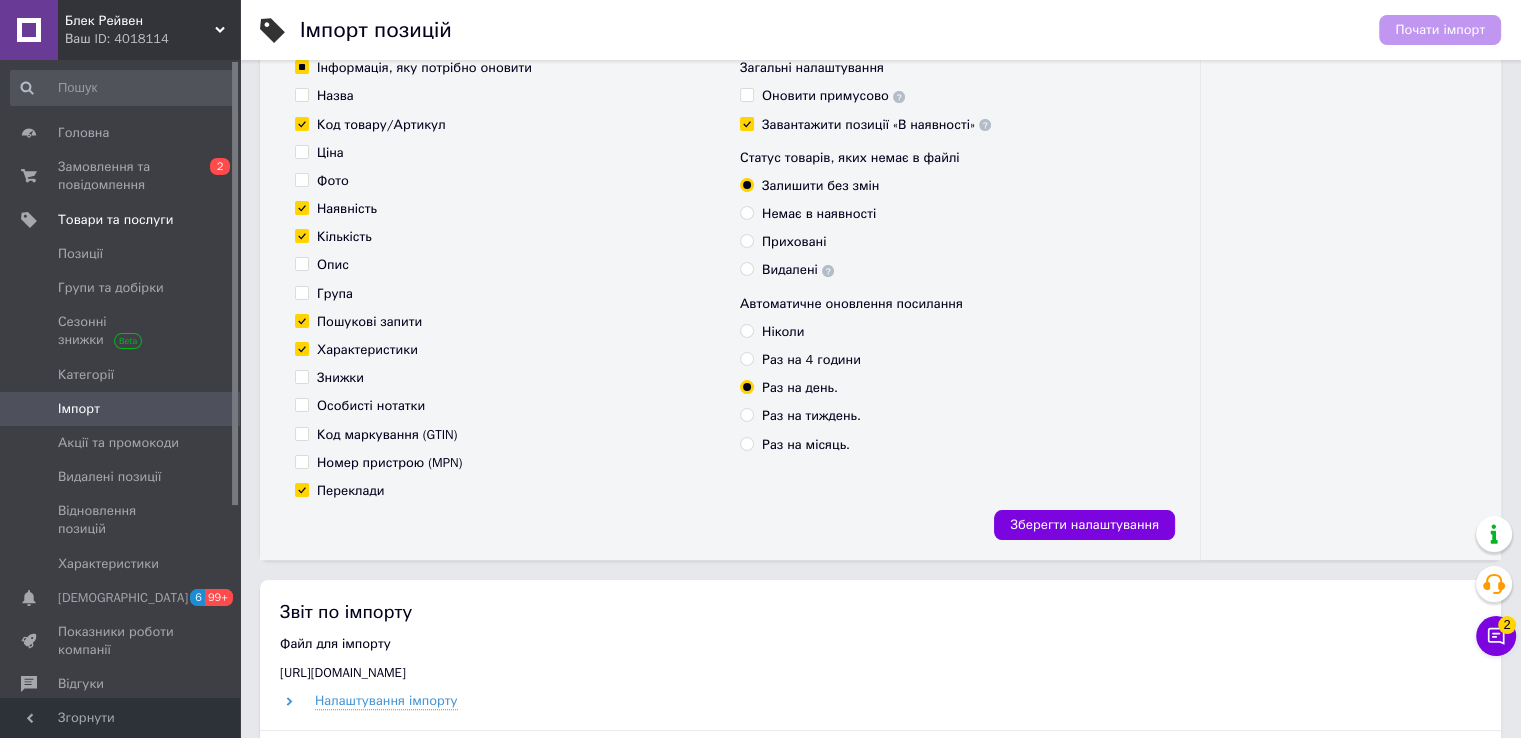 click on "Видалені" at bounding box center [746, 268] 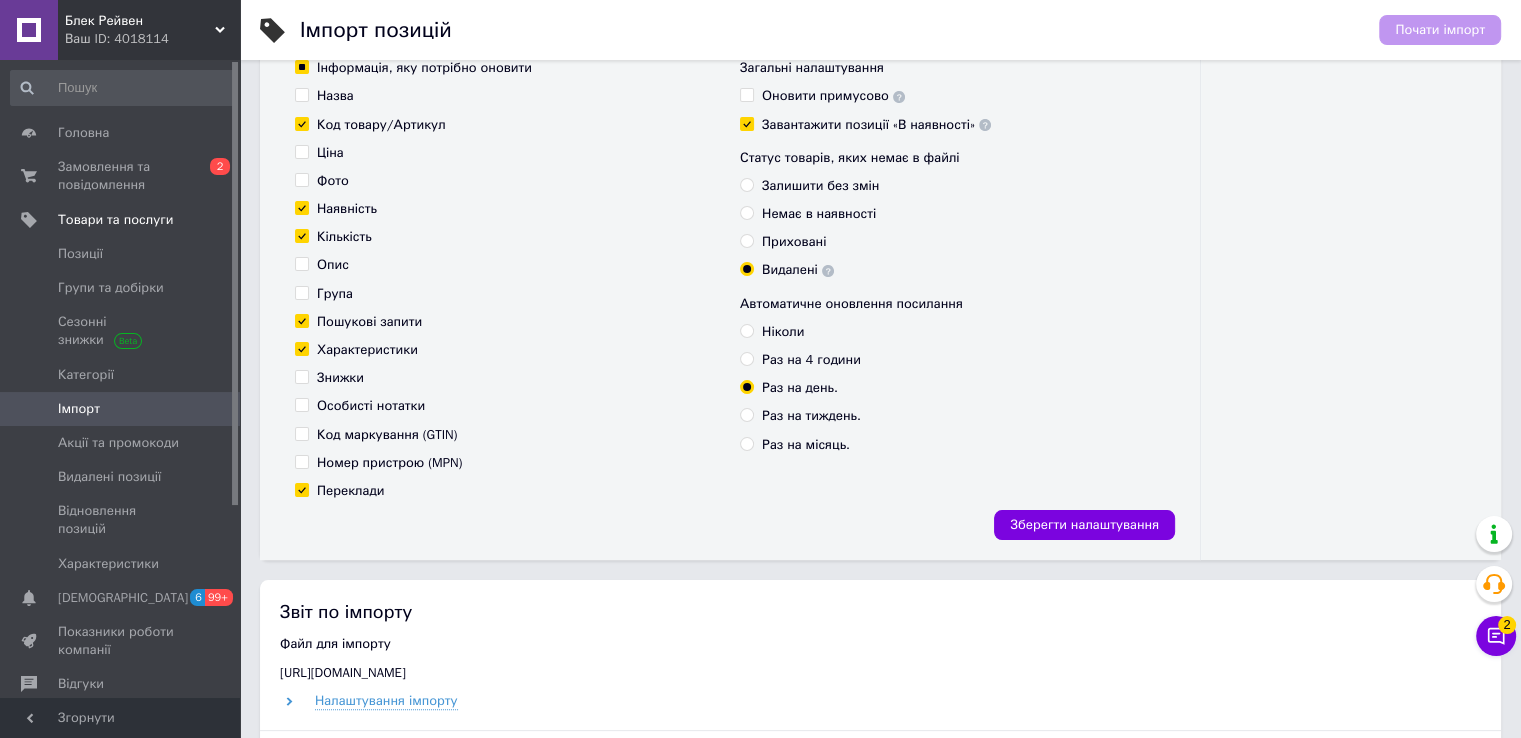 click on "Видалені" at bounding box center [746, 268] 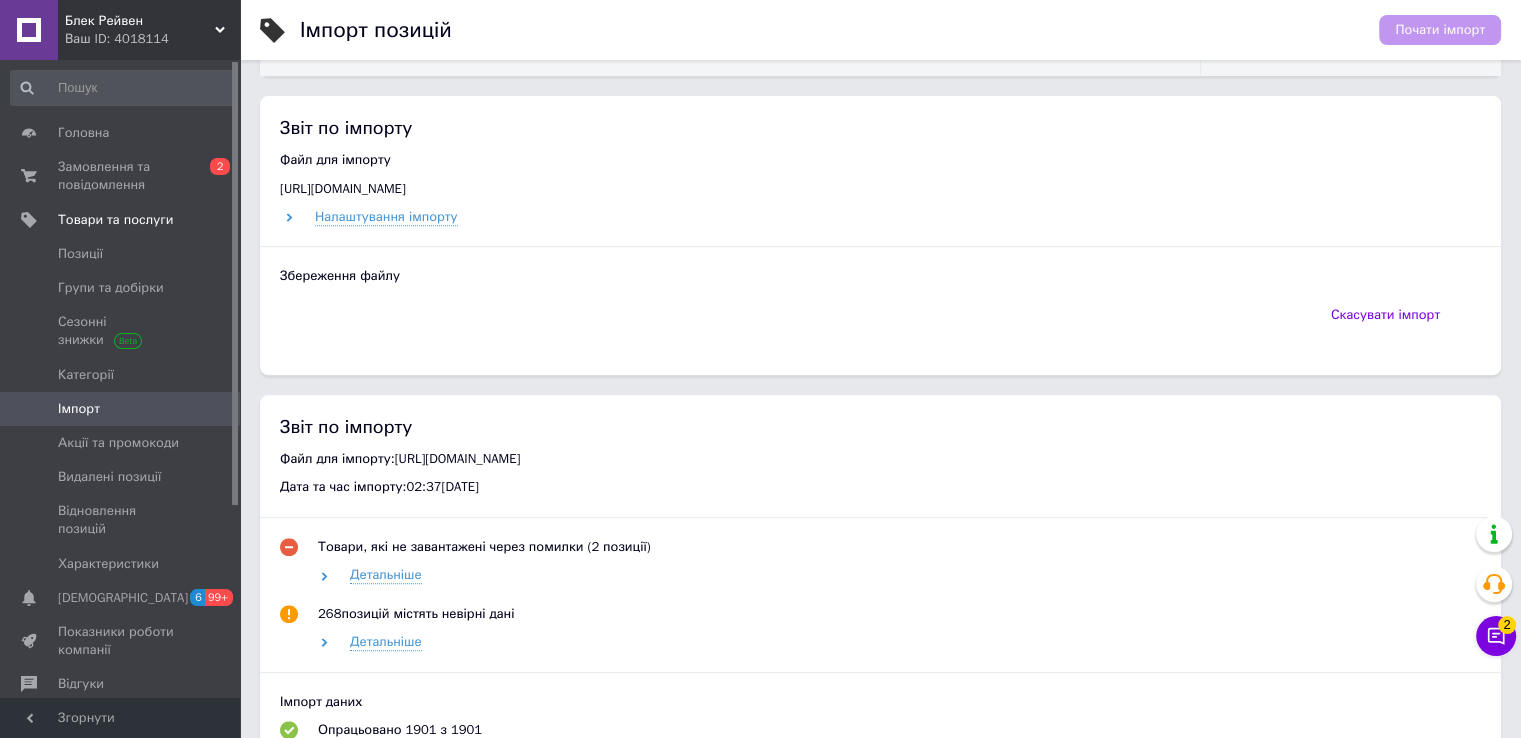 scroll, scrollTop: 819, scrollLeft: 0, axis: vertical 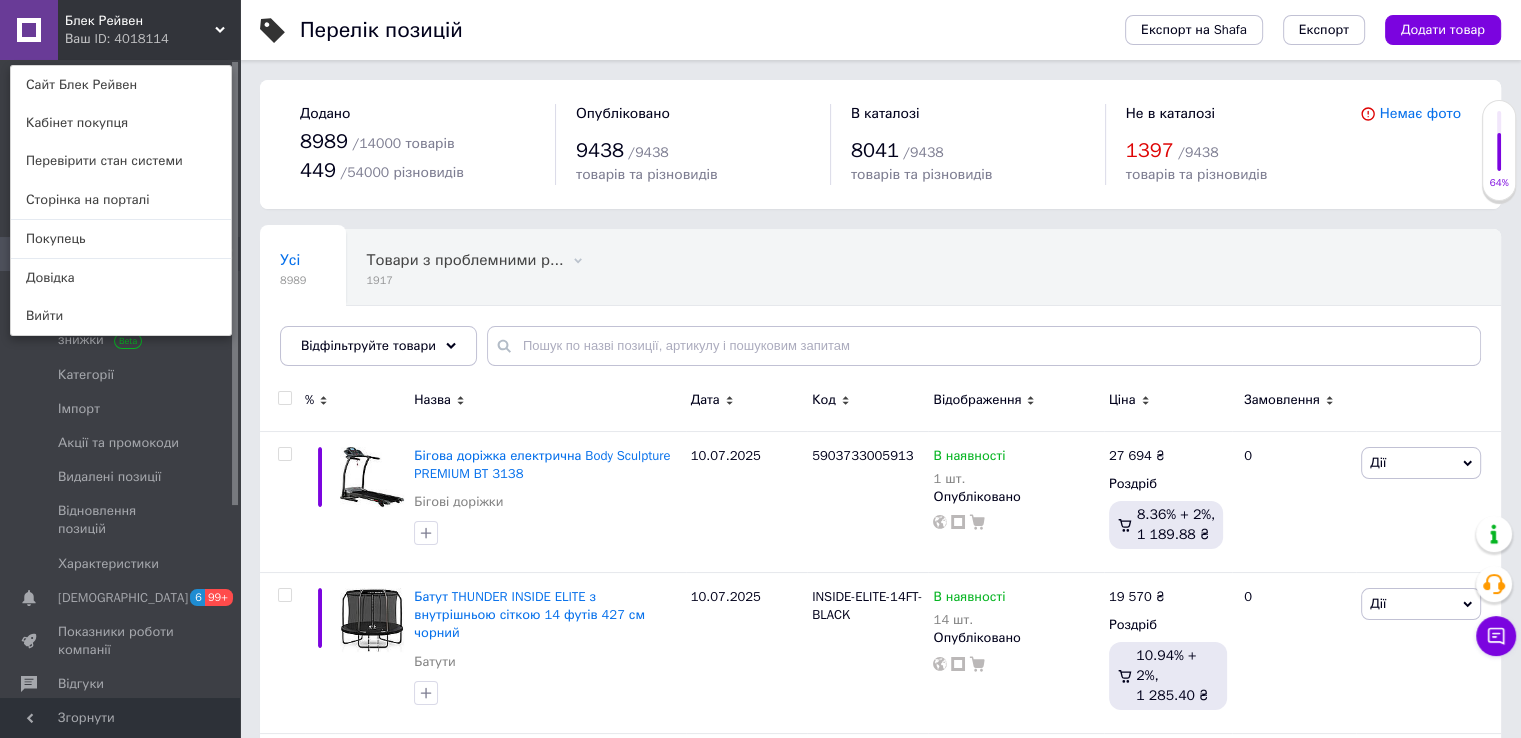 click on "Перелік позицій" at bounding box center (692, 30) 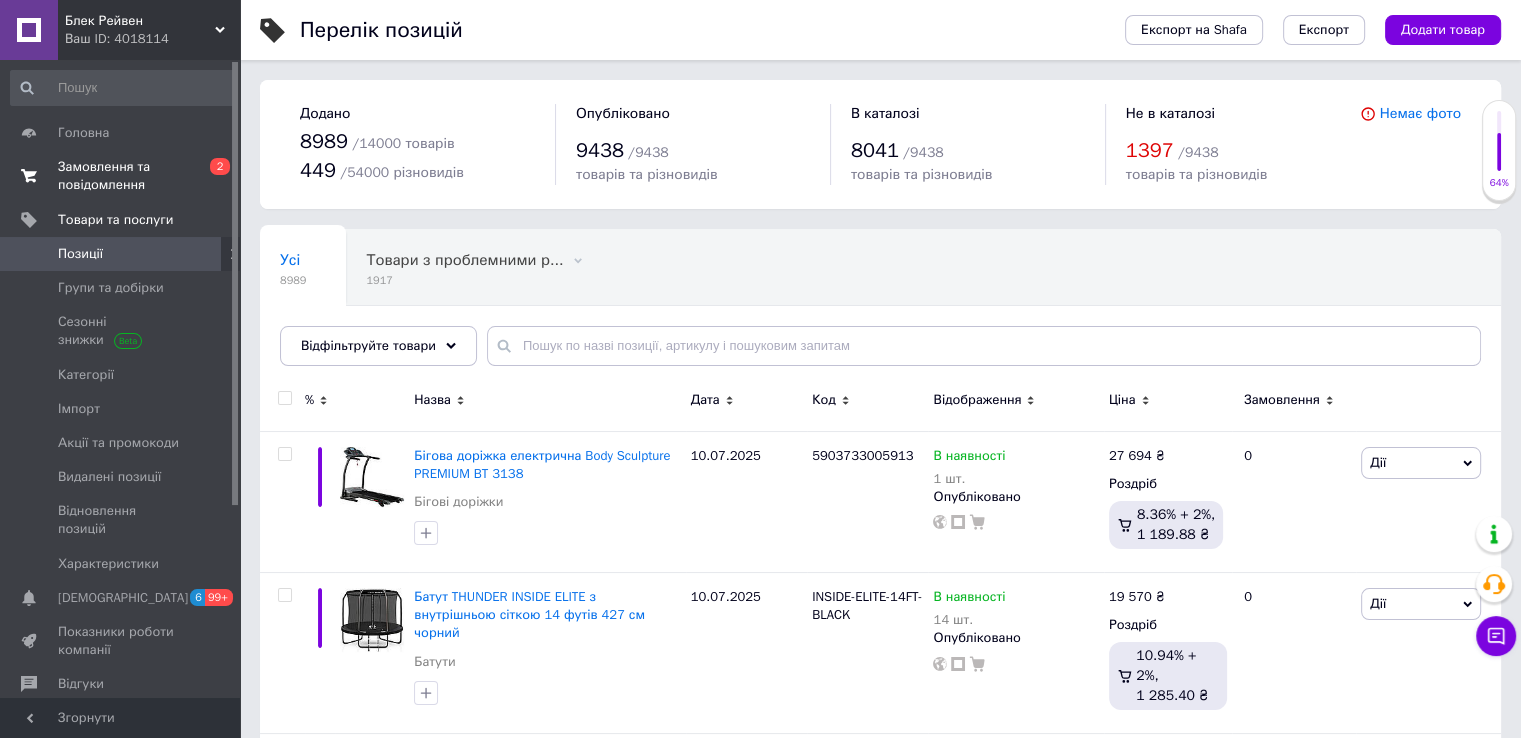 click on "Замовлення та повідомлення" at bounding box center (121, 176) 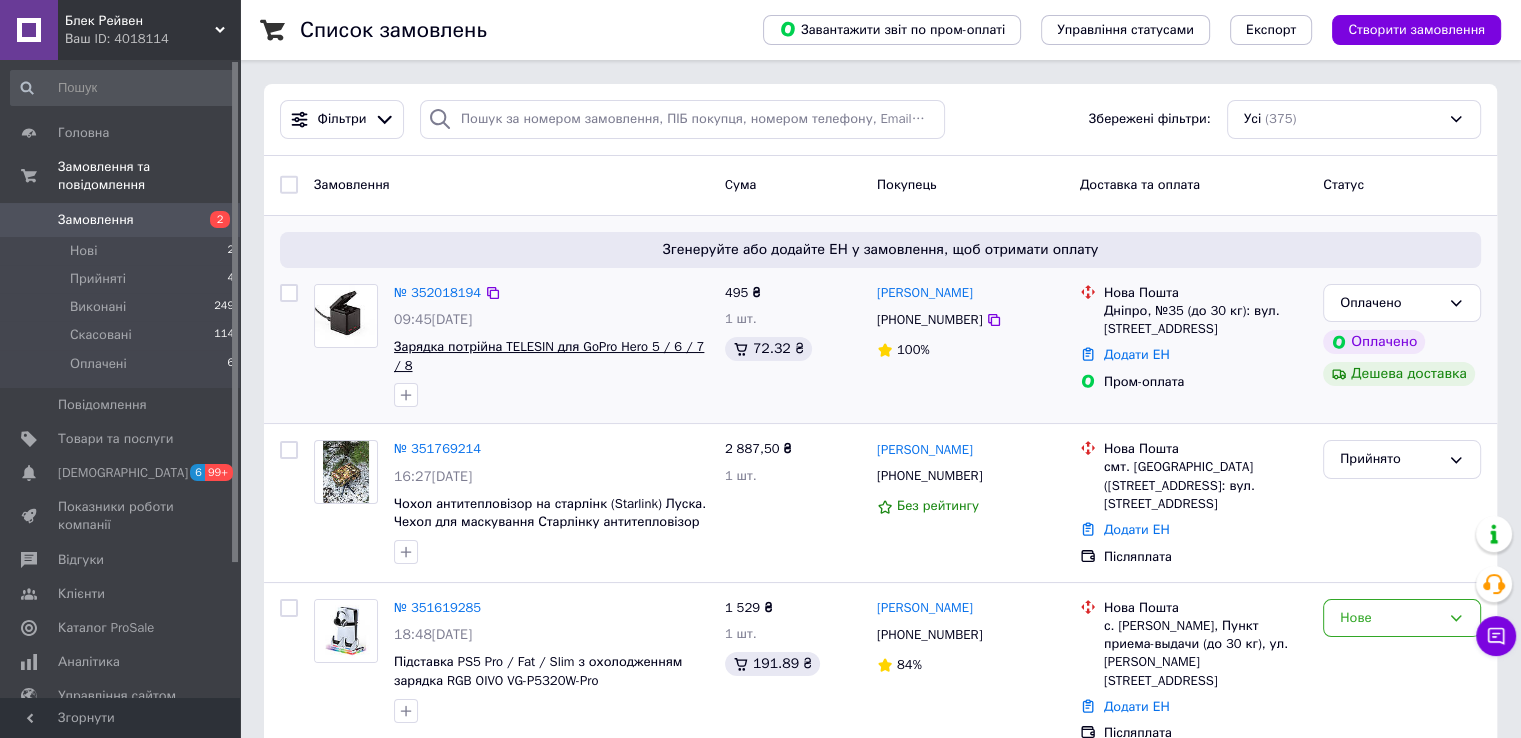 click on "Зарядка потрійна TELESIN для GoPro Hero 5 / 6 / 7 / 8" at bounding box center (549, 356) 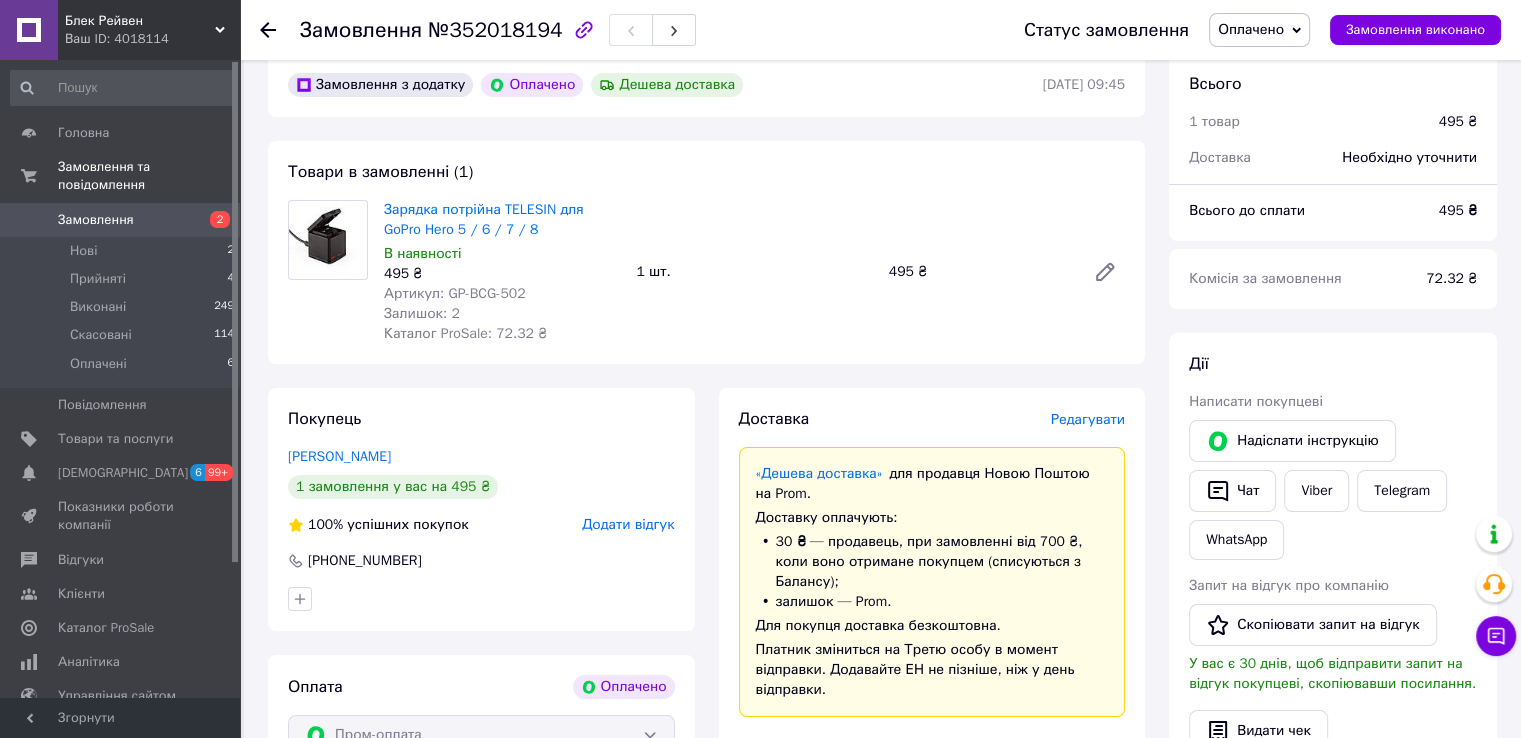scroll, scrollTop: 0, scrollLeft: 0, axis: both 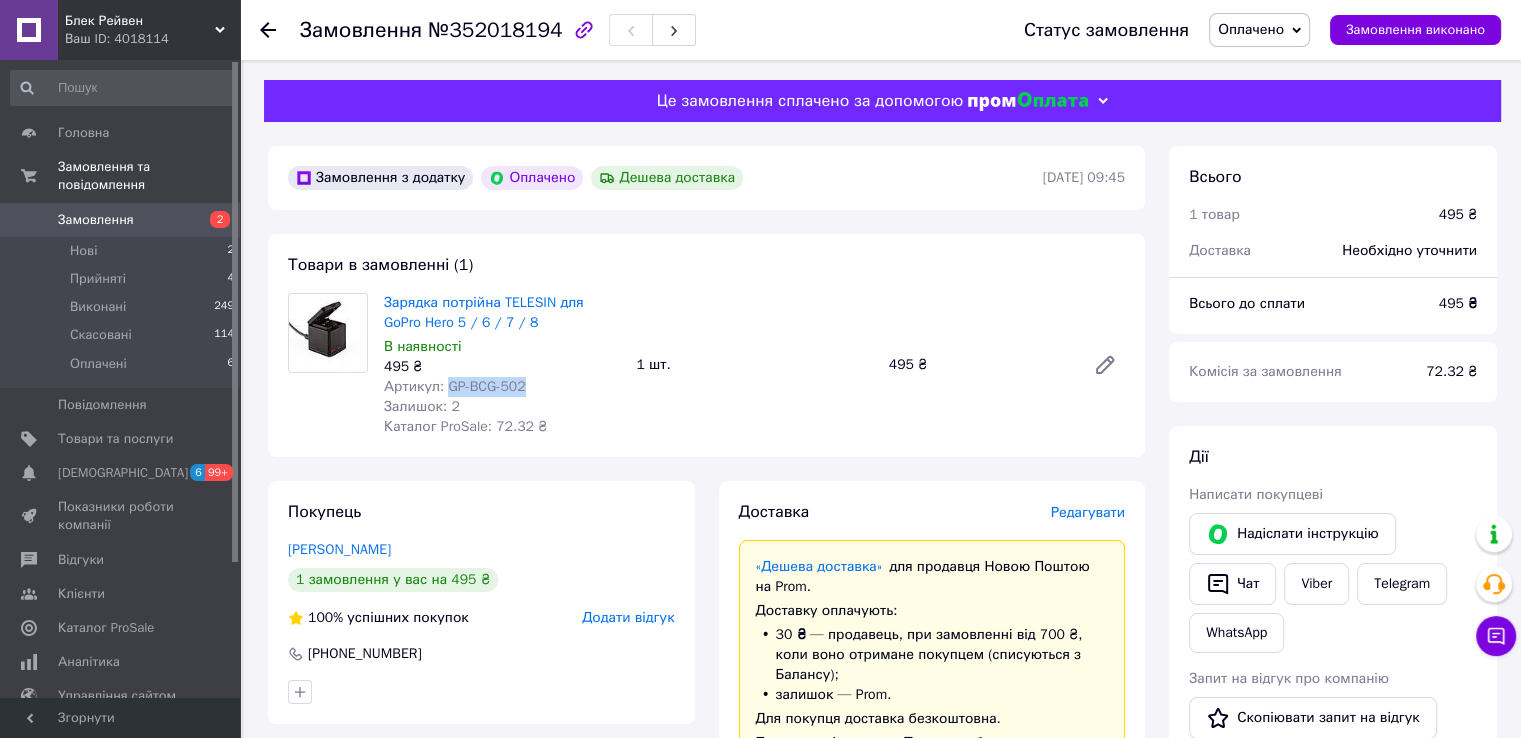 drag, startPoint x: 542, startPoint y: 395, endPoint x: 443, endPoint y: 391, distance: 99.08077 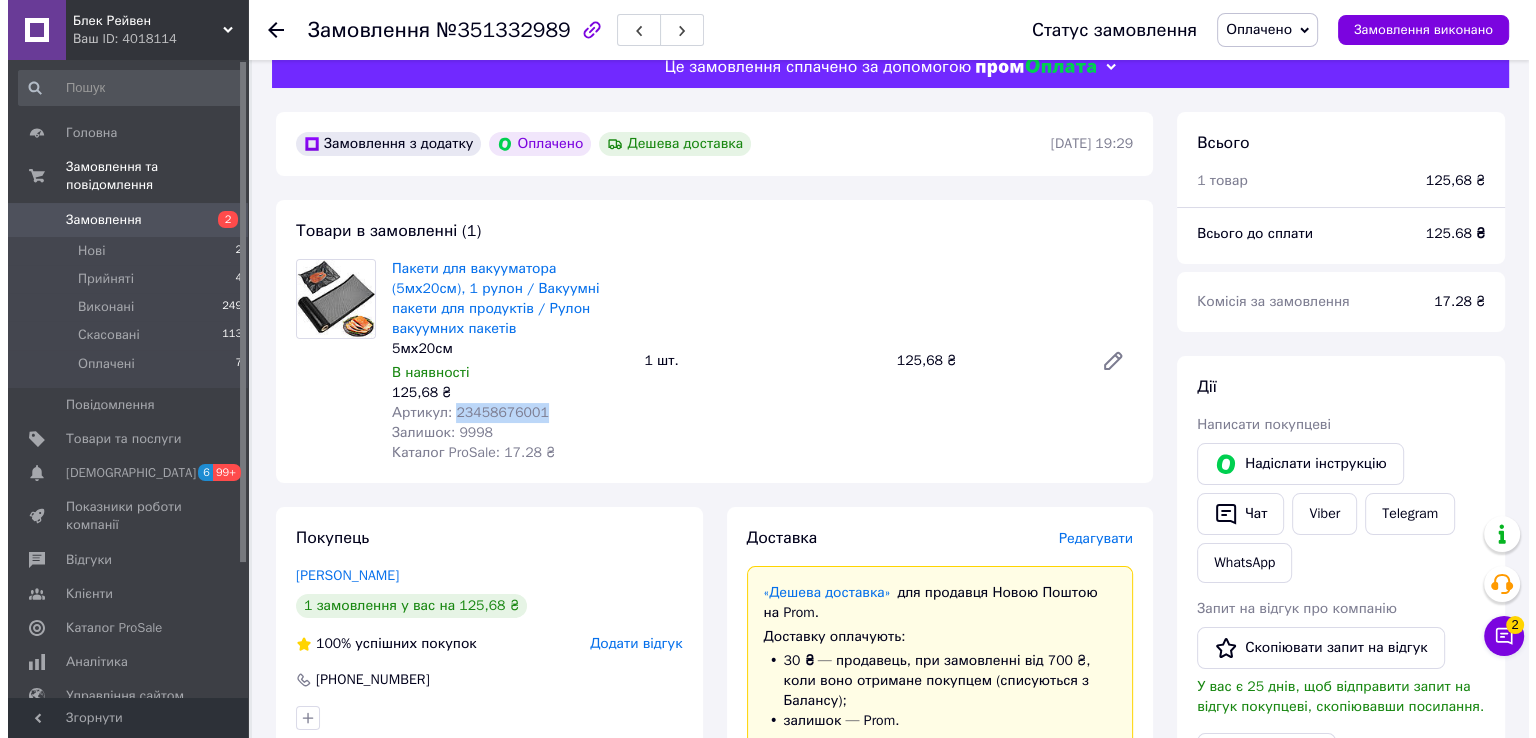scroll, scrollTop: 0, scrollLeft: 0, axis: both 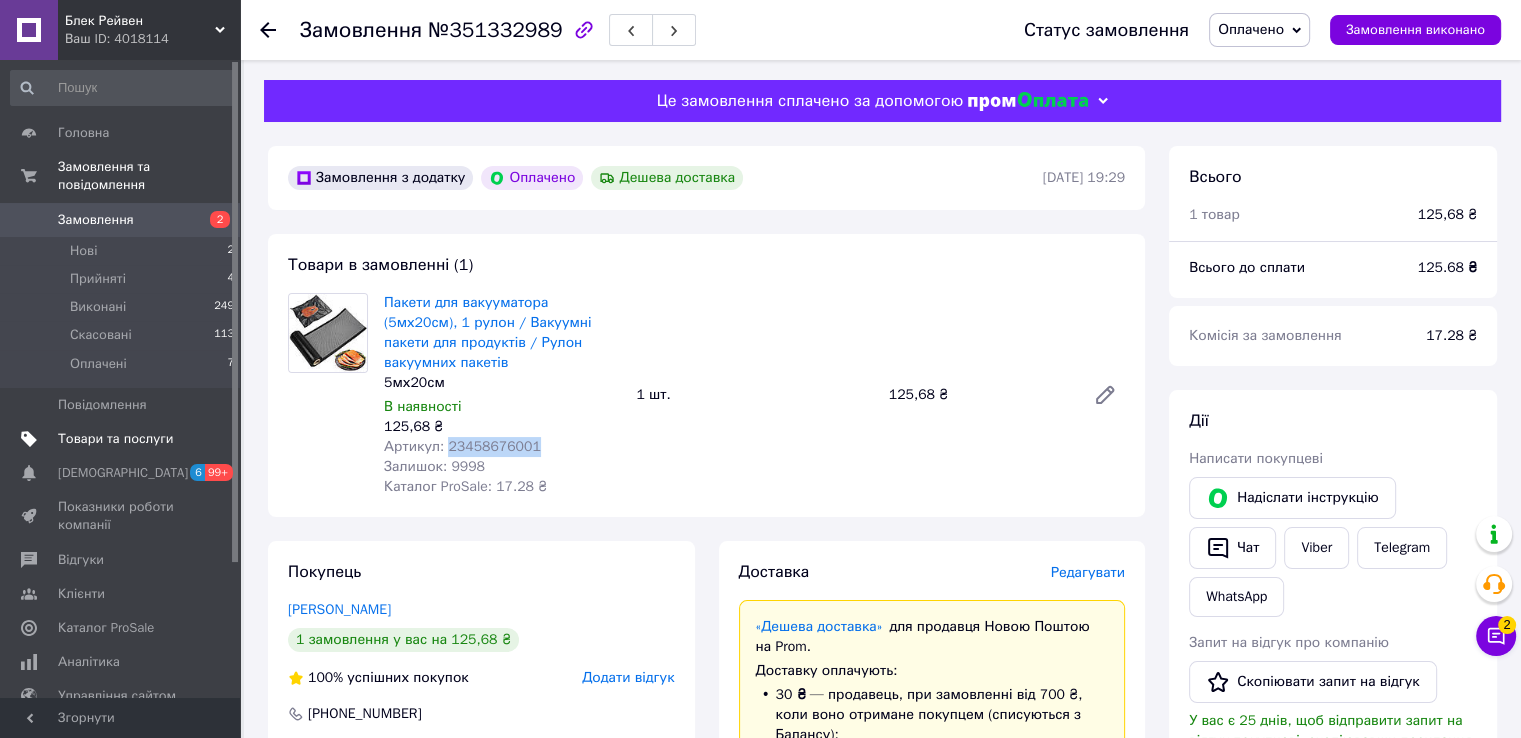 click on "Товари та послуги" at bounding box center (115, 439) 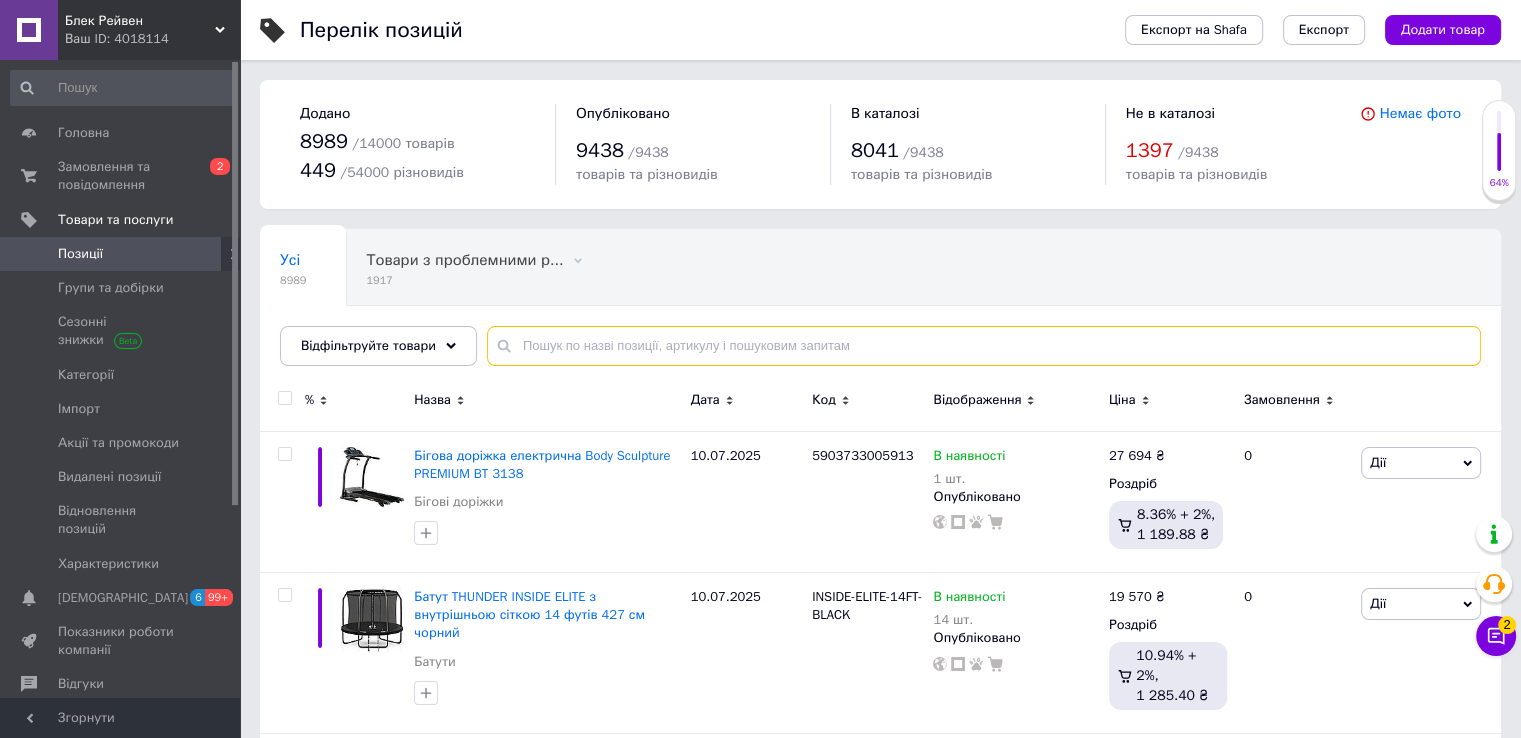 click at bounding box center [984, 346] 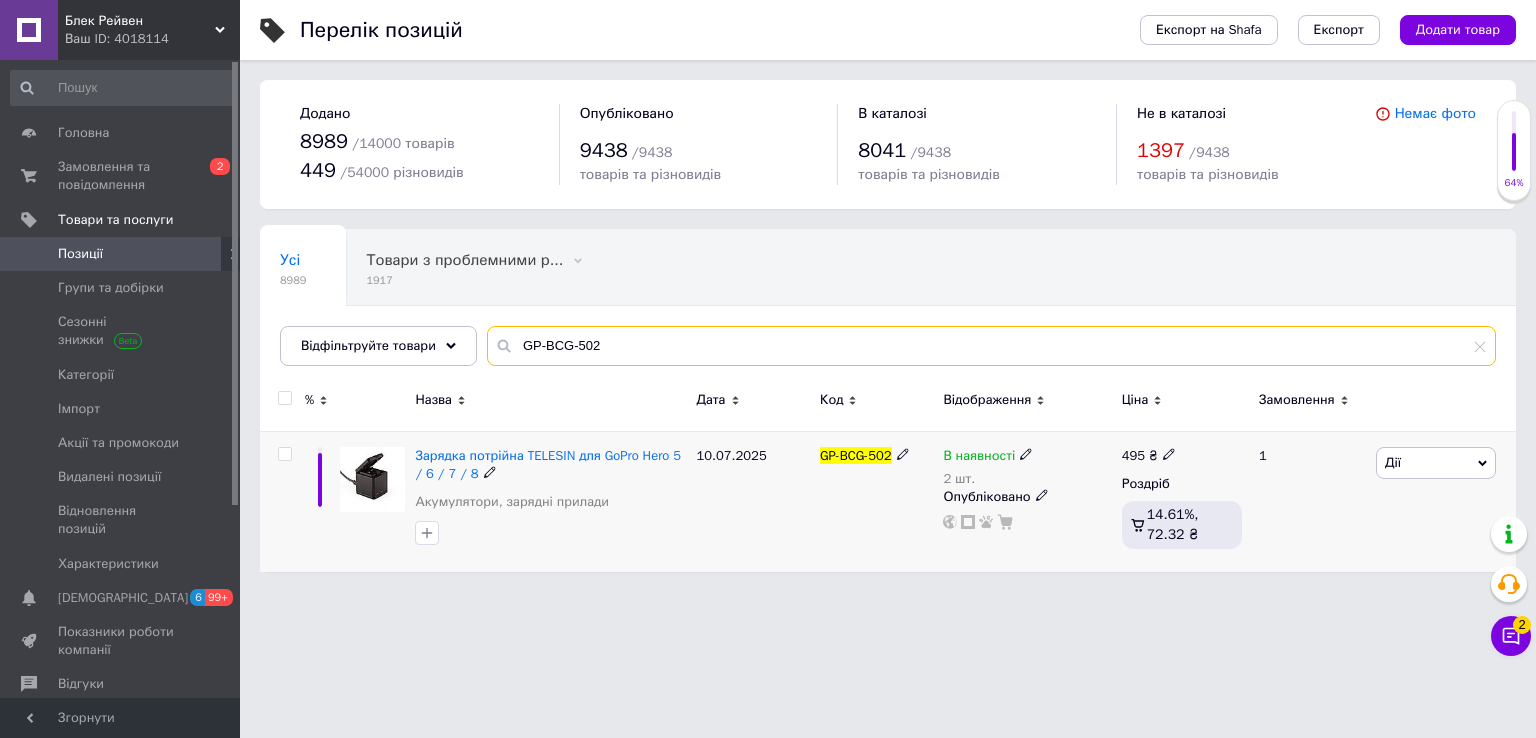 type on "GP-BCG-502" 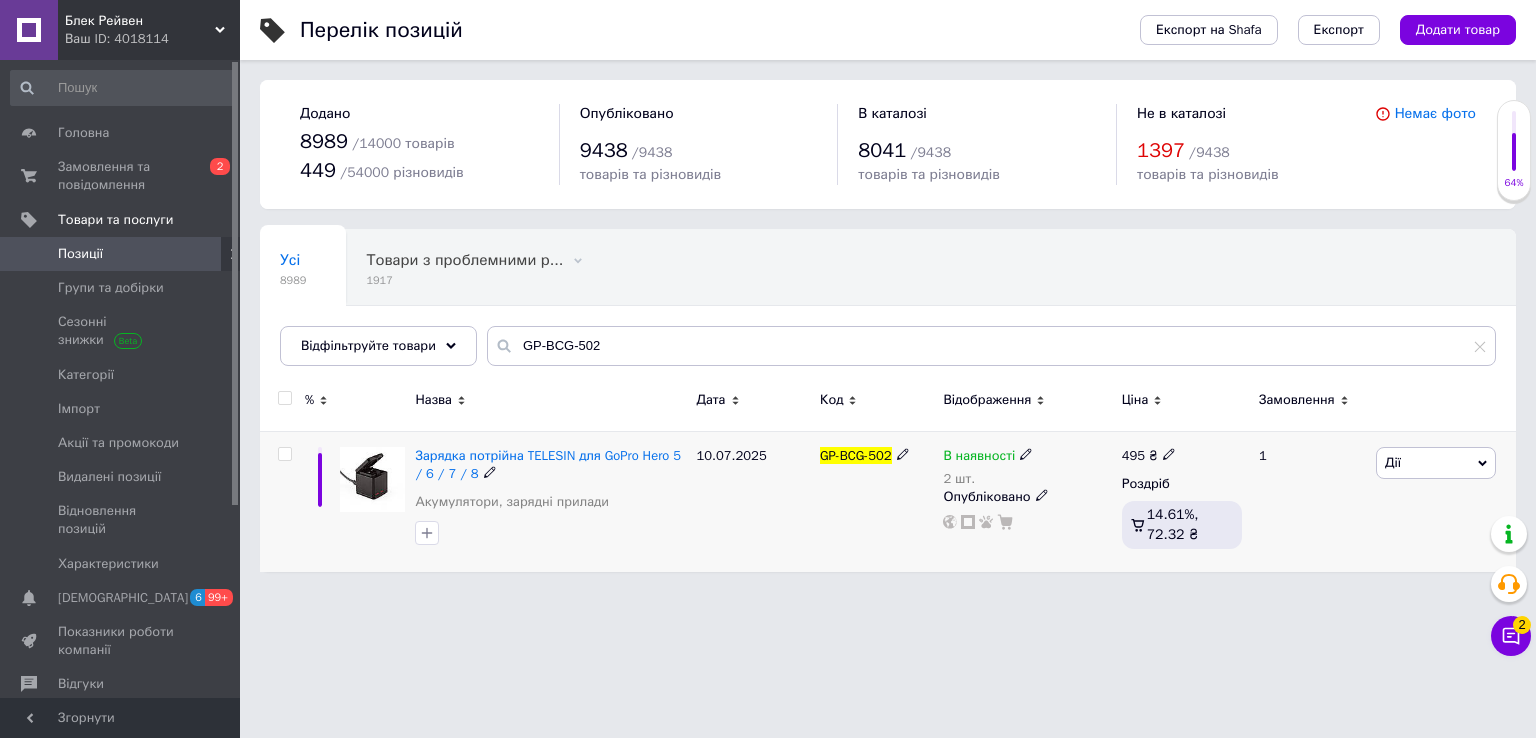 click 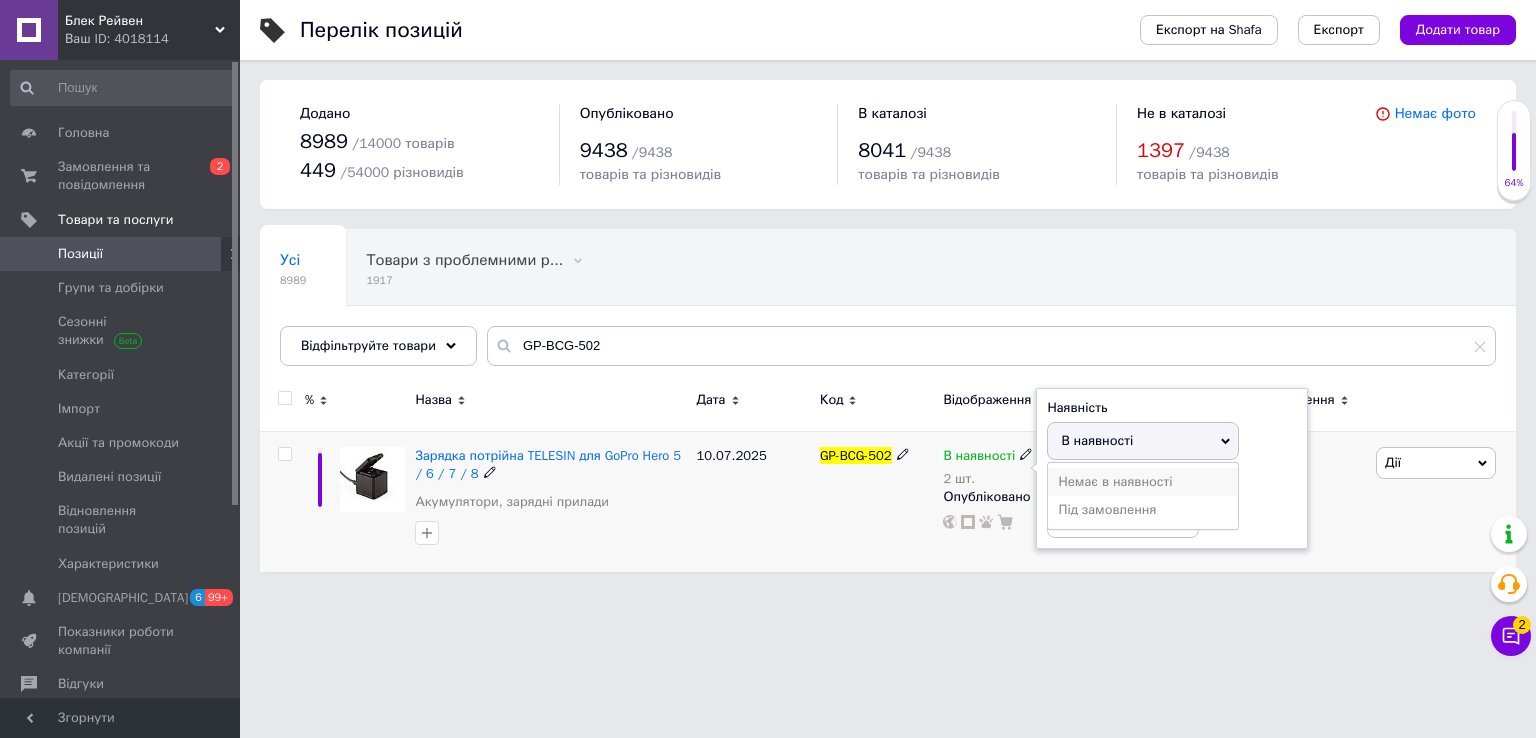 click on "Немає в наявності" at bounding box center (1143, 482) 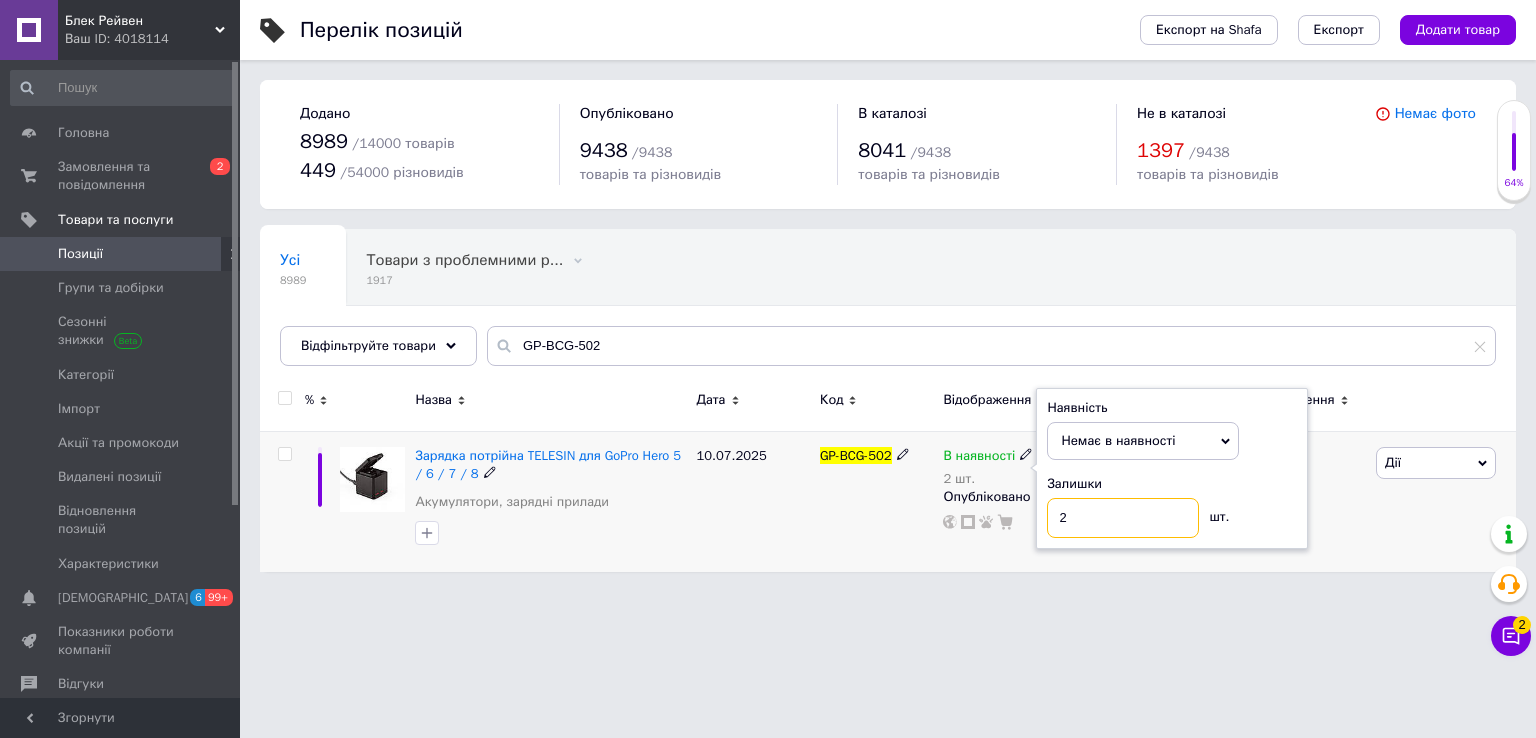 drag, startPoint x: 1108, startPoint y: 523, endPoint x: 1124, endPoint y: 511, distance: 20 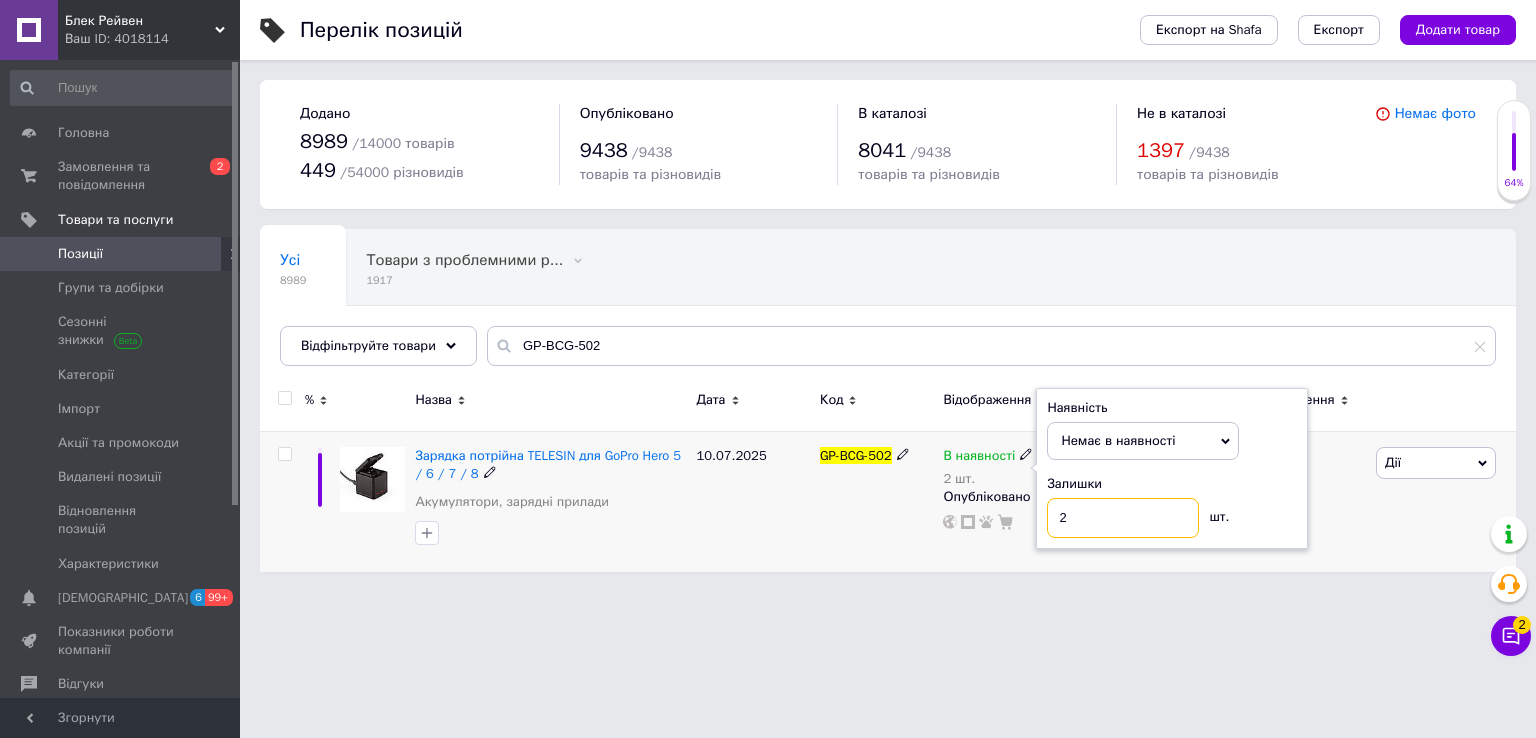click on "2" at bounding box center [1123, 518] 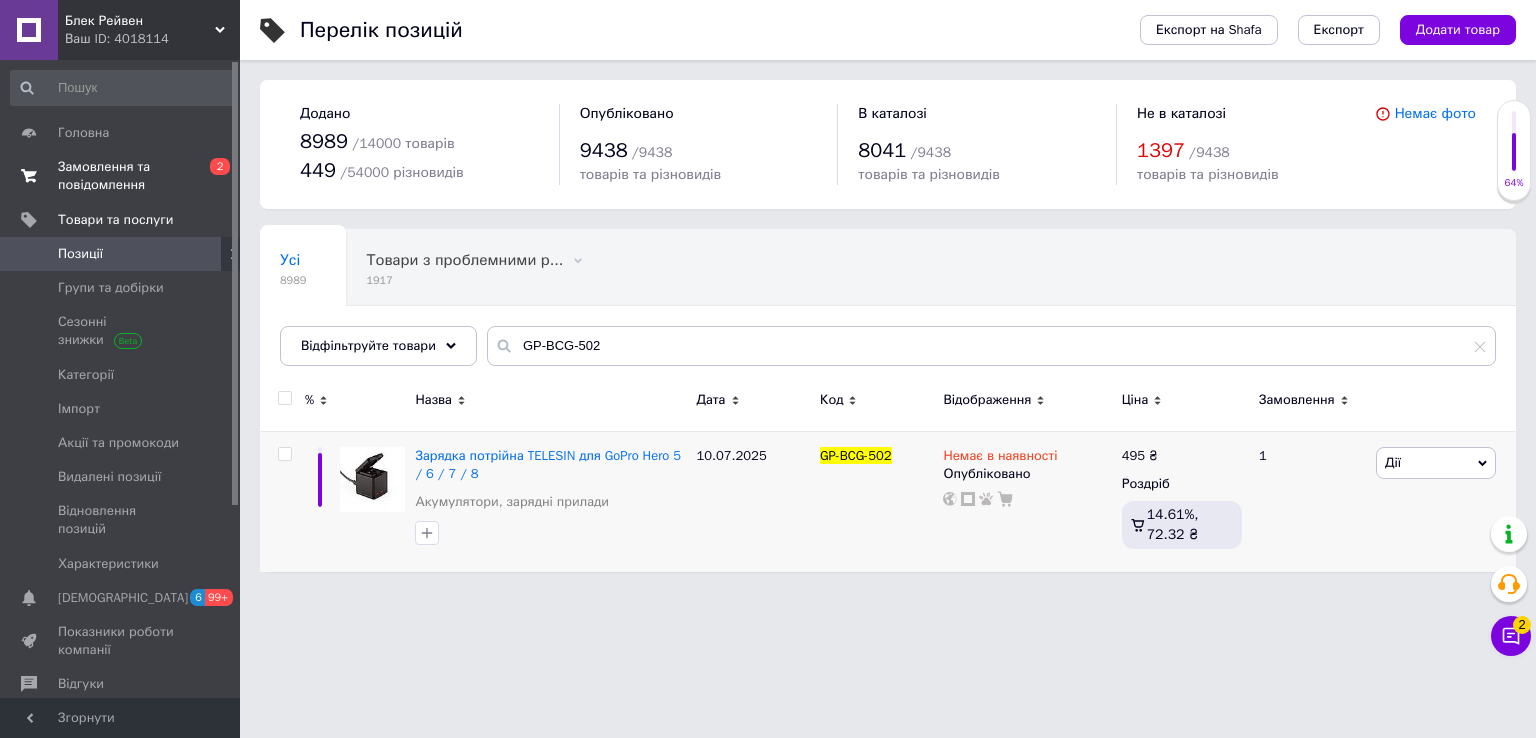 click on "Замовлення та повідомлення 0 2" at bounding box center (123, 176) 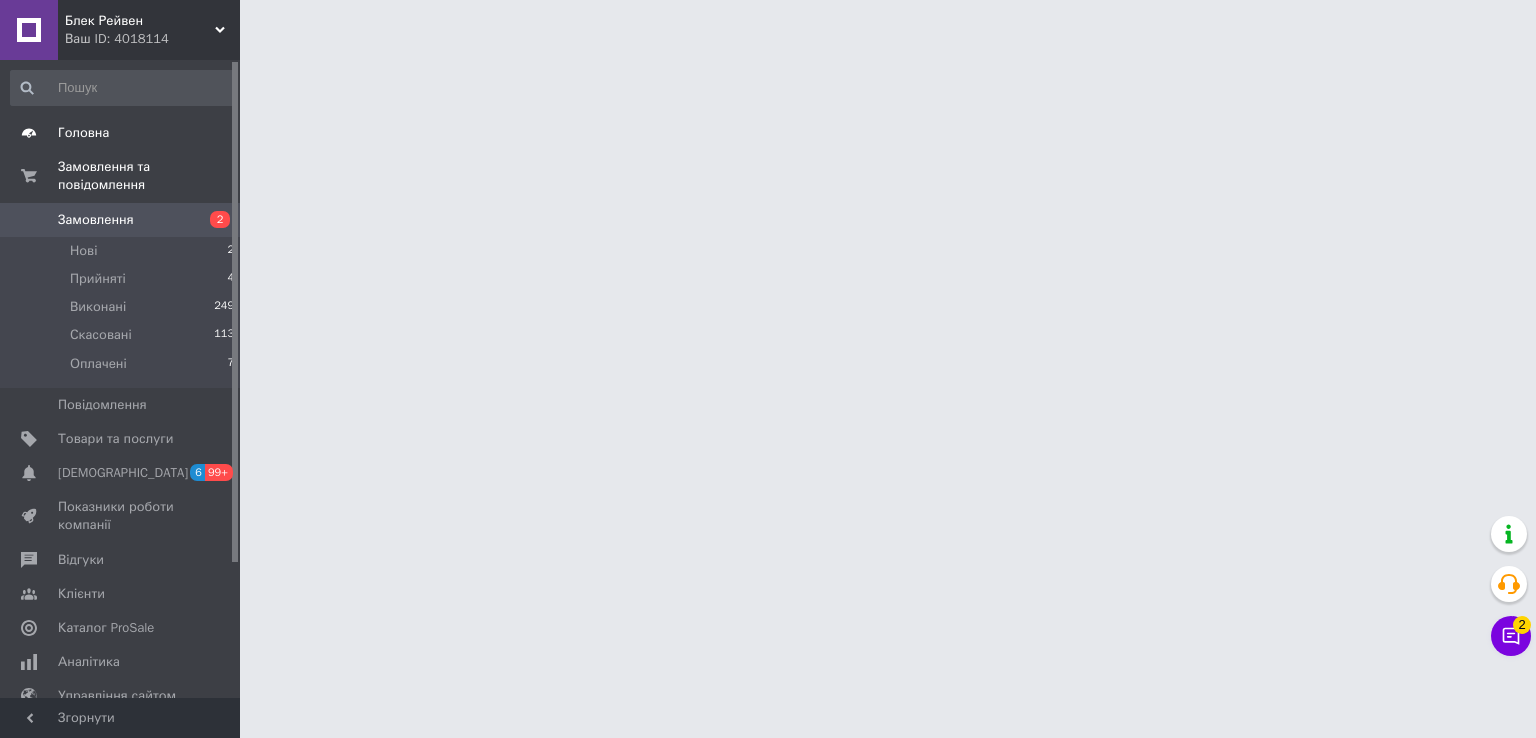 click on "Головна" at bounding box center (83, 133) 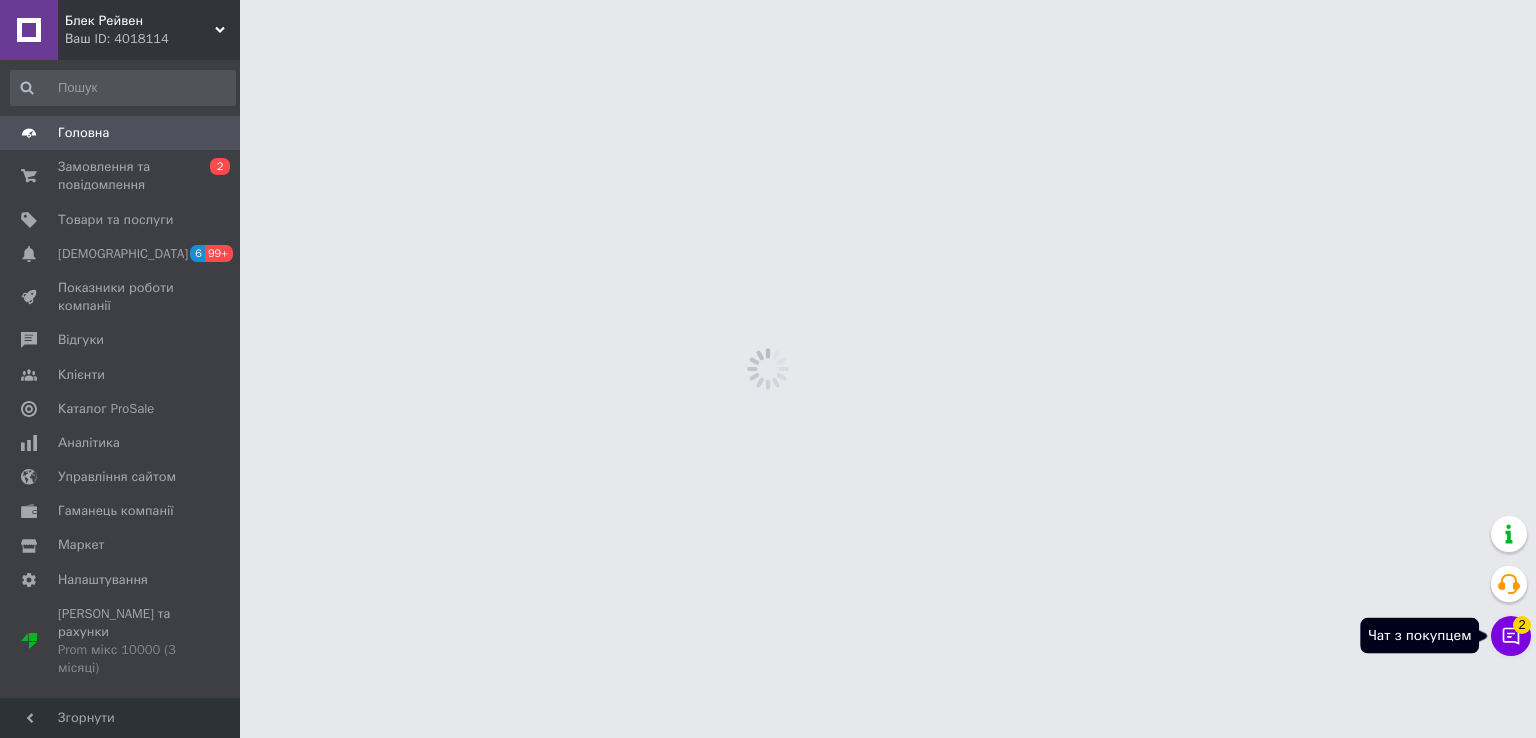 click 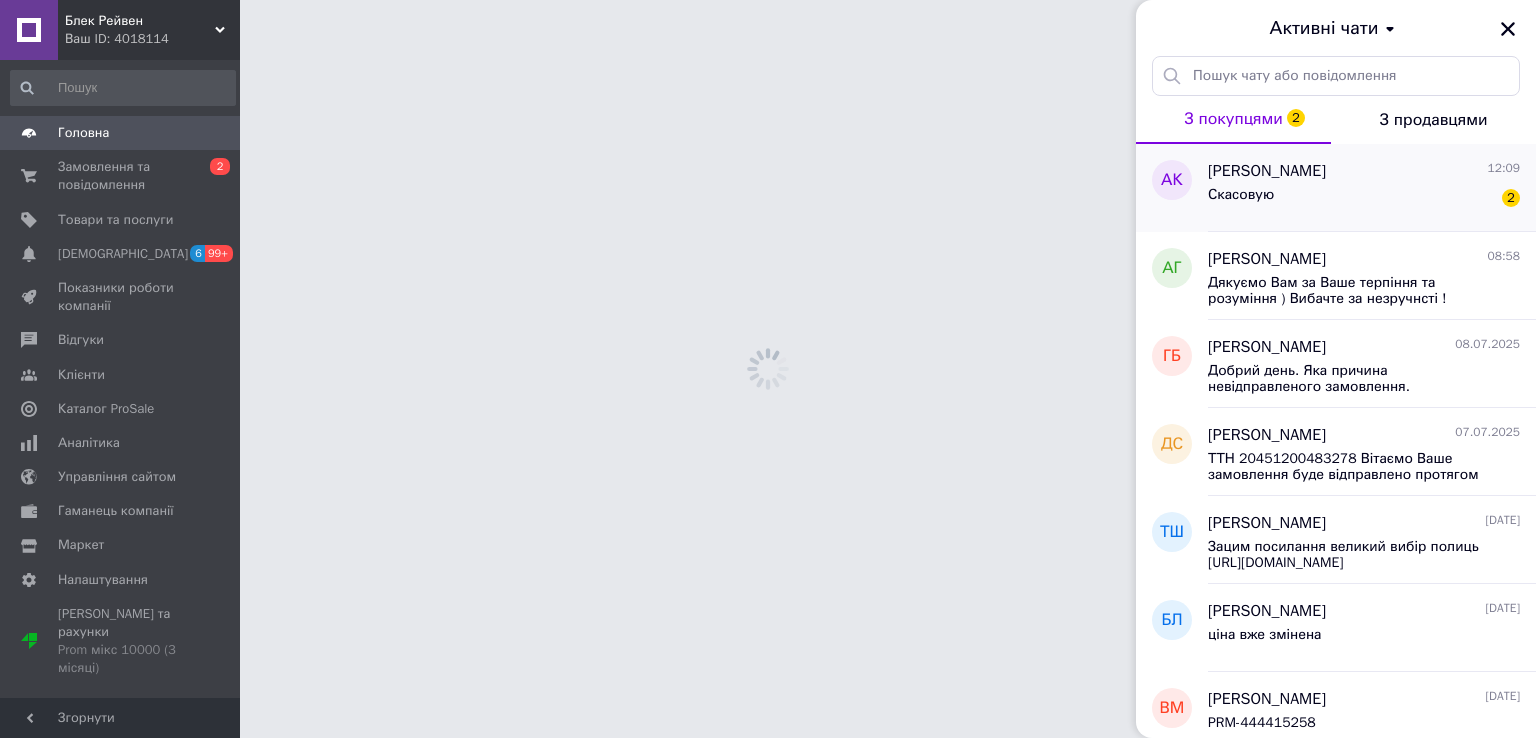 click on "Скасовую 2" at bounding box center (1364, 199) 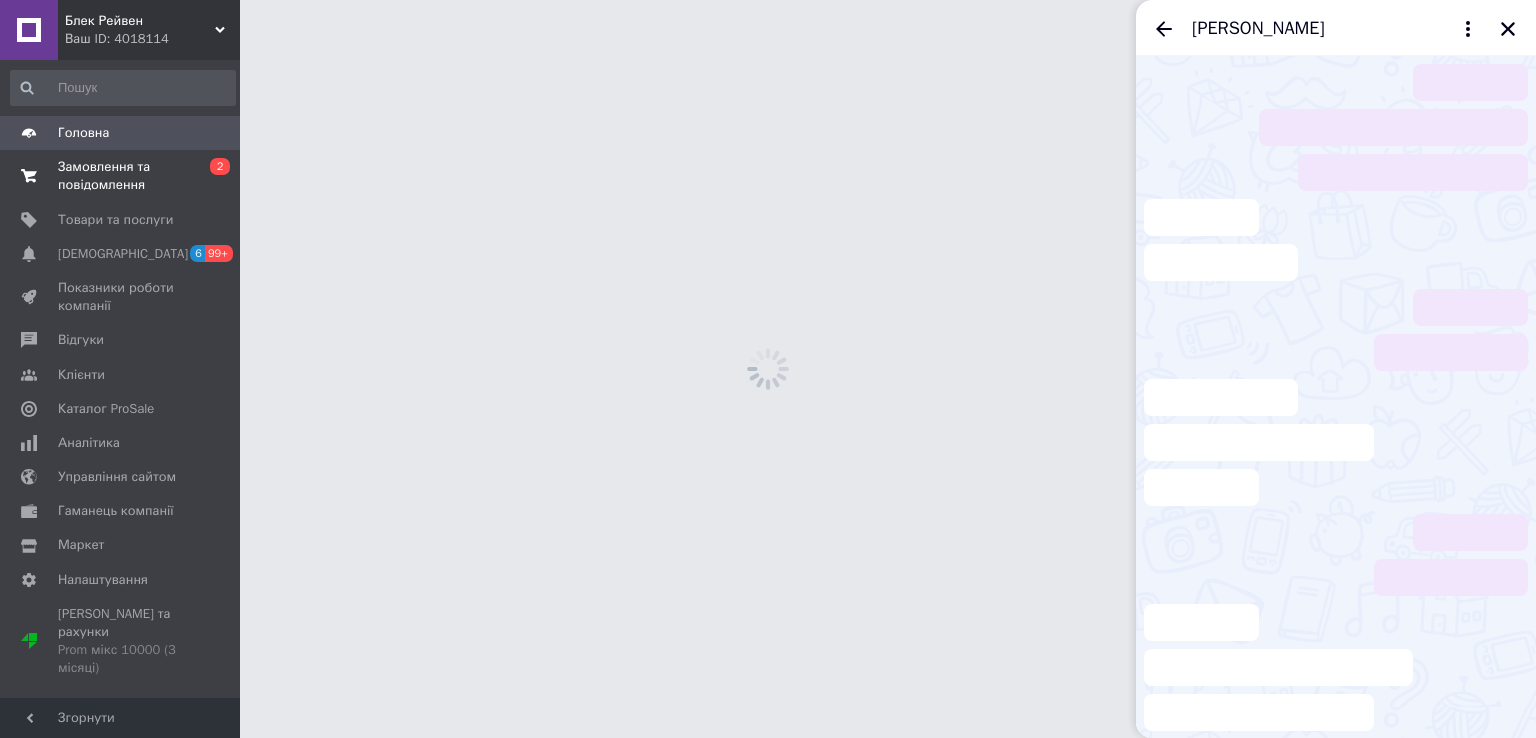 click on "Замовлення та повідомлення" at bounding box center [121, 176] 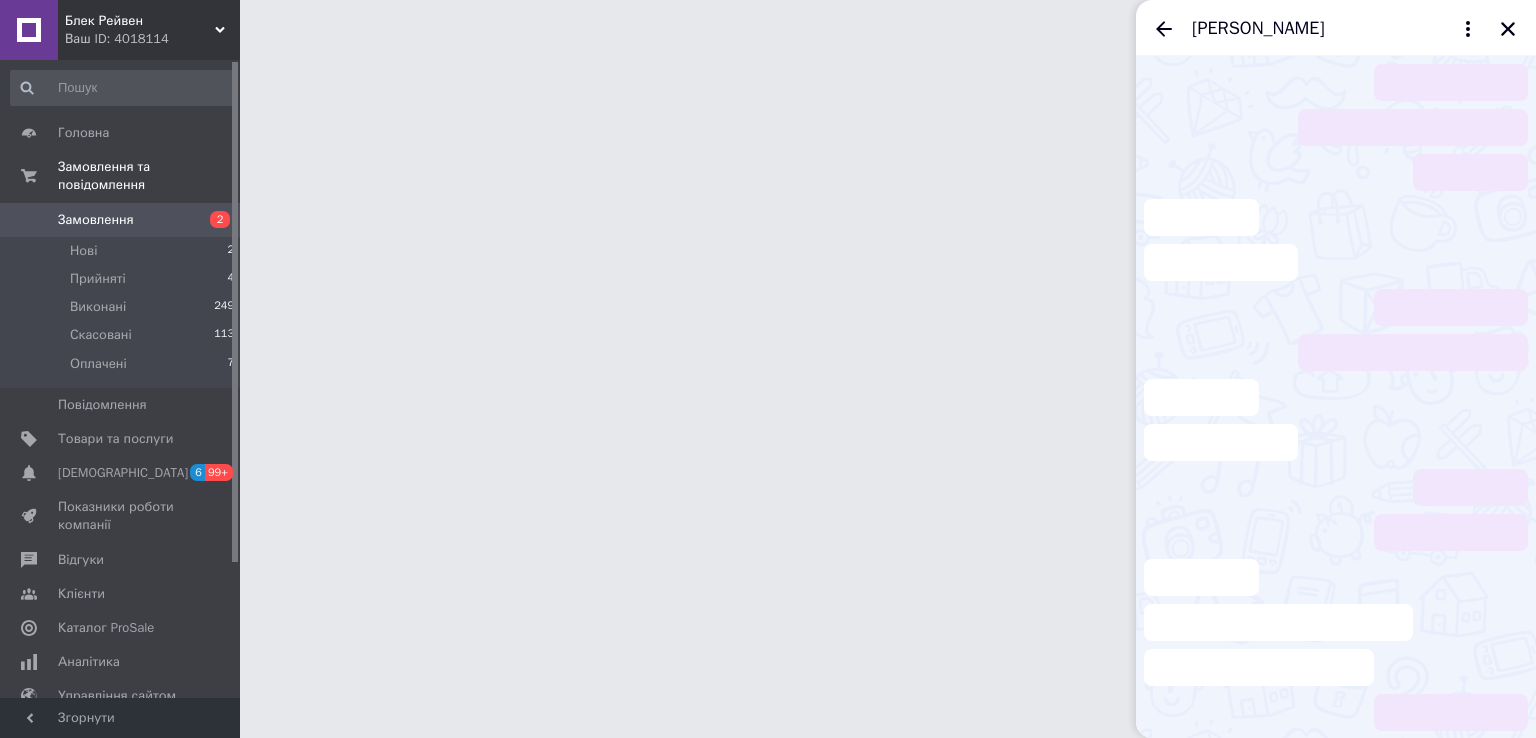 click on "Блек Рейвен Ваш ID: 4018114 Сайт Блек Рейвен Кабінет покупця Перевірити стан системи Сторінка на порталі Покупець Довідка Вийти Головна Замовлення та повідомлення Замовлення 2 Нові 2 Прийняті 4 Виконані 249 Скасовані 113 Оплачені 7 Повідомлення 0 Товари та послуги Сповіщення 6 99+ Показники роботи компанії Відгуки Клієнти Каталог ProSale Аналітика Управління сайтом Гаманець компанії Маркет Налаштування Тарифи та рахунки Prom мікс 10000 (3 місяці) Згорнути
2 2" at bounding box center (768, 25) 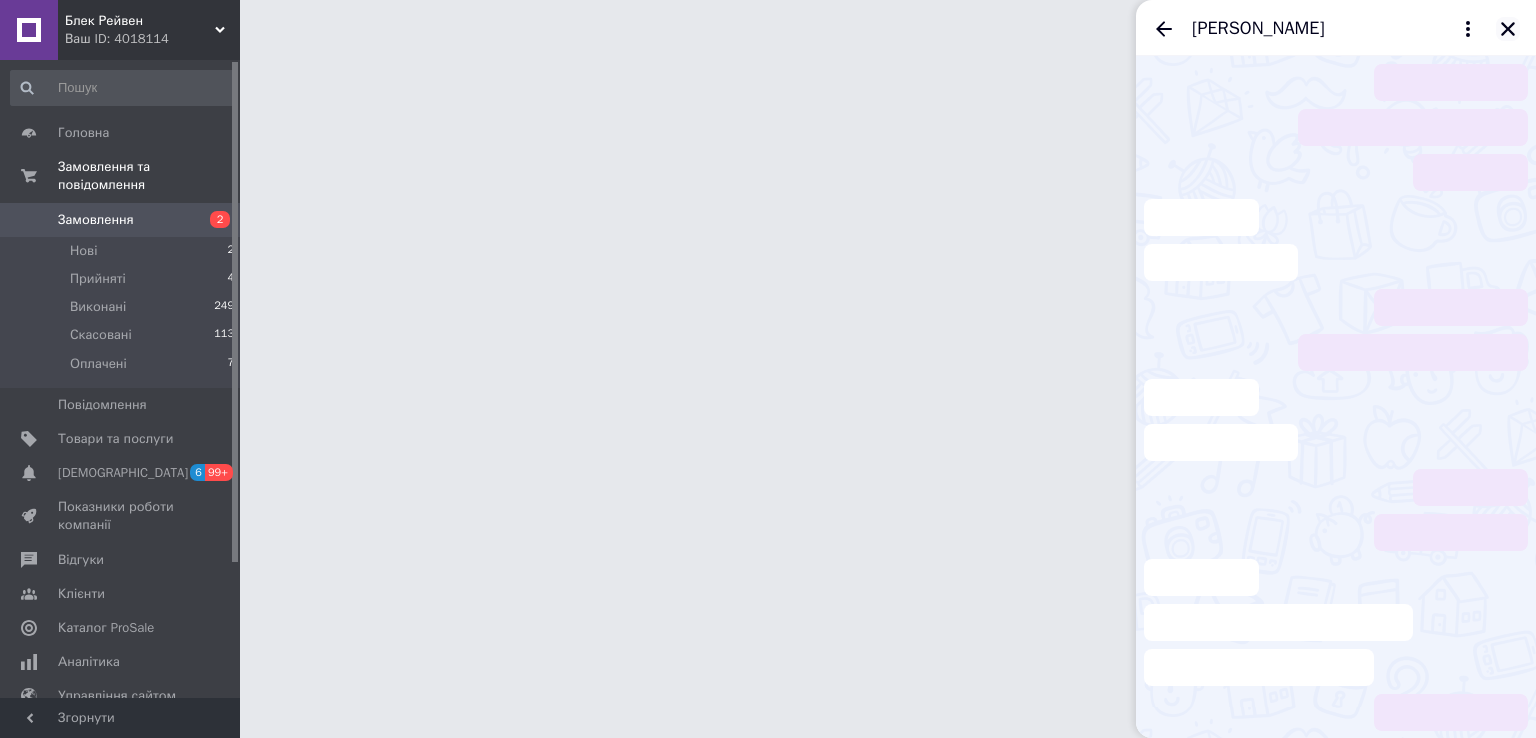 click 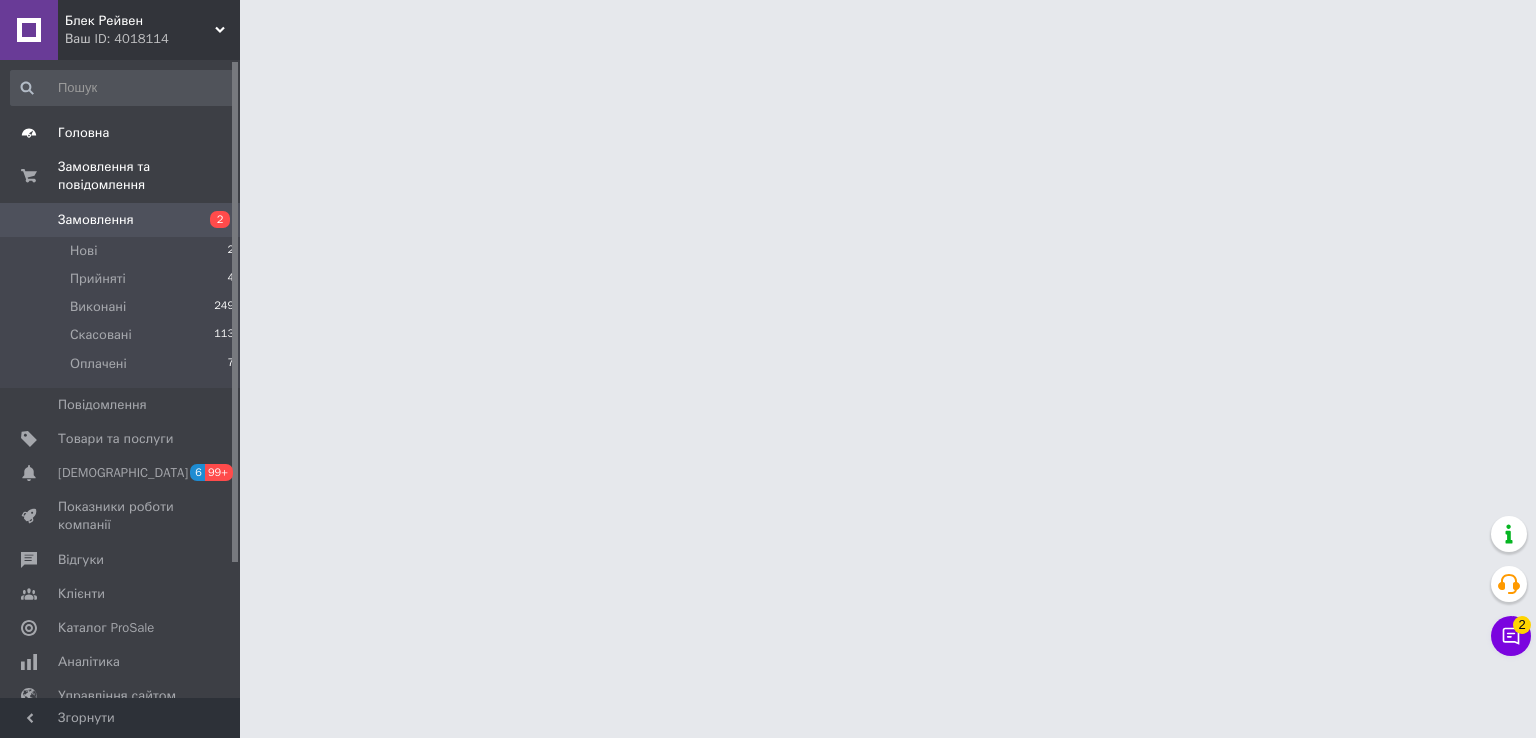 click on "Головна" at bounding box center [83, 133] 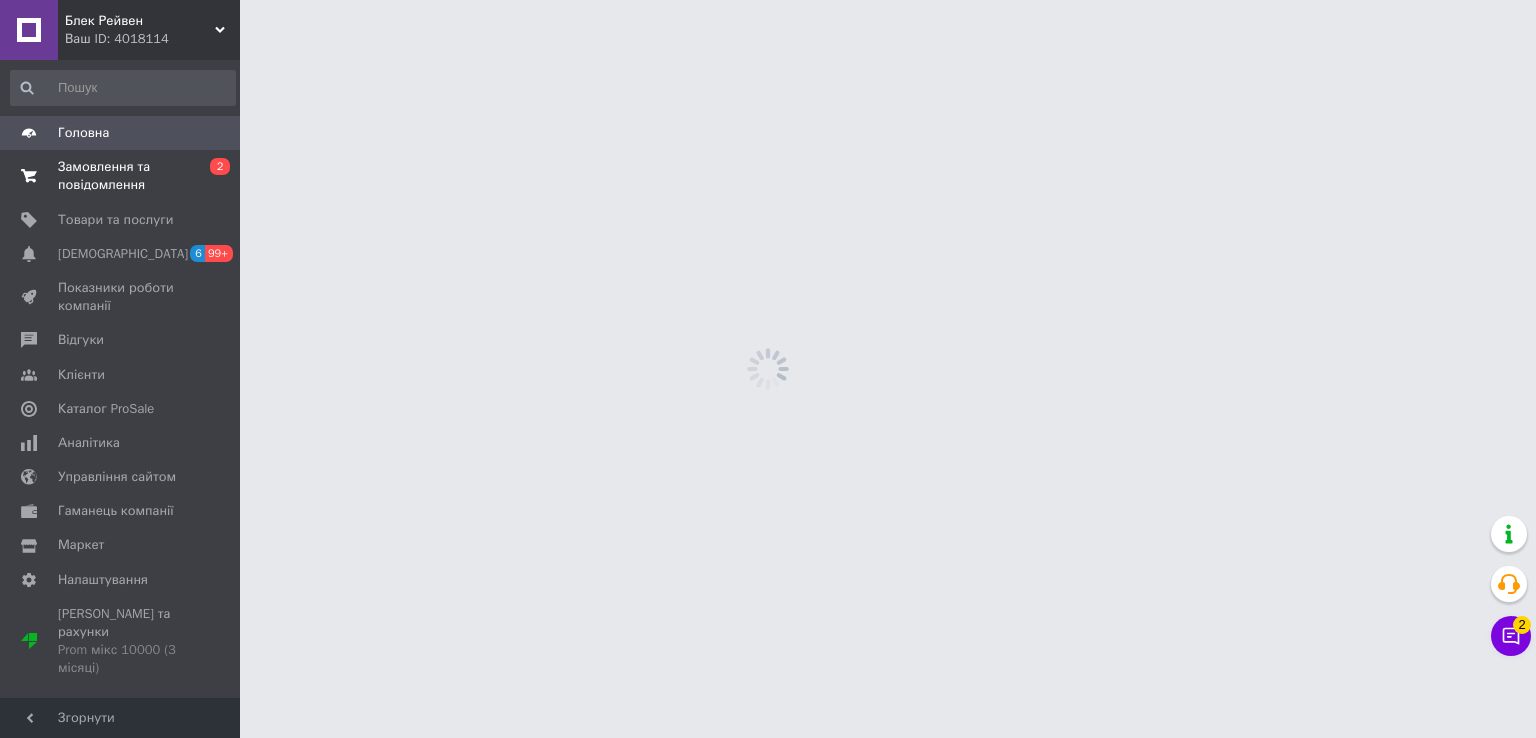 click on "Замовлення та повідомлення" at bounding box center [121, 176] 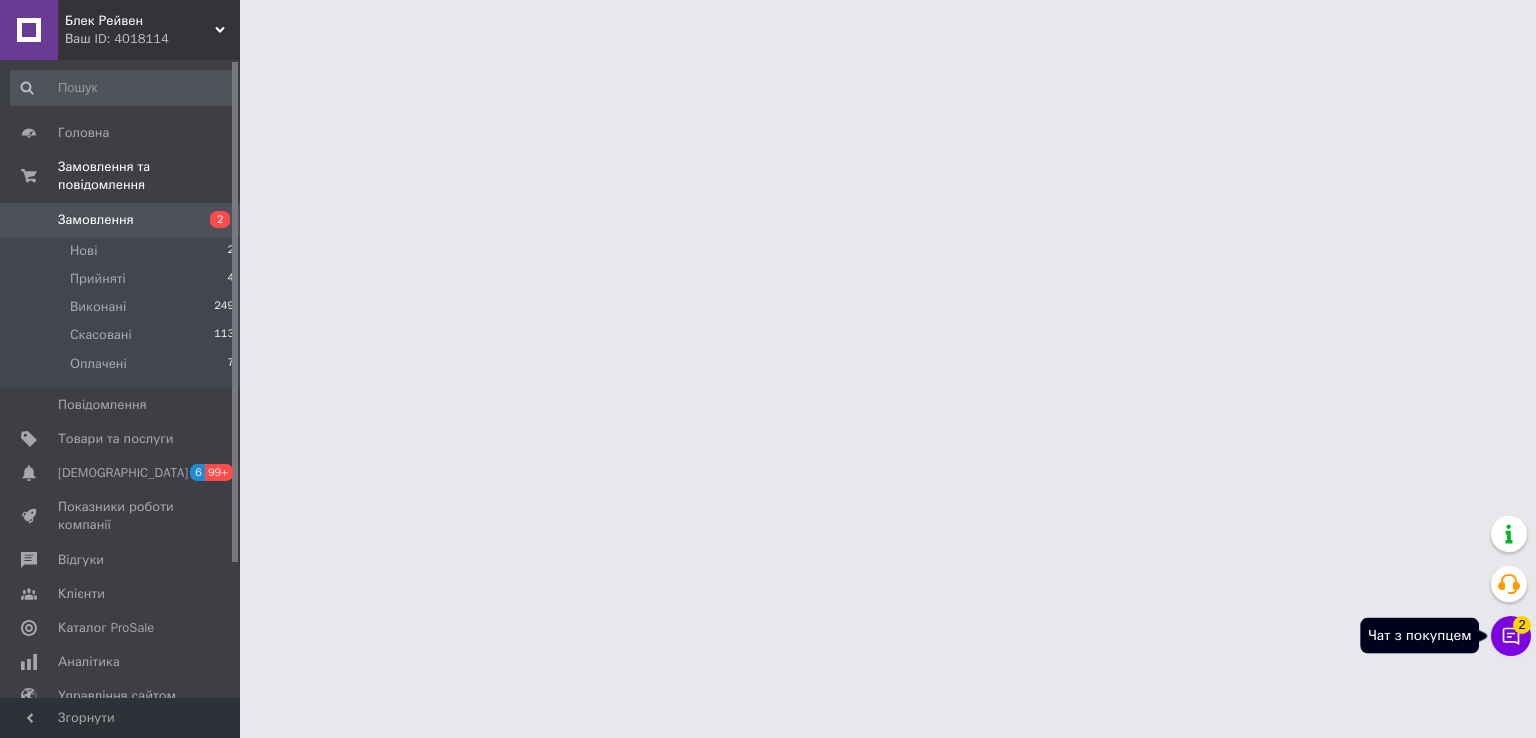 click on "Чат з покупцем 2" at bounding box center (1511, 636) 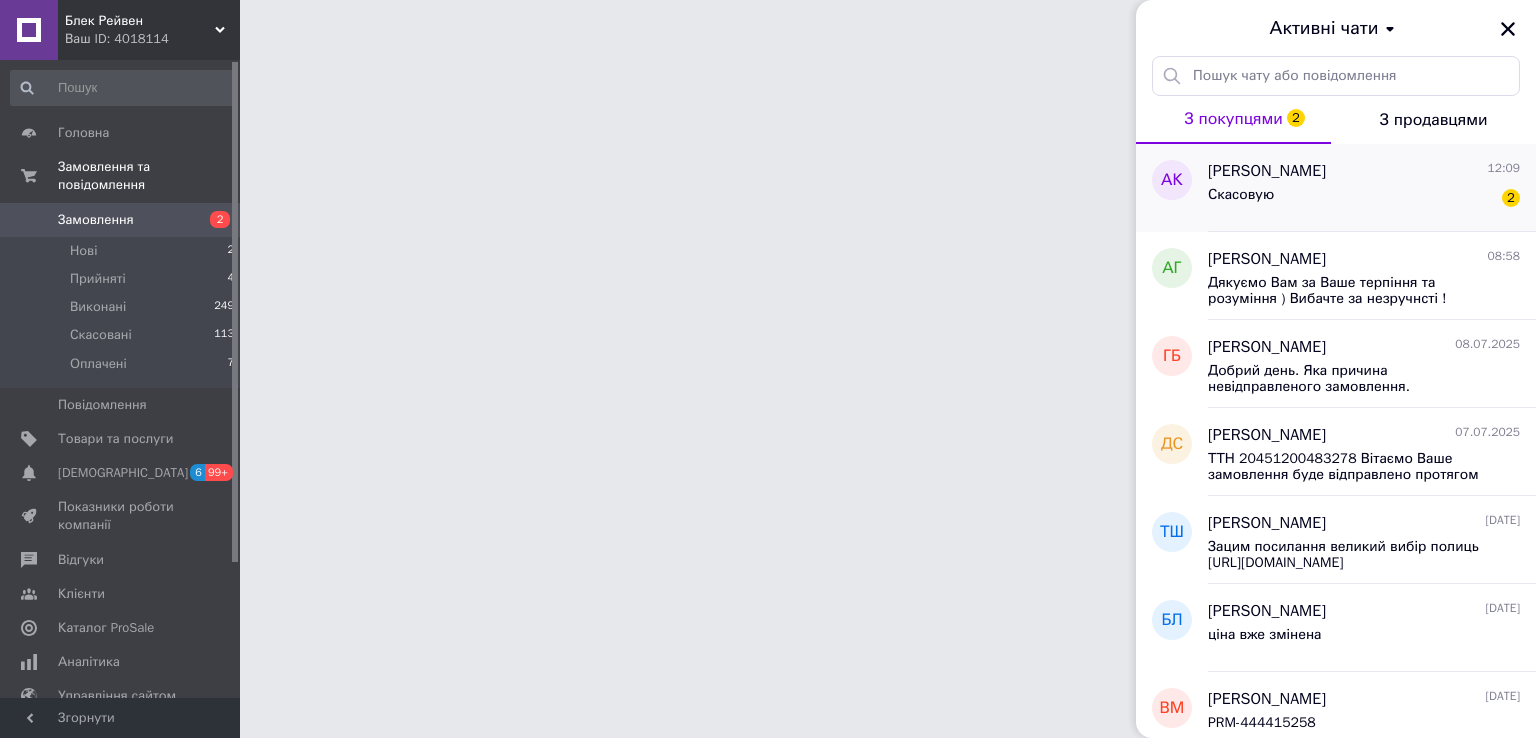 click on "Скасовую 2" at bounding box center [1364, 199] 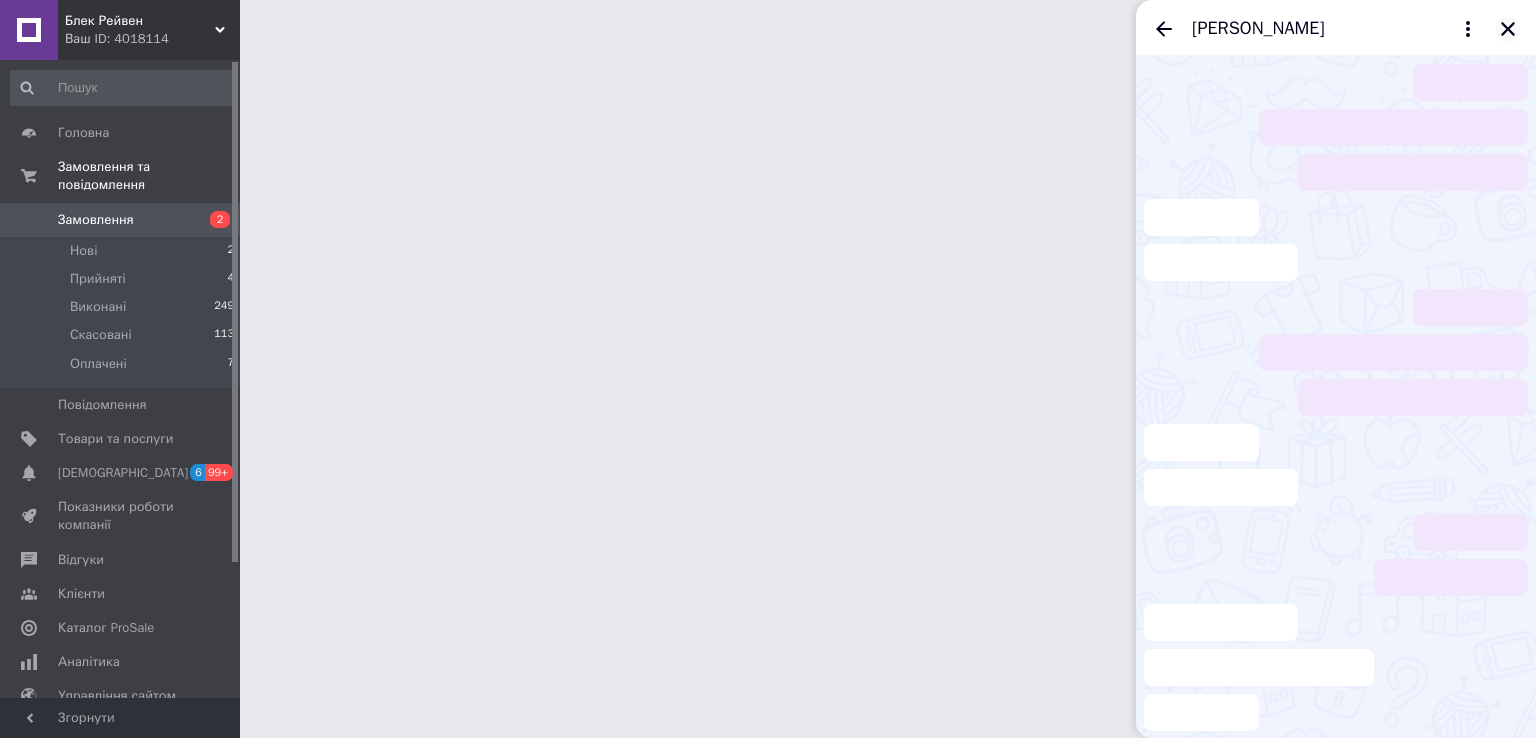 click 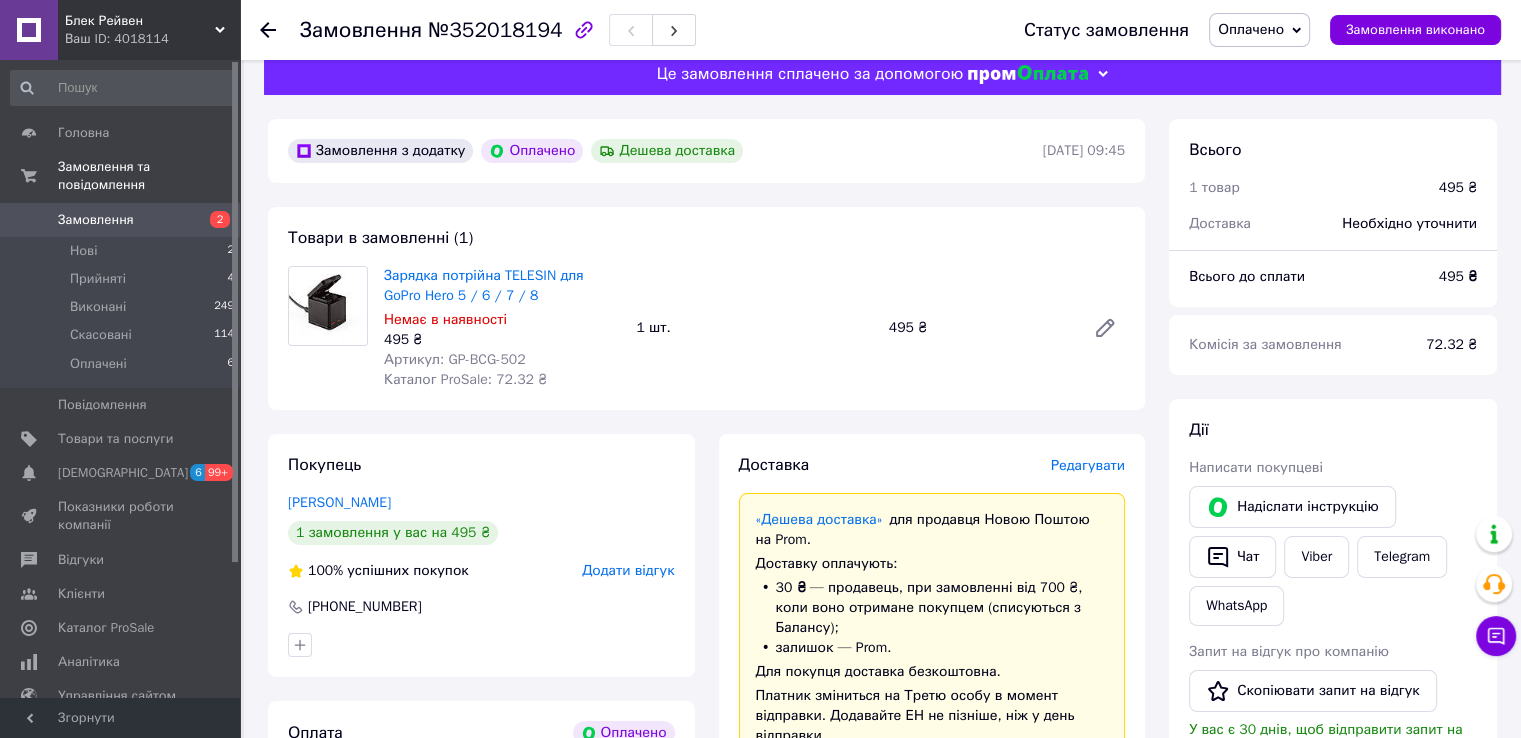 scroll, scrollTop: 0, scrollLeft: 0, axis: both 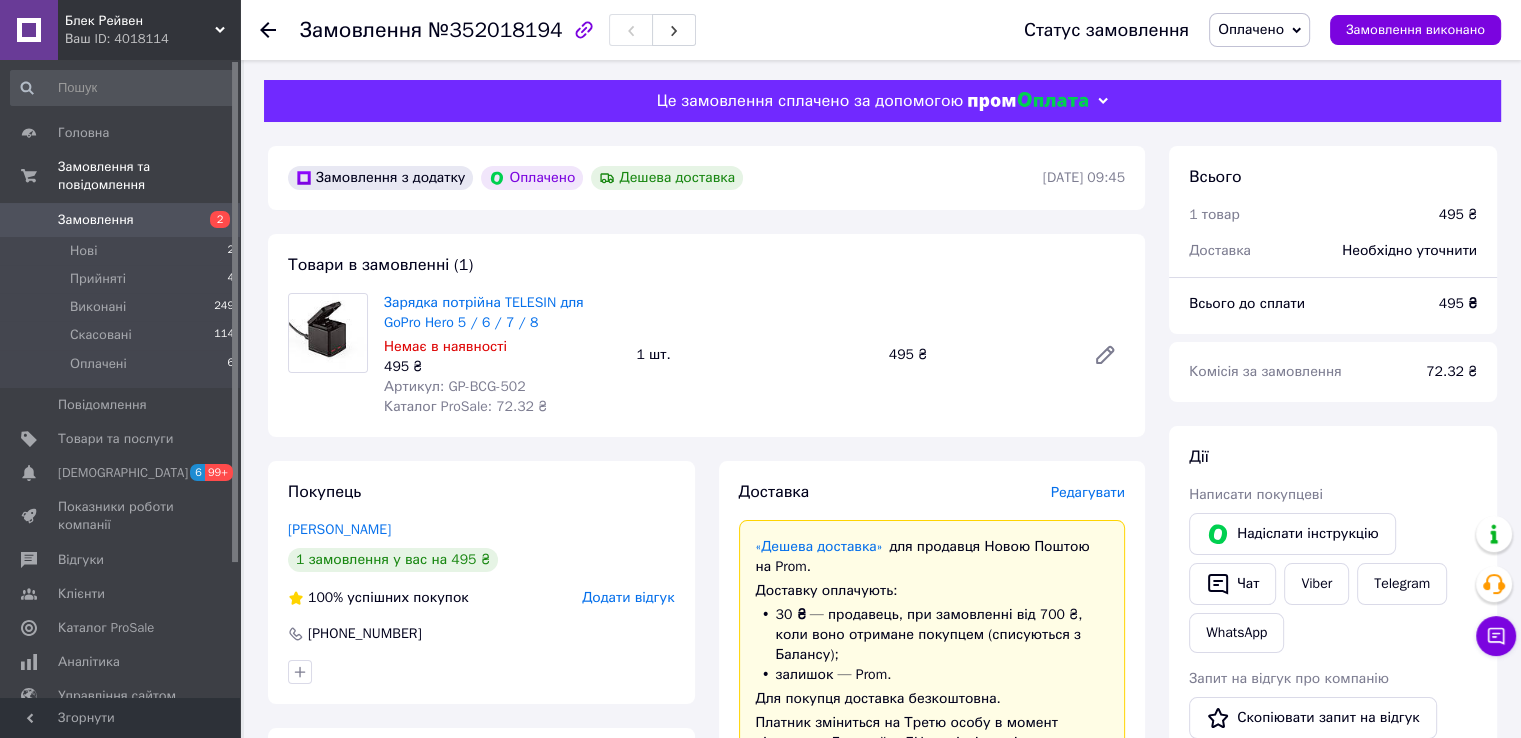 click 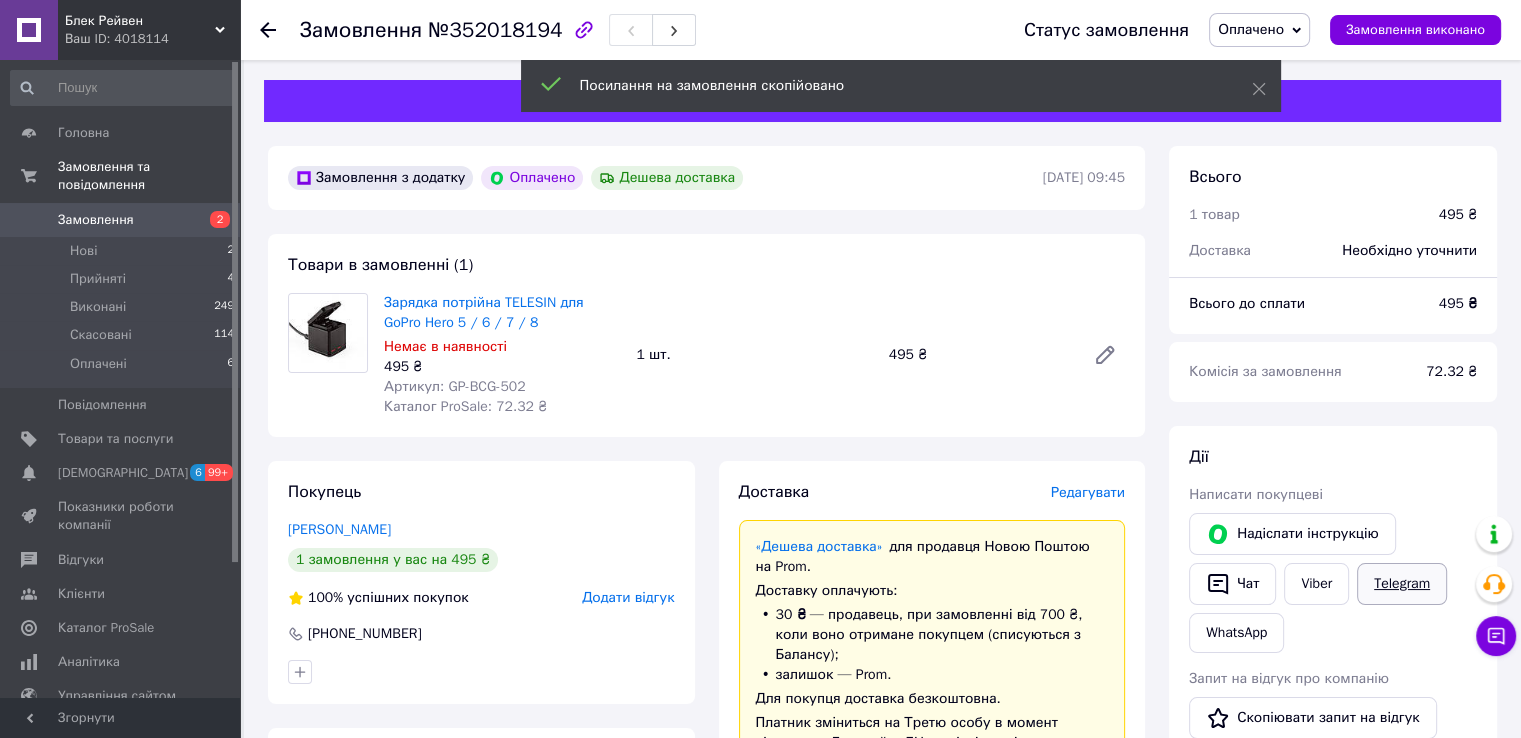 click on "Telegram" at bounding box center (1402, 584) 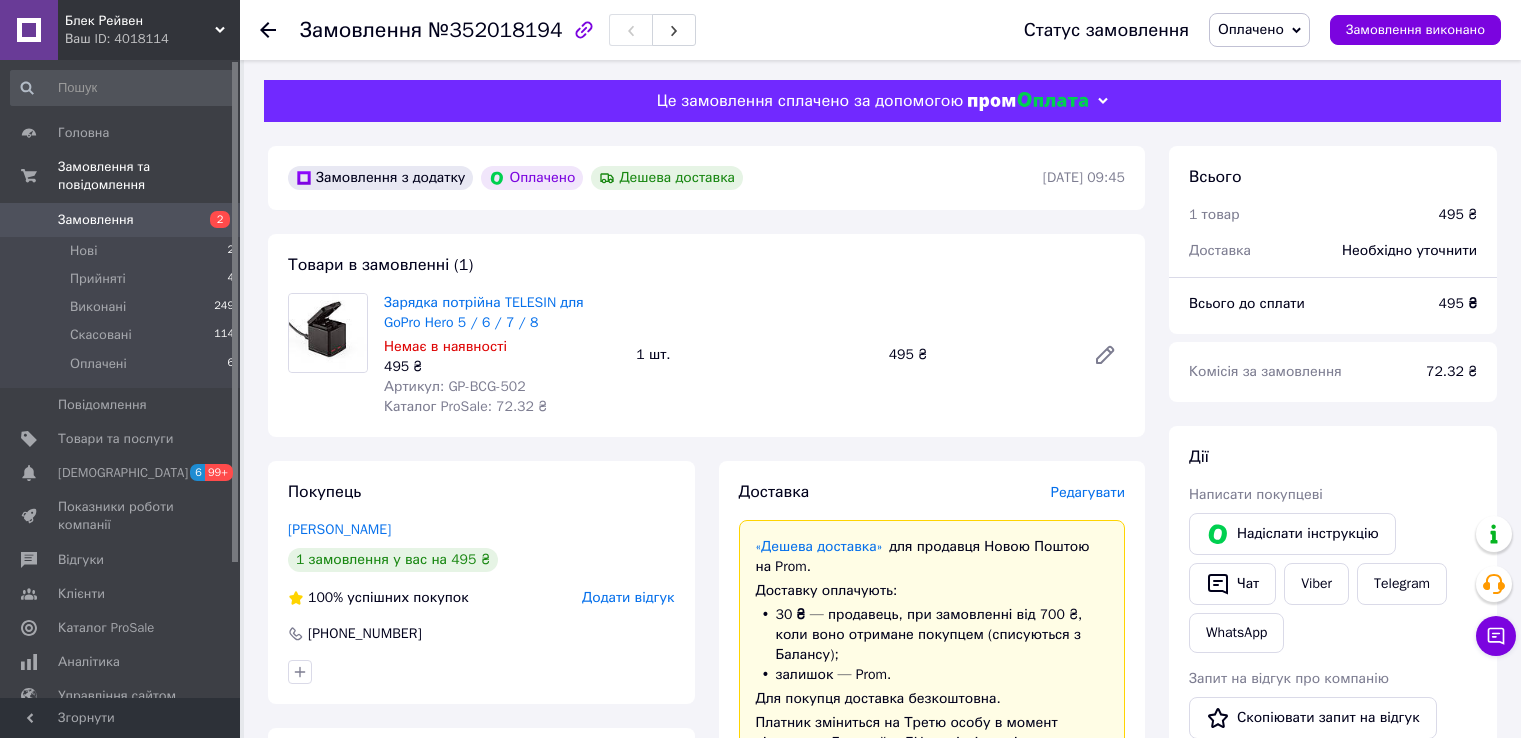 scroll, scrollTop: 0, scrollLeft: 0, axis: both 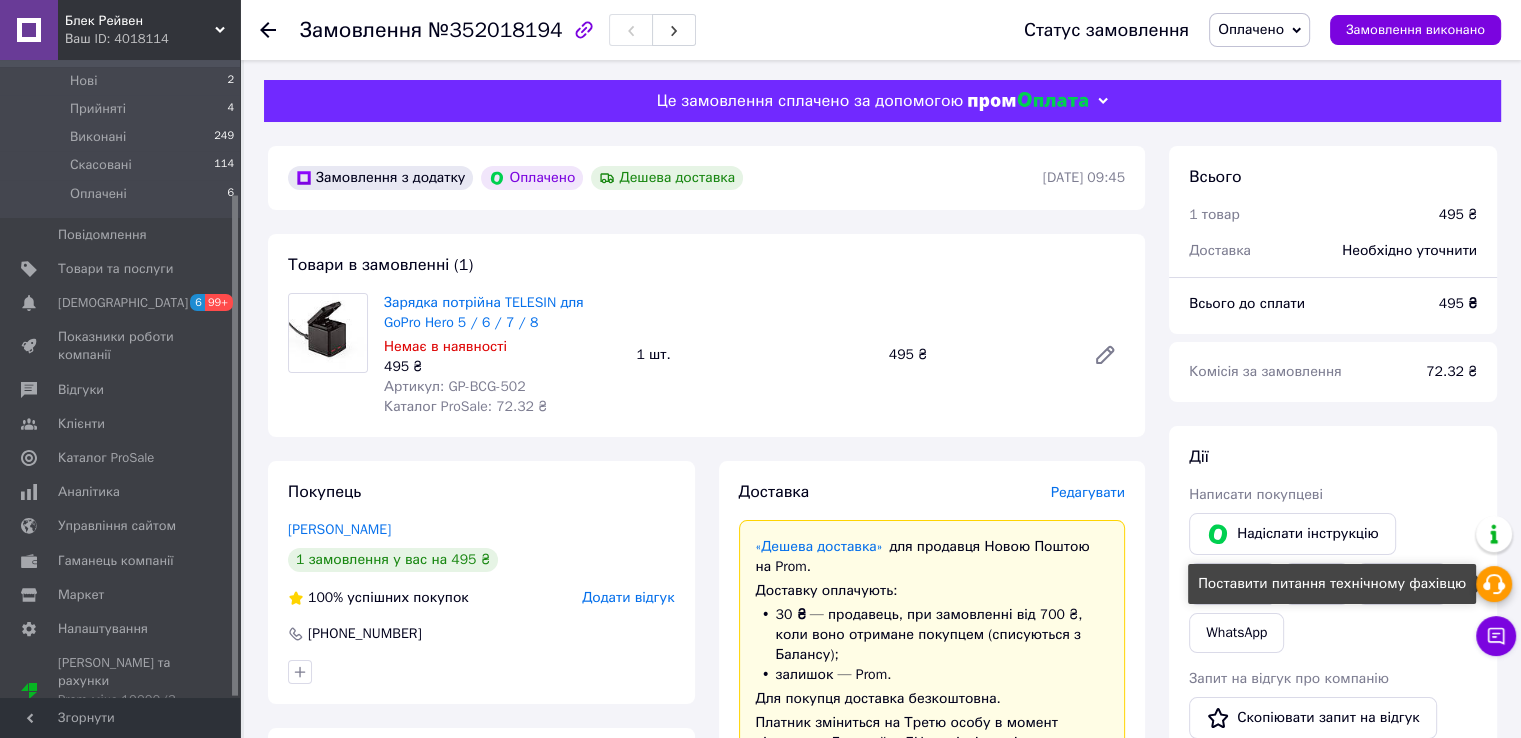 click 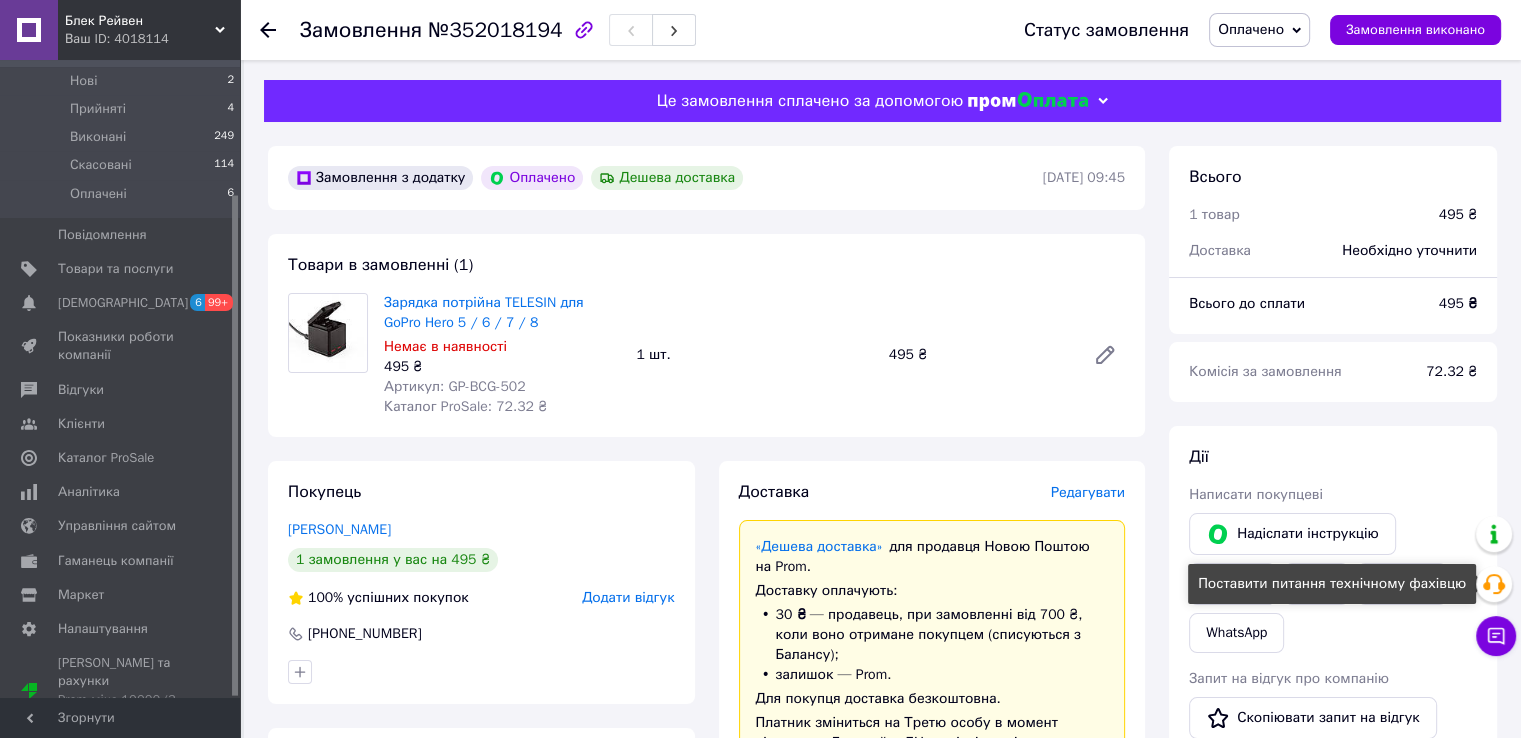 click on "Замовлення виконано" at bounding box center [1415, 30] 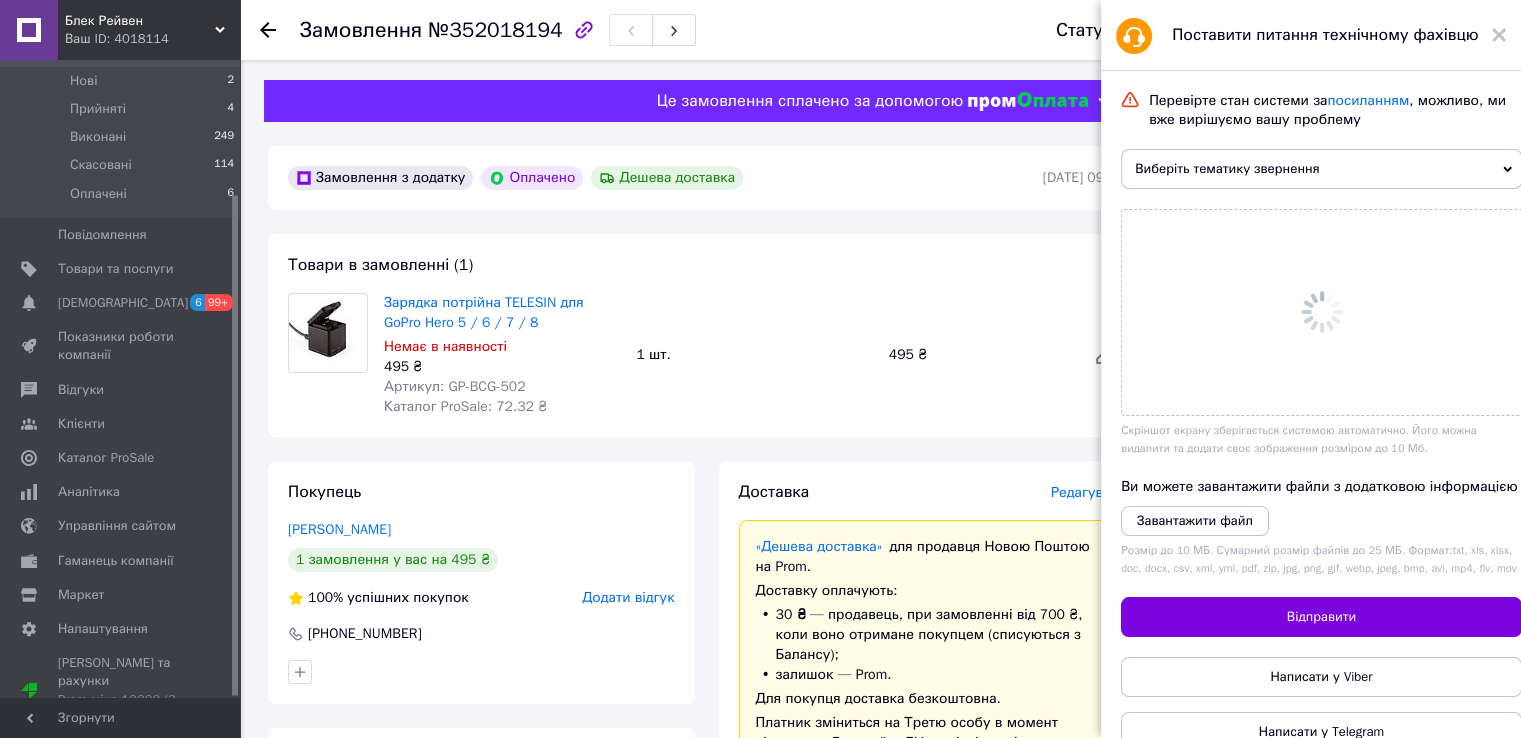 click 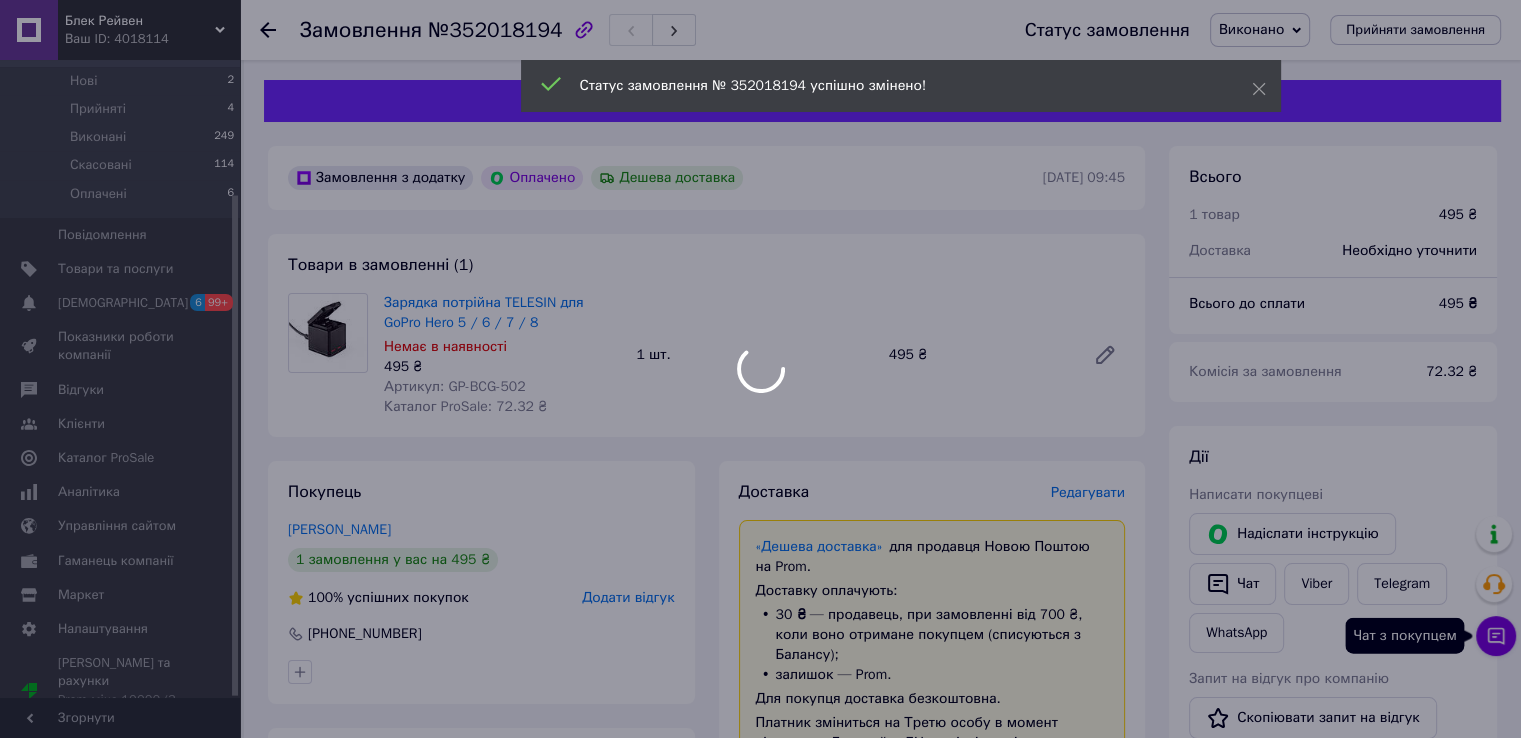 click on "Блек Рейвен Ваш ID: 4018114 Сайт Блек Рейвен Кабінет покупця Перевірити стан системи Сторінка на порталі Покупець Довідка Вийти Головна Замовлення та повідомлення Замовлення 2 Нові 2 Прийняті 4 Виконані 249 Скасовані 114 Оплачені 6 Повідомлення 0 Товари та послуги Сповіщення 6 99+ Показники роботи компанії Відгуки Клієнти Каталог ProSale Аналітика Управління сайтом Гаманець компанії Маркет Налаштування Тарифи та рахунки Prom мікс 10000 (3 місяці) Згорнути
Замовлення №352018194 Статус замовлення Виконано Прийнято 100%" at bounding box center [760, 781] 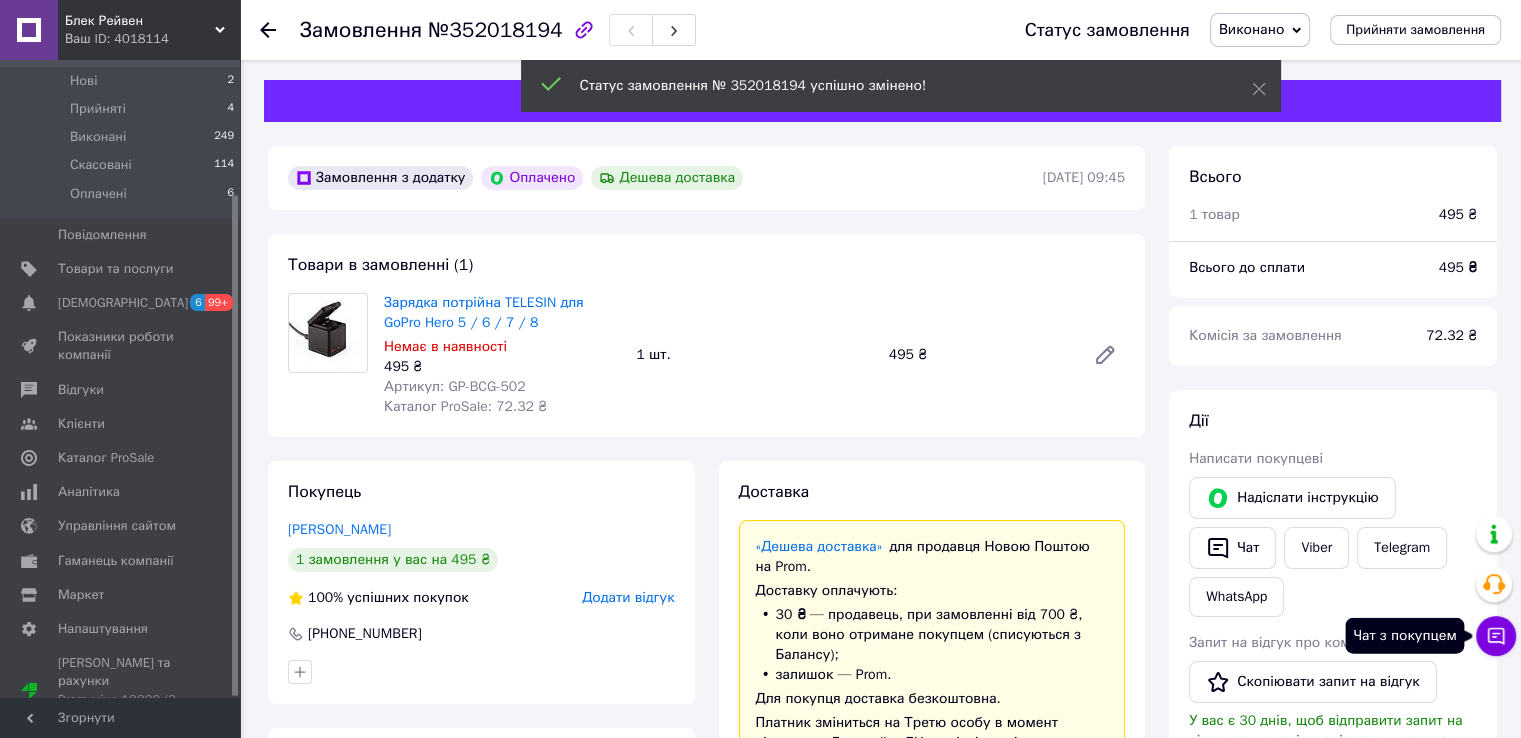click 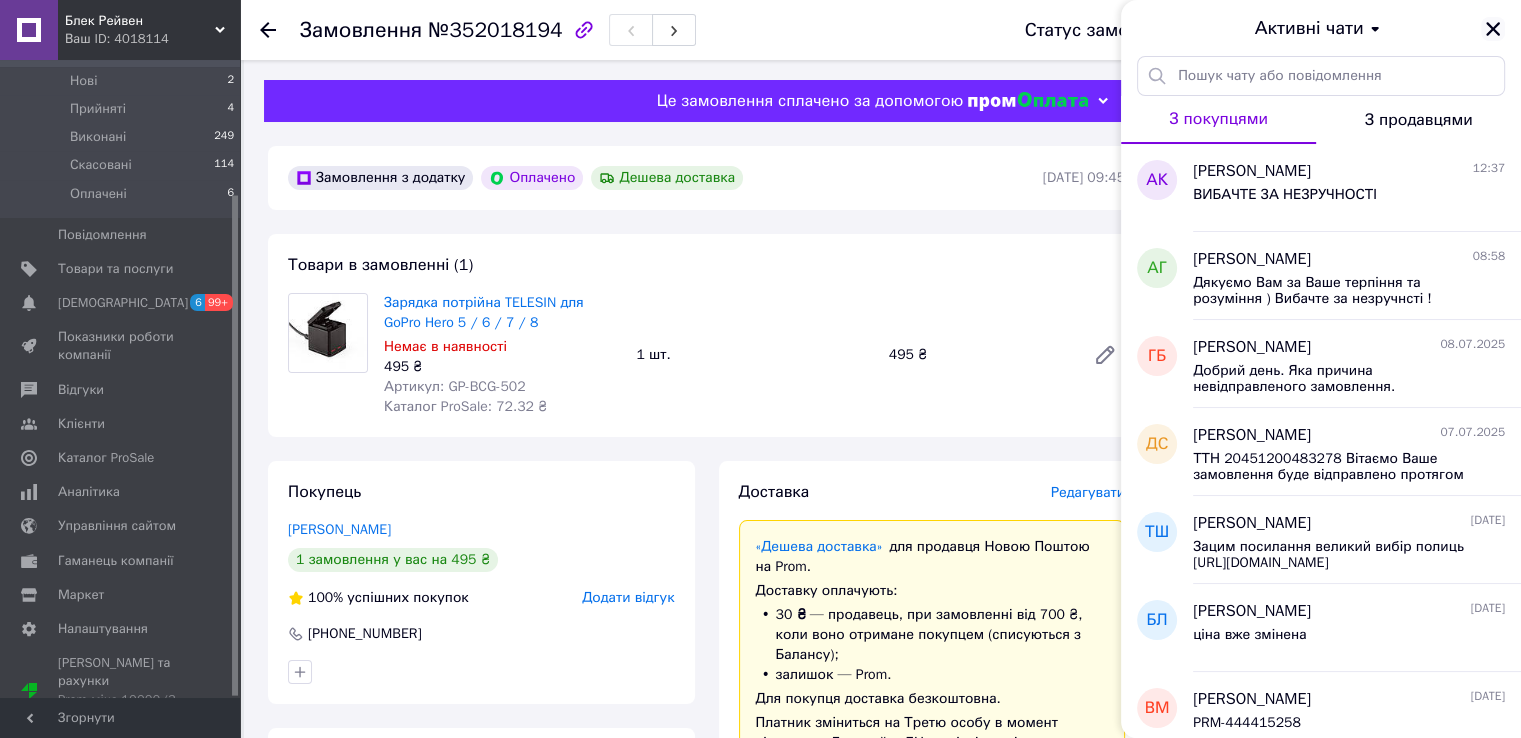 click 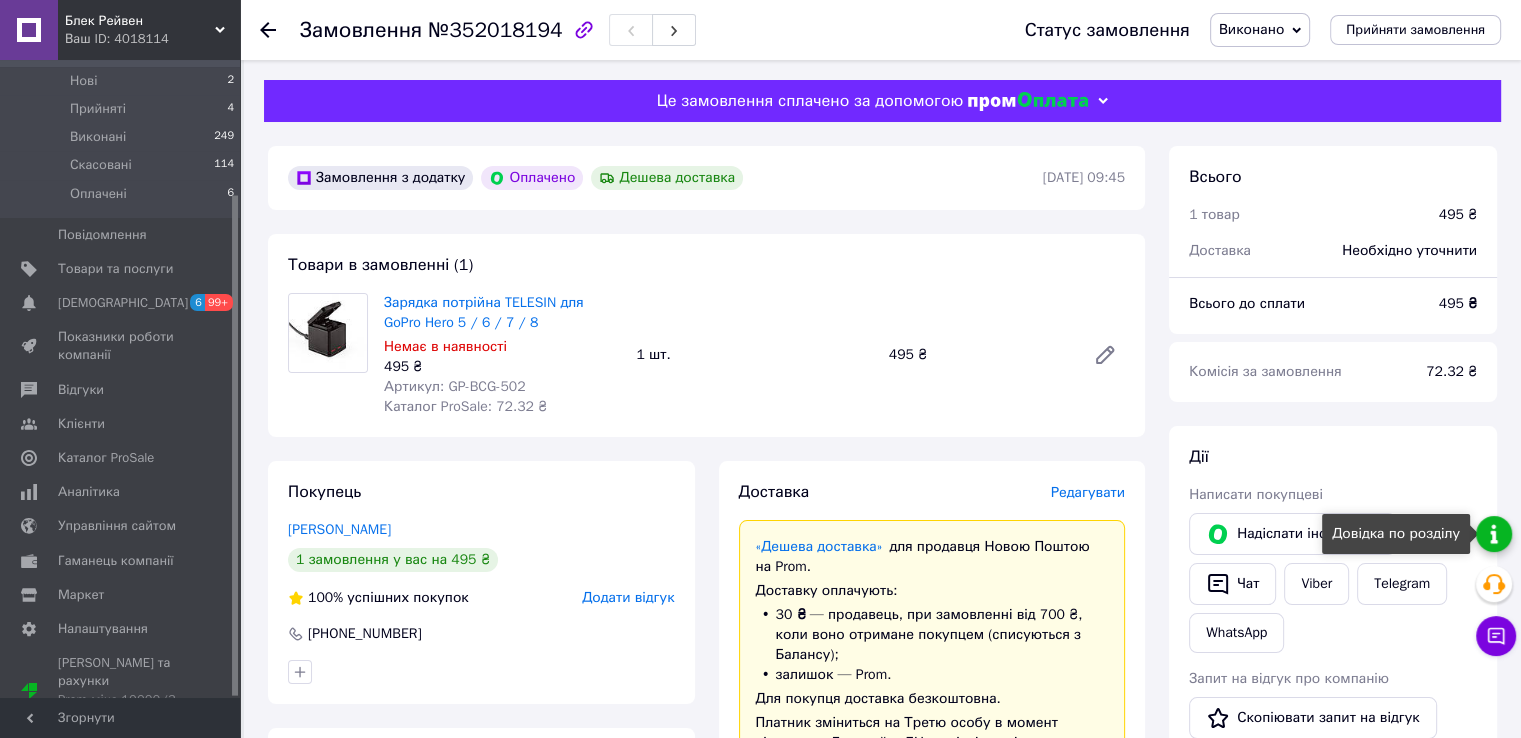 click at bounding box center (1494, 534) 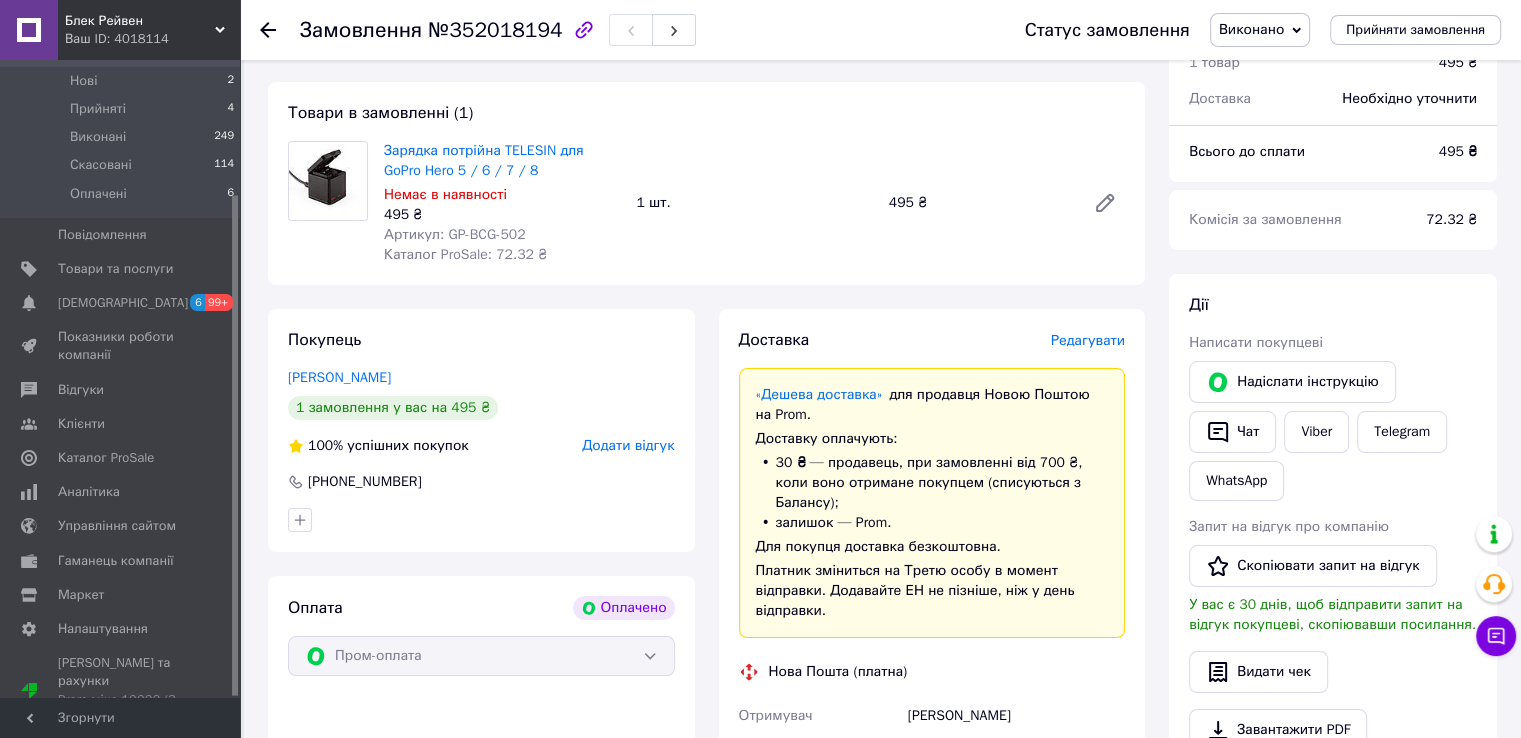 scroll, scrollTop: 200, scrollLeft: 0, axis: vertical 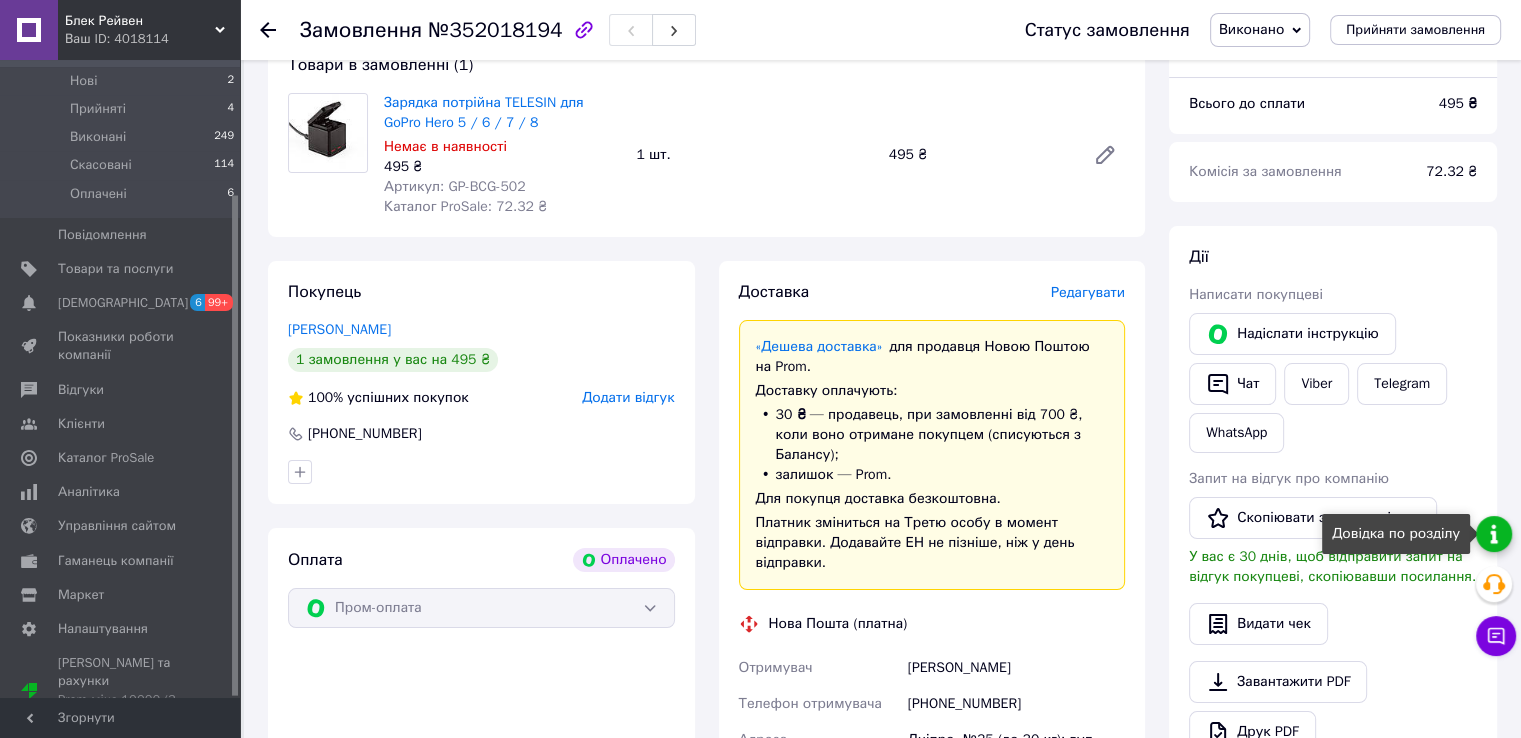 click at bounding box center (1494, 534) 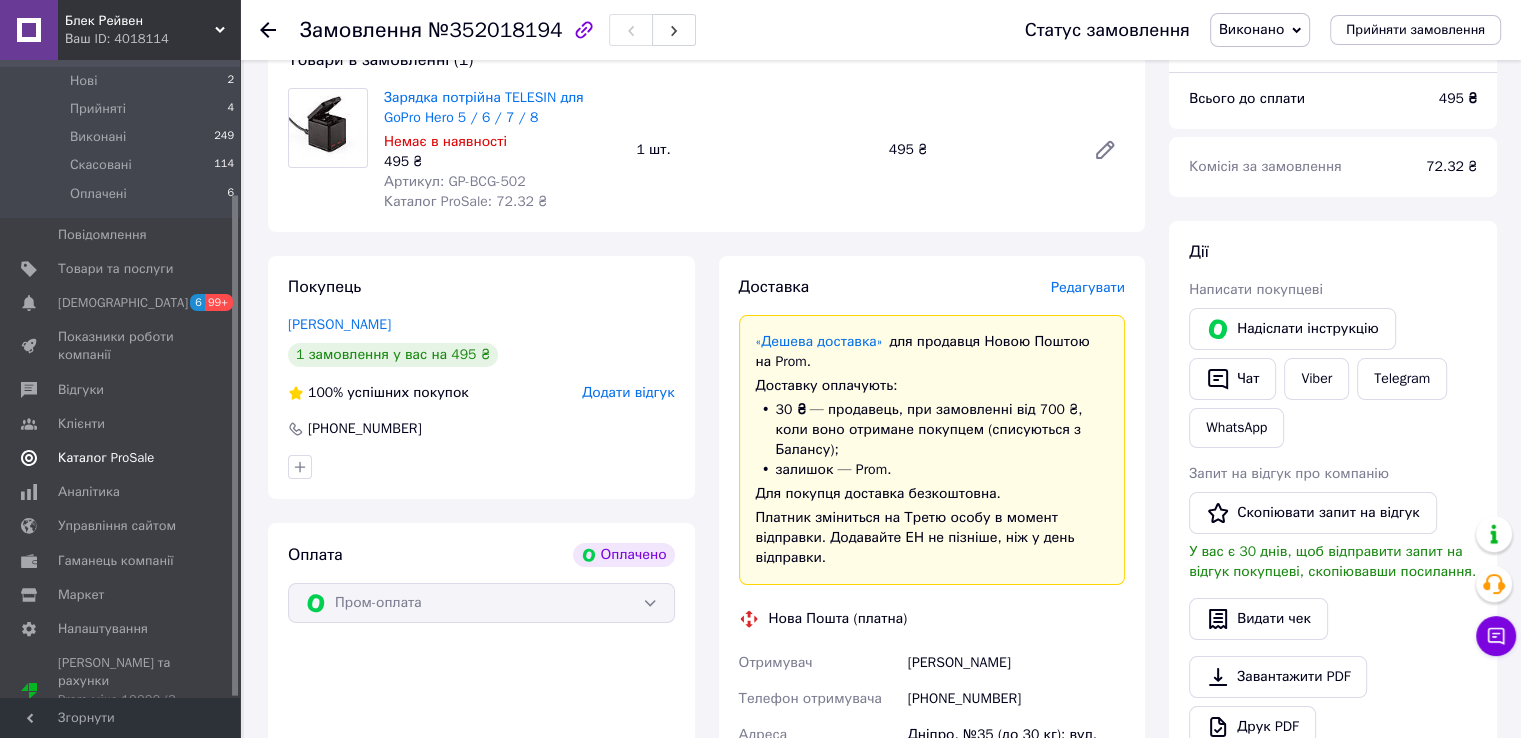 scroll, scrollTop: 400, scrollLeft: 0, axis: vertical 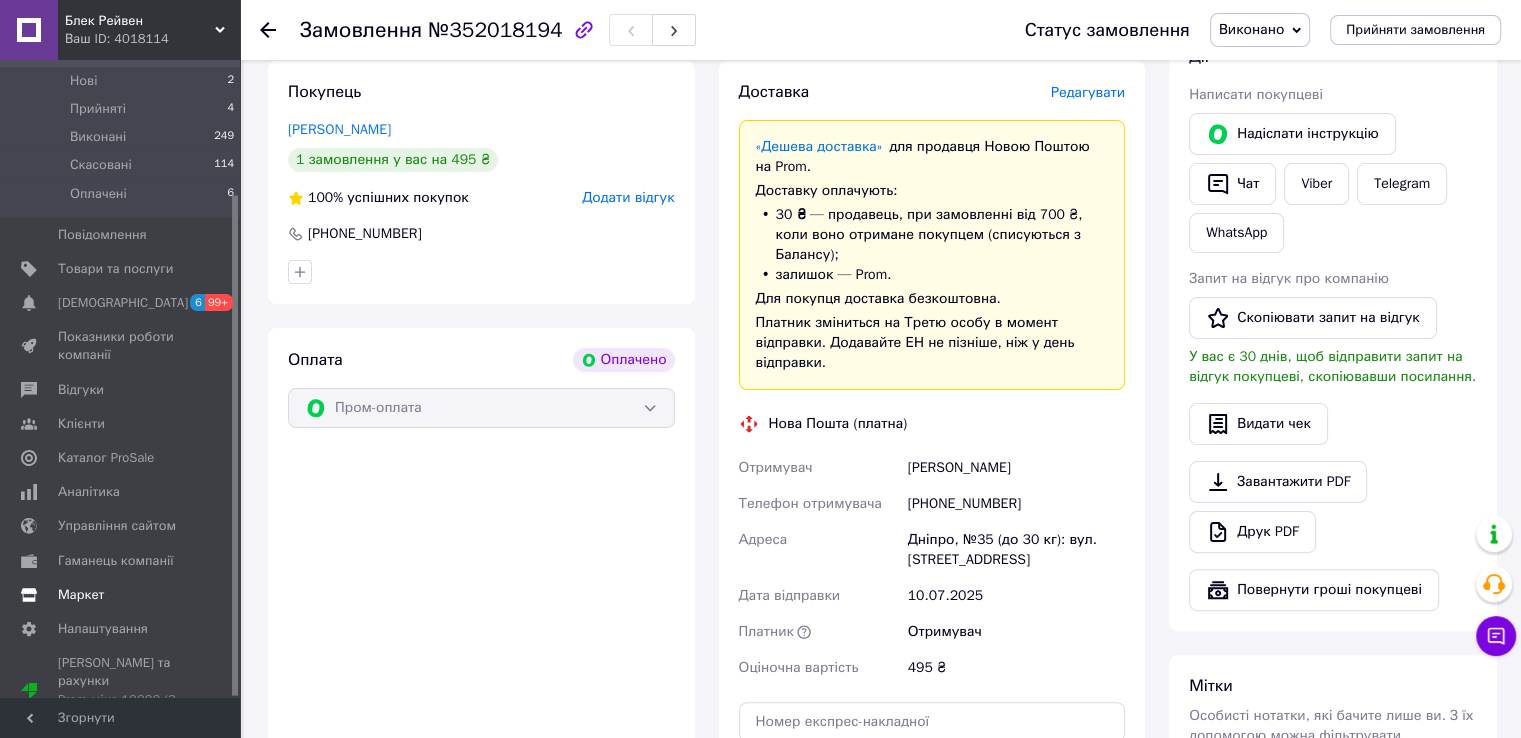 click on "Маркет" at bounding box center (121, 595) 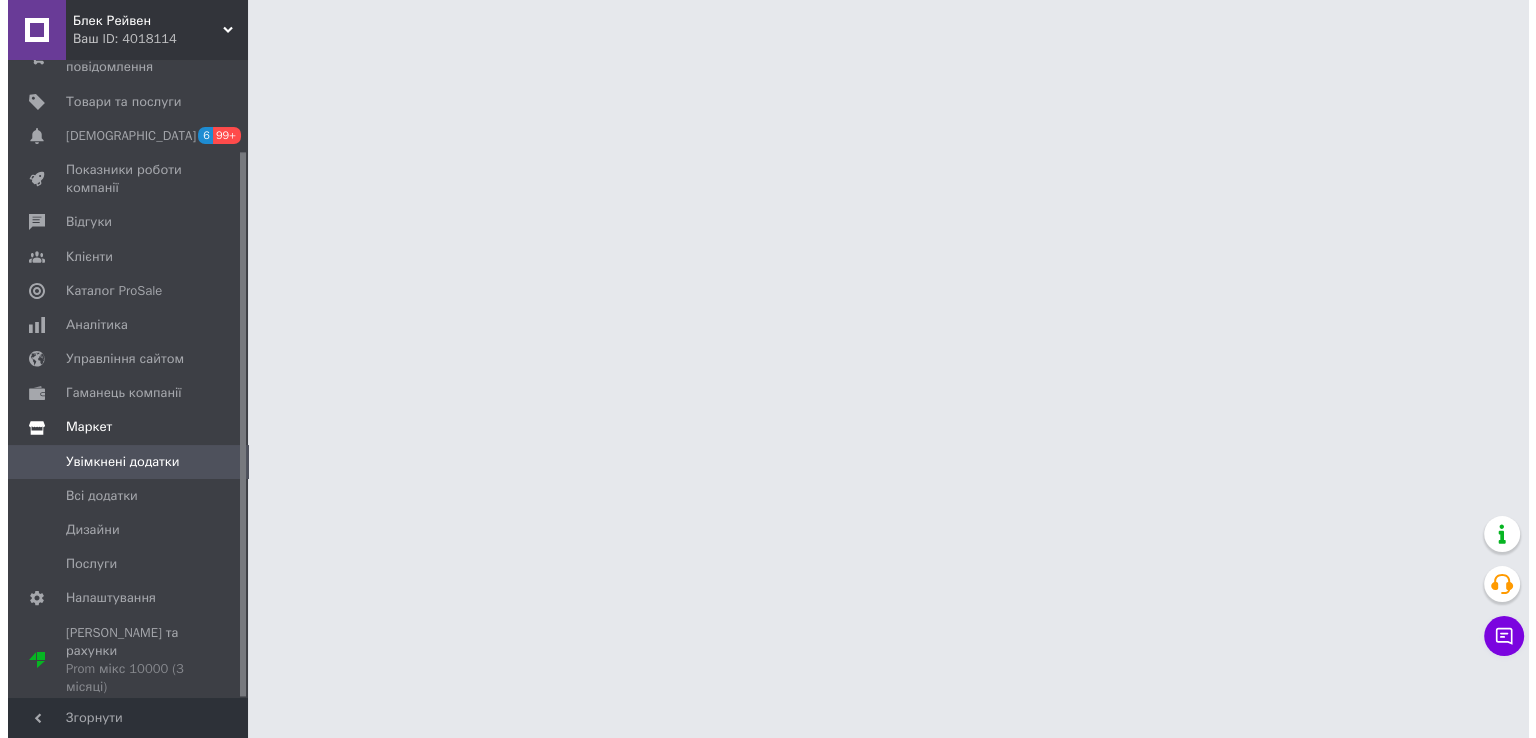 scroll, scrollTop: 0, scrollLeft: 0, axis: both 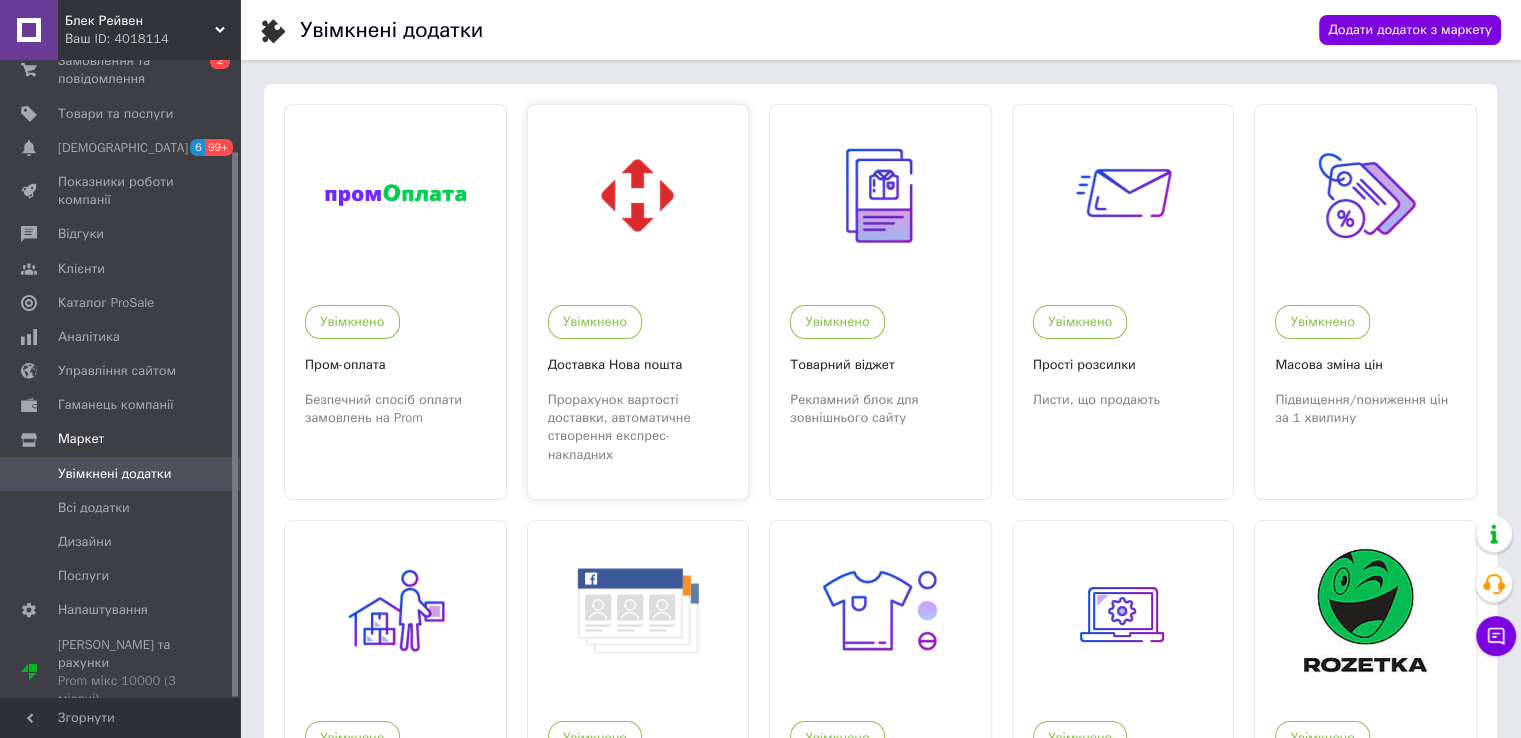 click on "Увімкнено" at bounding box center (633, 317) 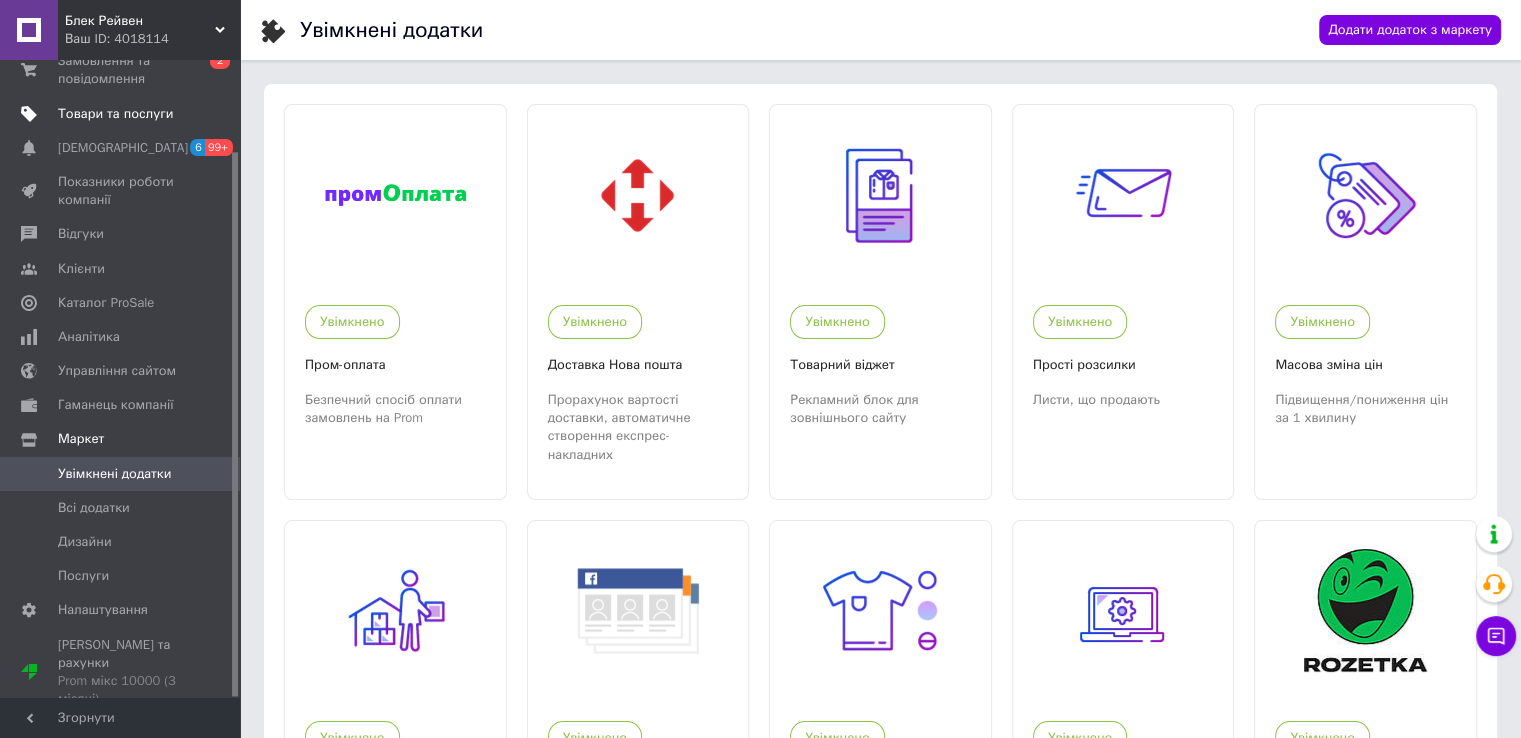 click on "Товари та послуги" at bounding box center [115, 114] 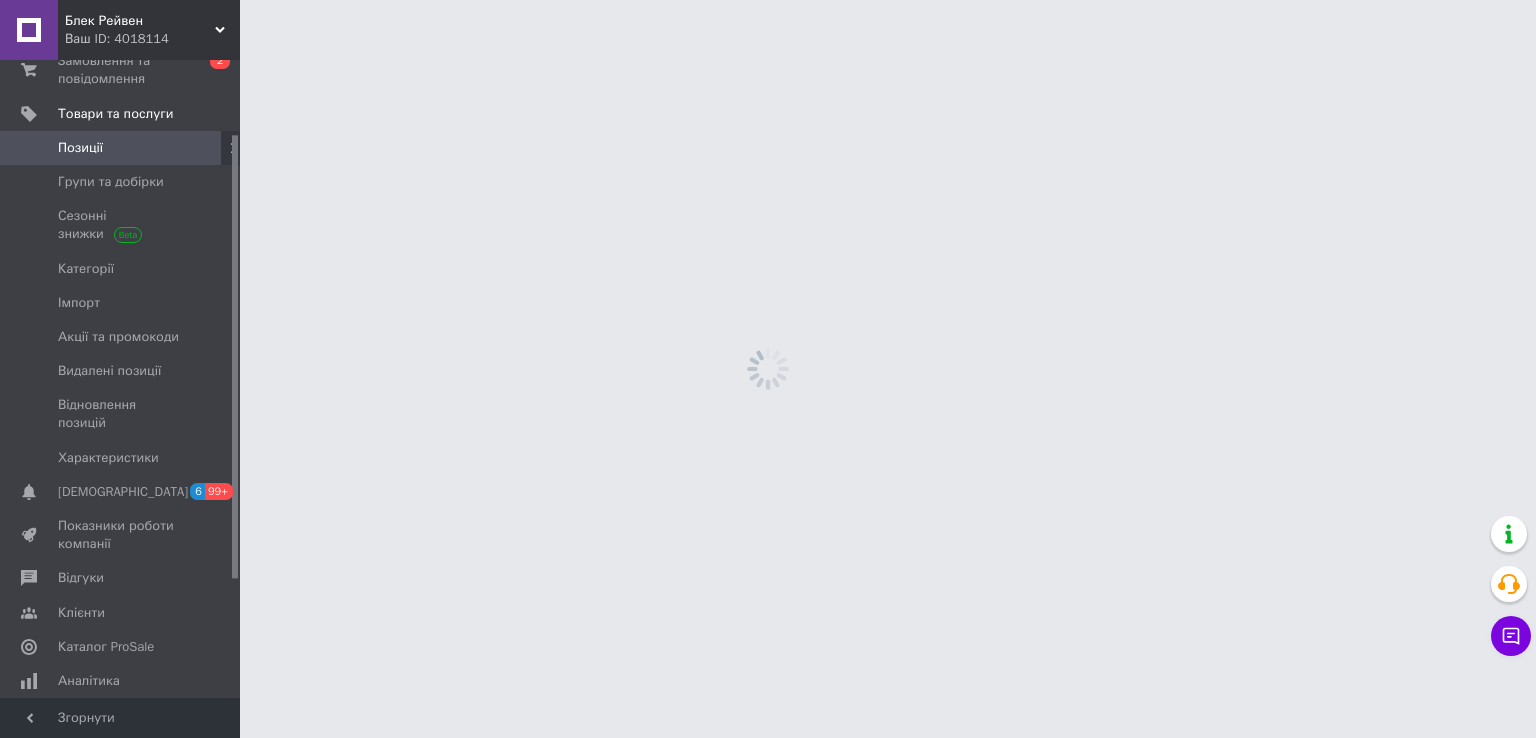 click on "Блек Рейвен Ваш ID: 4018114 Сайт Блек Рейвен Кабінет покупця Перевірити стан системи Сторінка на порталі Покупець Довідка Вийти Головна Замовлення та повідомлення 0 2 Товари та послуги Позиції Групи та добірки Сезонні знижки Категорії Імпорт Акції та промокоди Видалені позиції Відновлення позицій Характеристики Сповіщення 6 99+ Показники роботи компанії Відгуки Клієнти Каталог ProSale Аналітика Управління сайтом Гаманець компанії Маркет Налаштування Тарифи та рахунки Prom мікс 10000 (3 місяці) Згорнути" at bounding box center (768, 0) 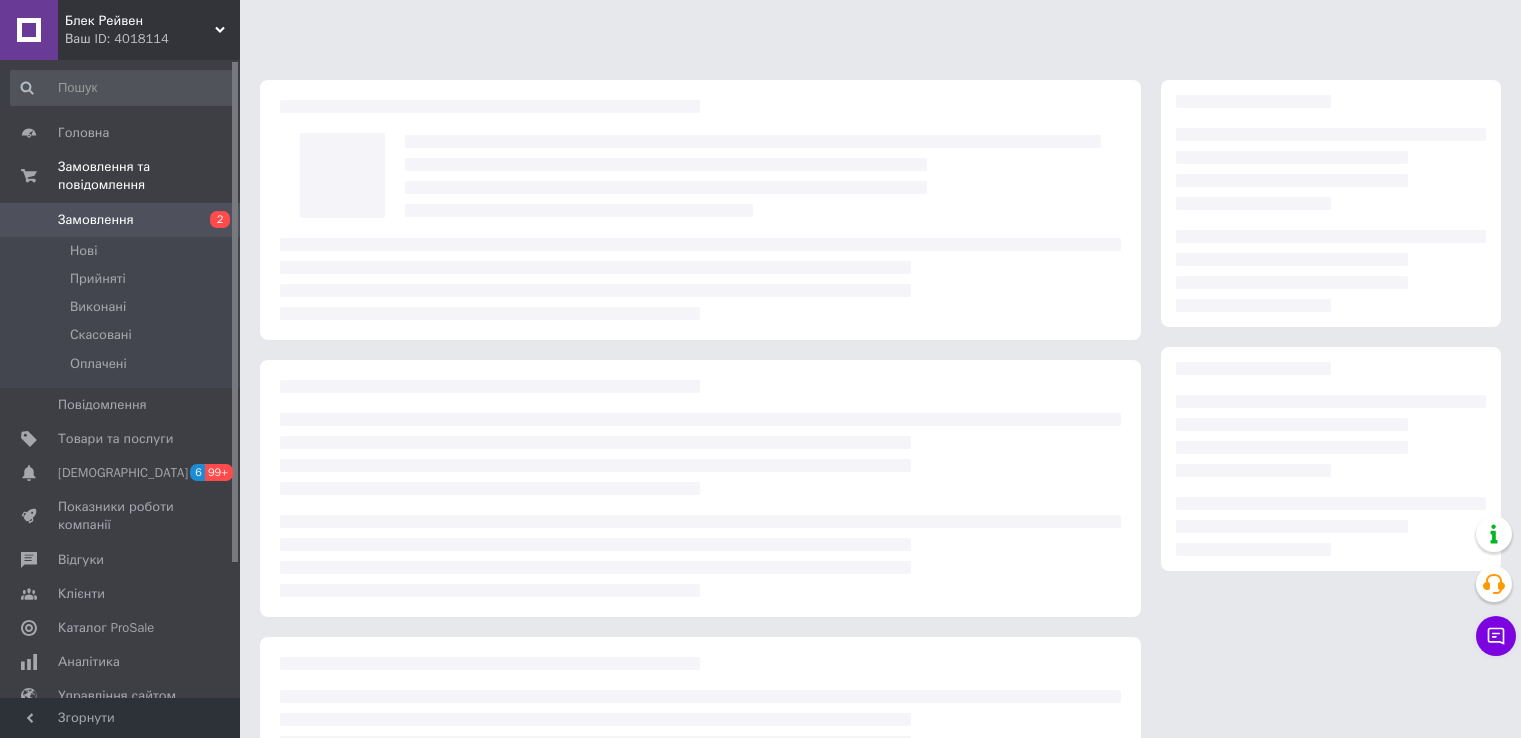 scroll, scrollTop: 0, scrollLeft: 0, axis: both 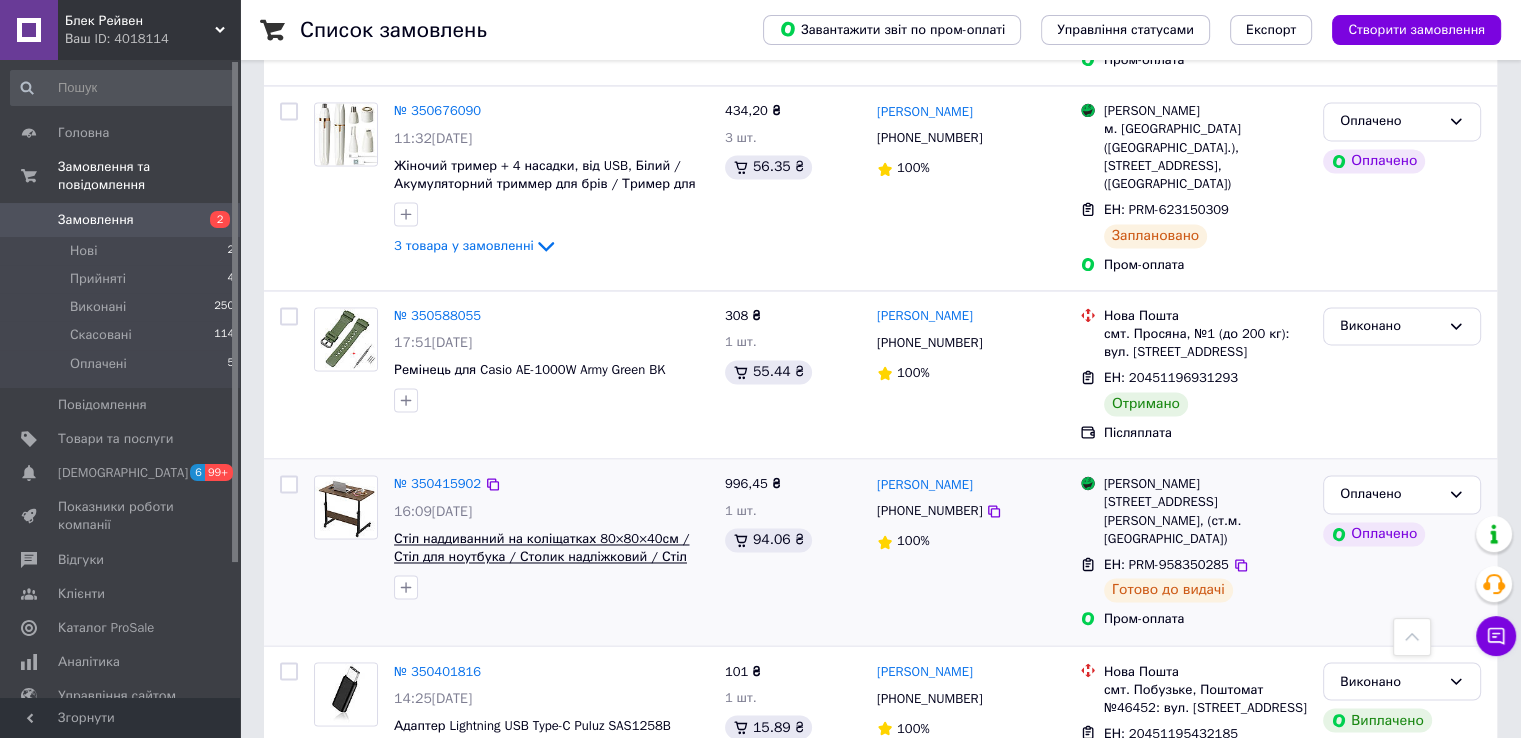 click on "Стіл наддиванний на коліщатках 80×80×40см / Стіл для ноутбука / Столик надліжковий / Стіл надліжковий" at bounding box center (541, 557) 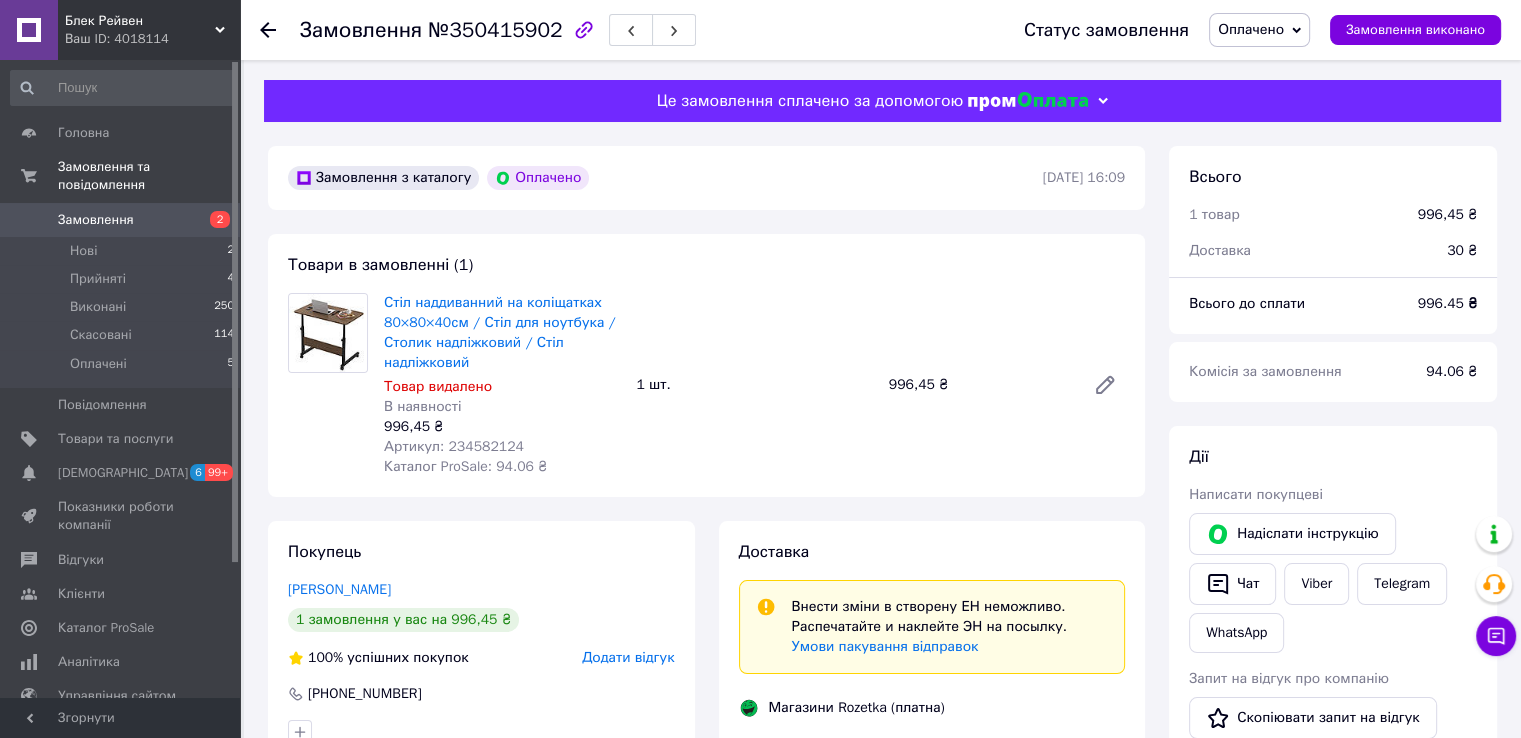 scroll, scrollTop: 100, scrollLeft: 0, axis: vertical 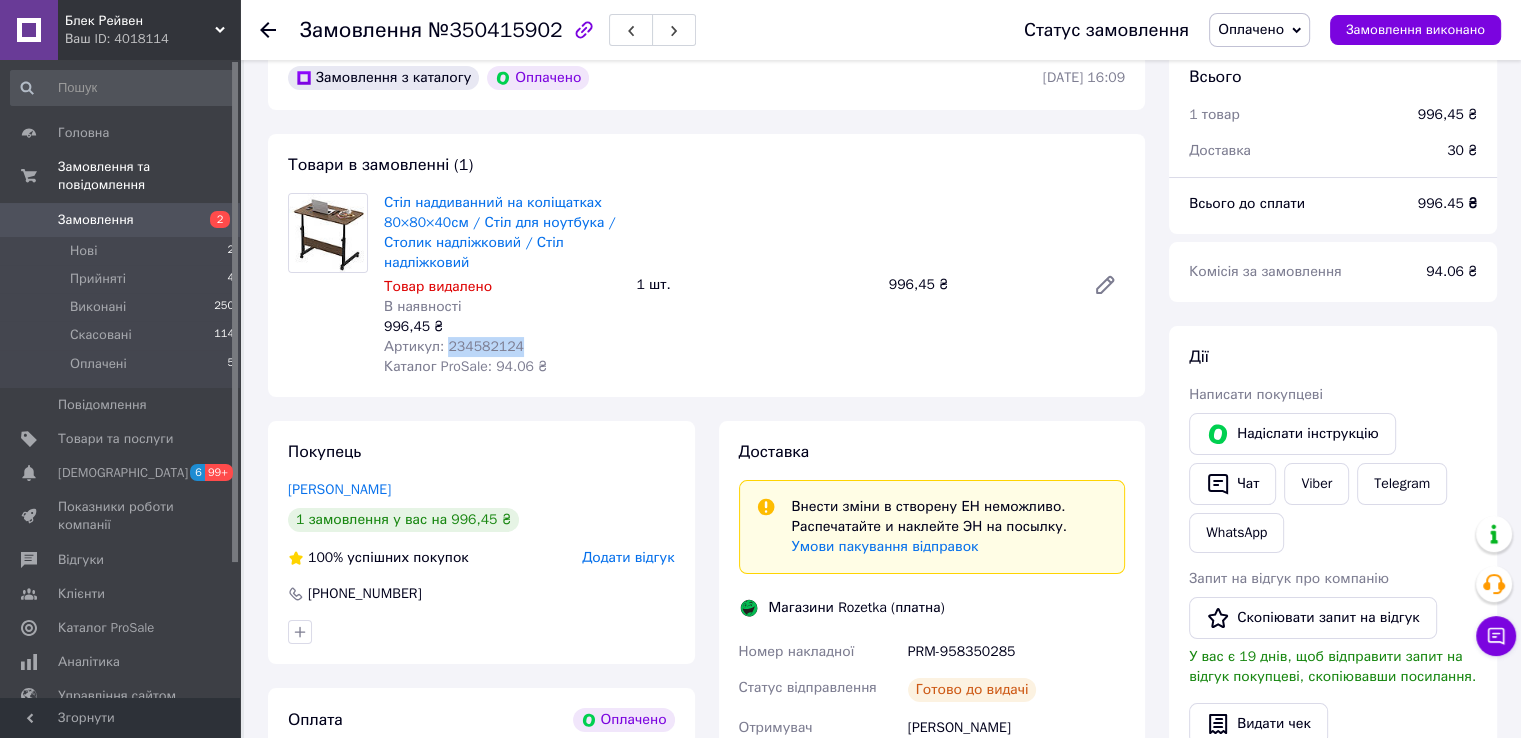 drag, startPoint x: 519, startPoint y: 345, endPoint x: 444, endPoint y: 349, distance: 75.10659 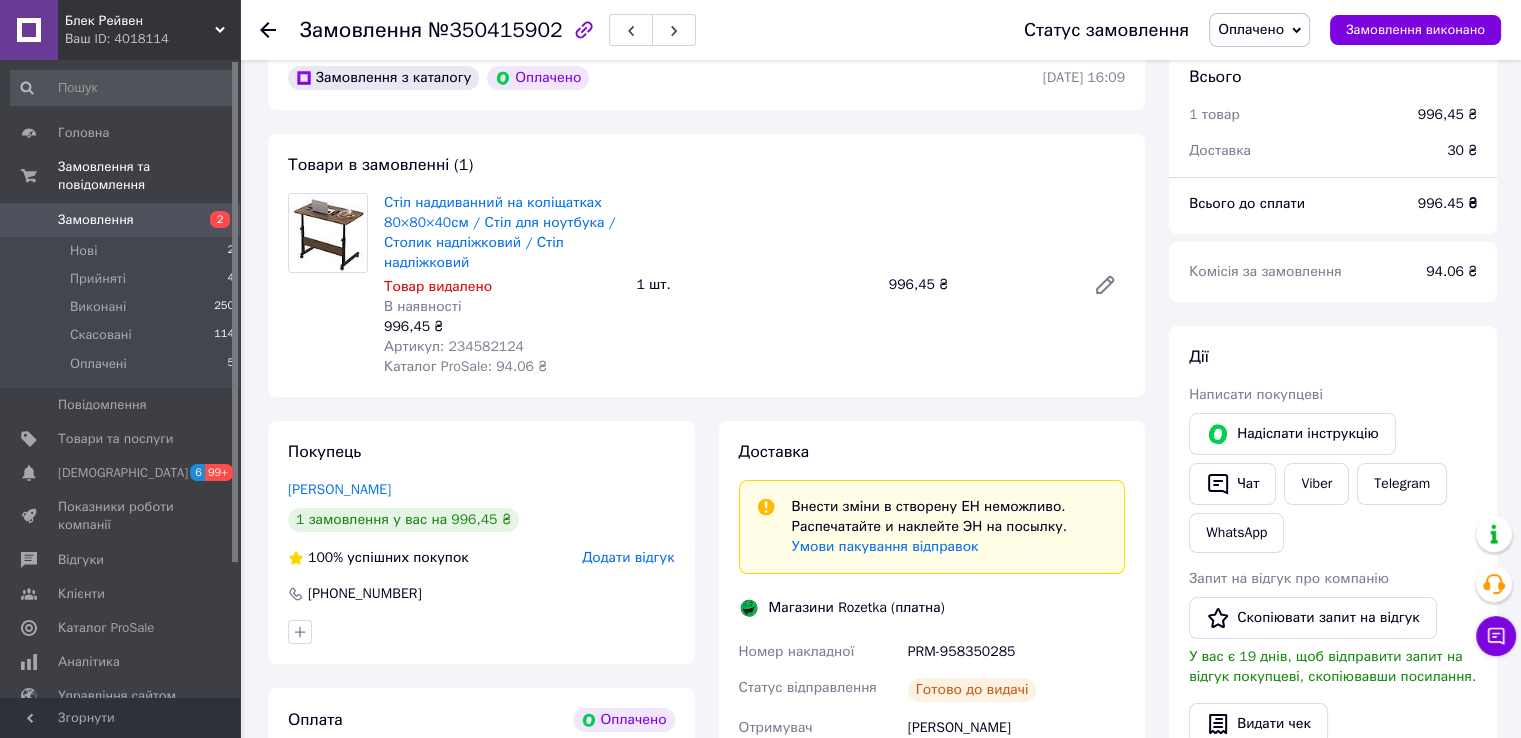 click 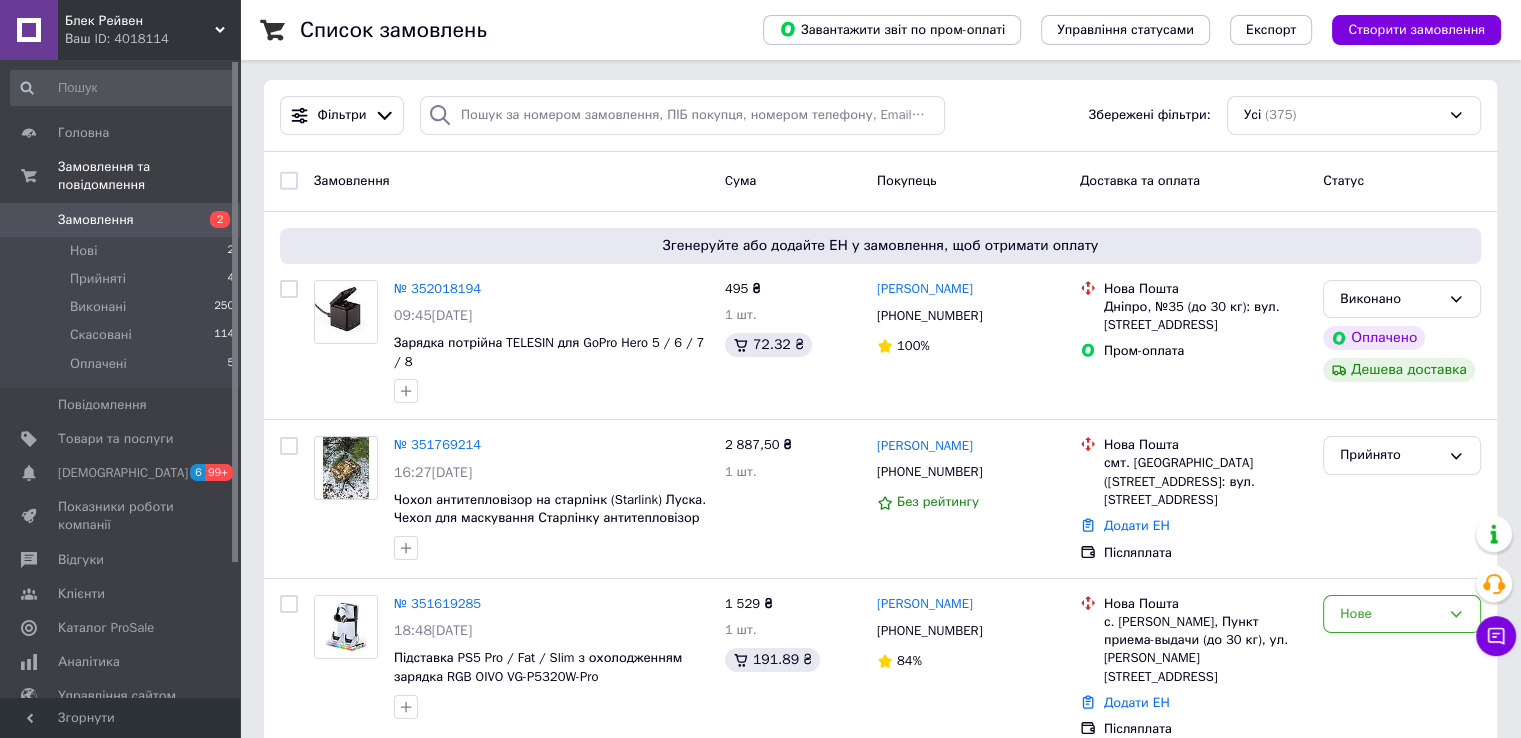 scroll, scrollTop: 0, scrollLeft: 0, axis: both 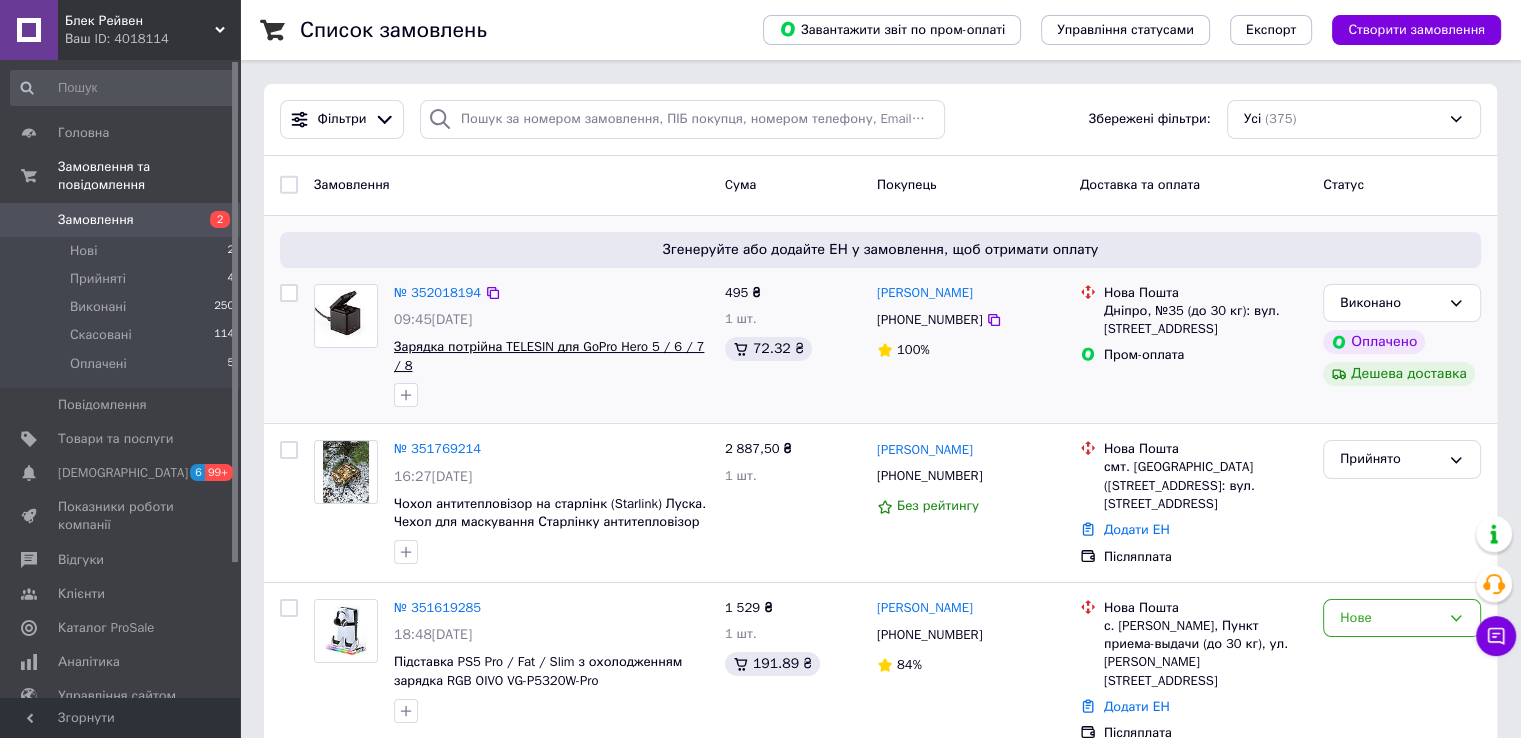 click on "Зарядка потрійна TELESIN для GoPro Hero 5 / 6 / 7 / 8" at bounding box center [549, 356] 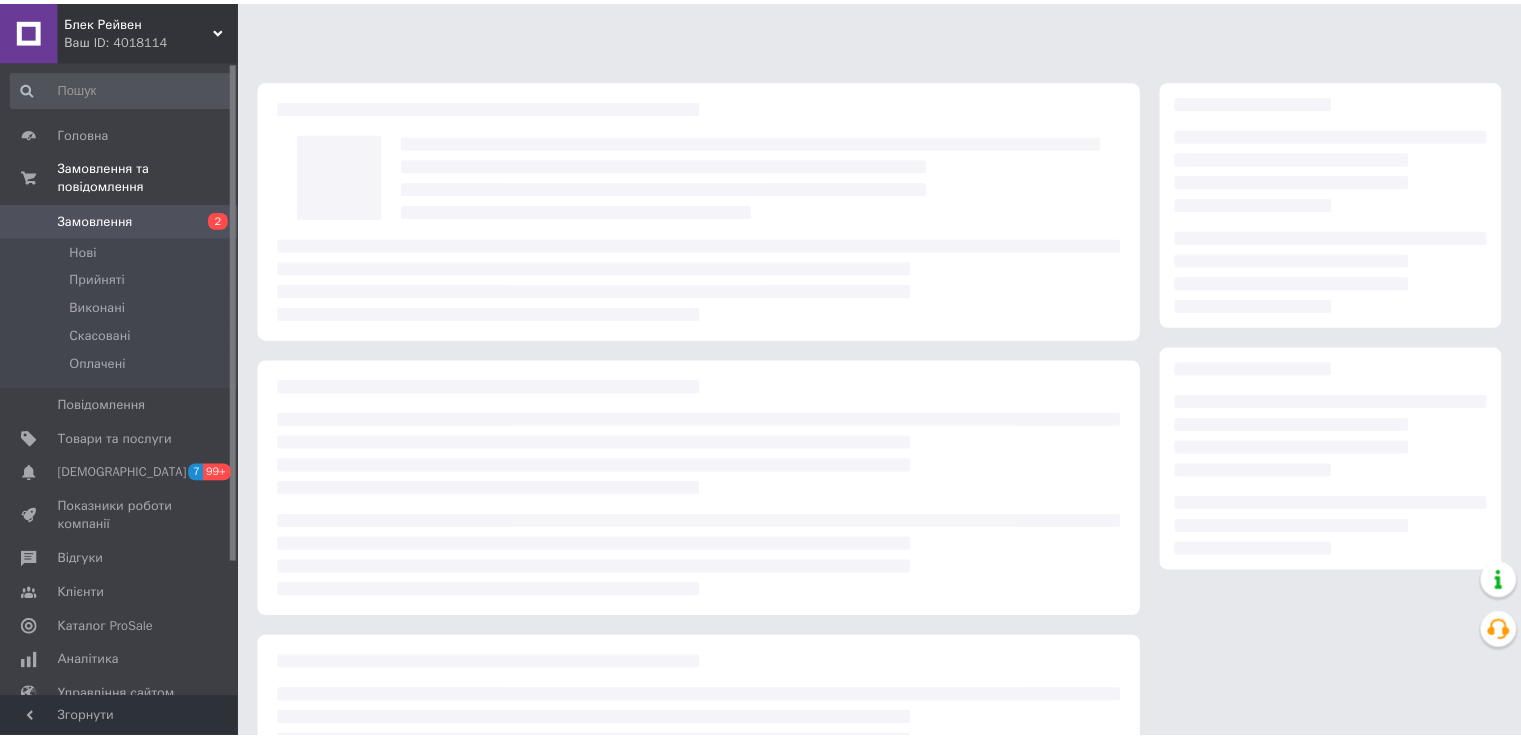 scroll, scrollTop: 0, scrollLeft: 0, axis: both 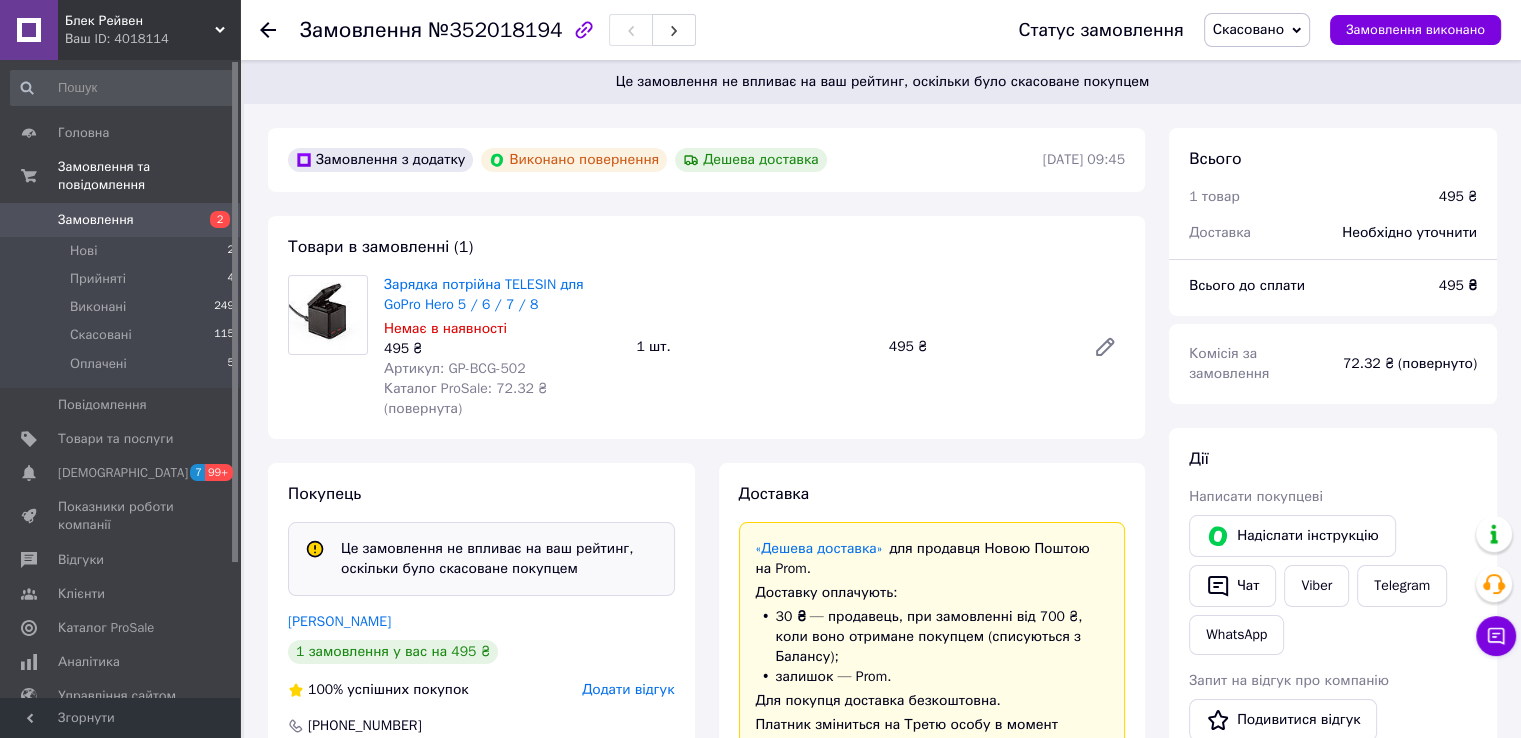 click 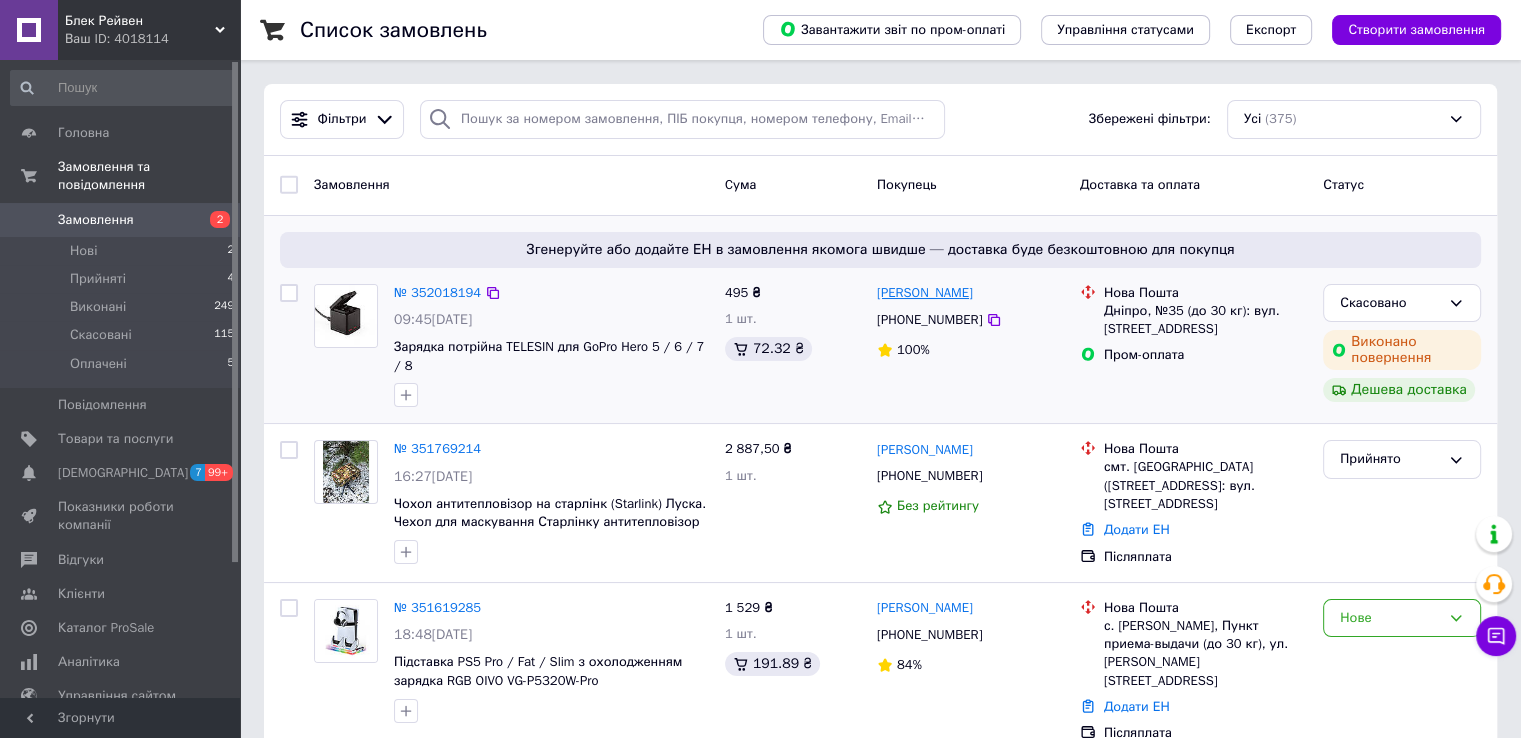 click on "[PERSON_NAME]" at bounding box center [925, 293] 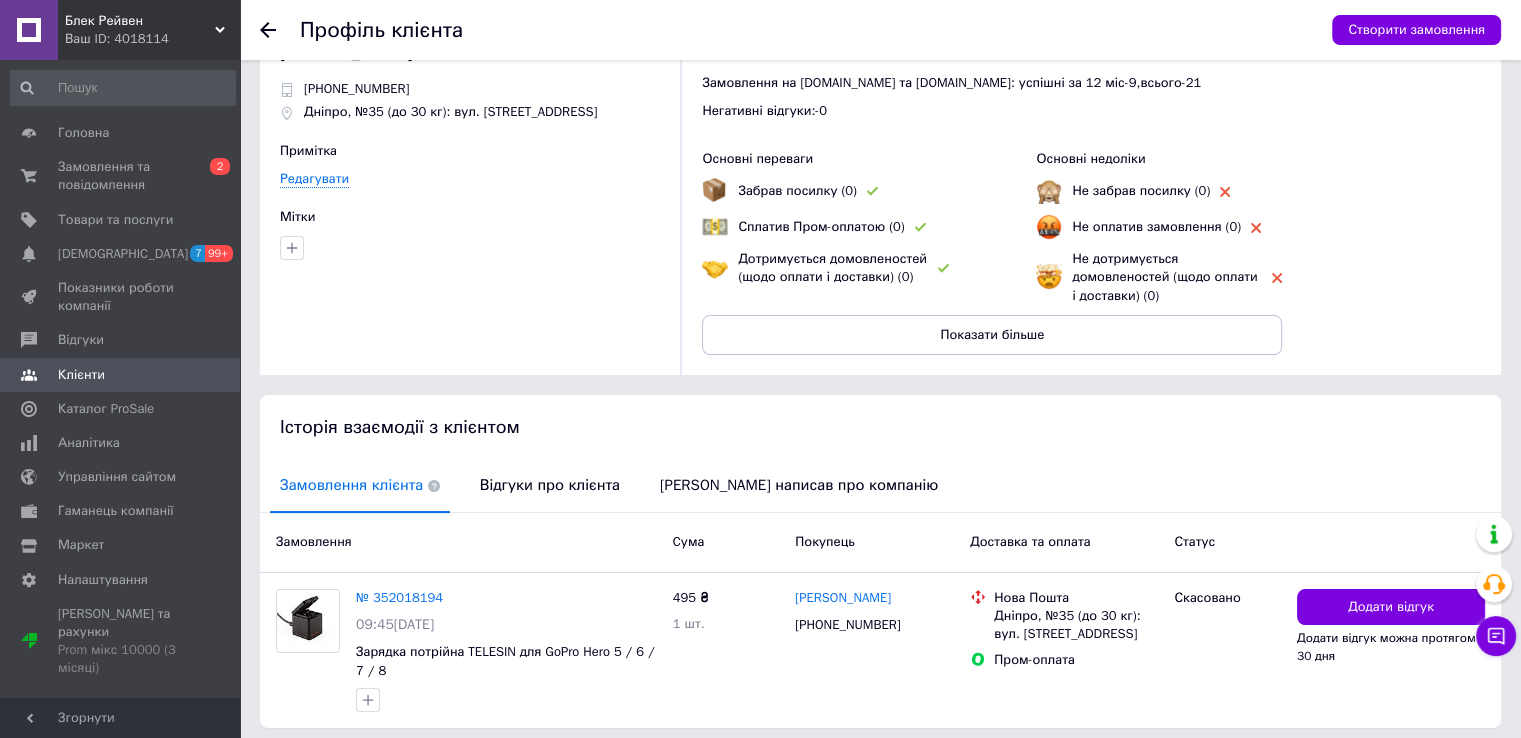 scroll, scrollTop: 0, scrollLeft: 0, axis: both 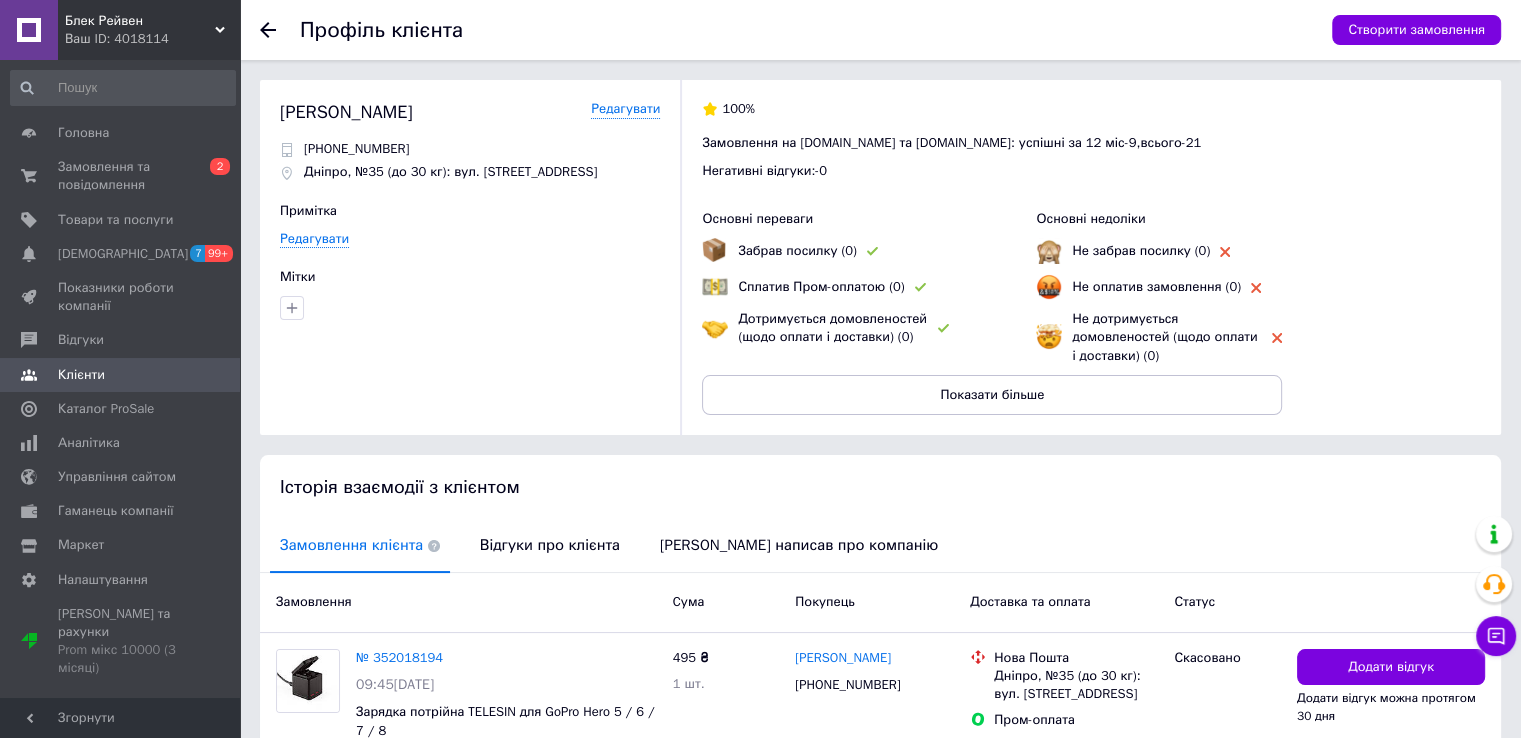click 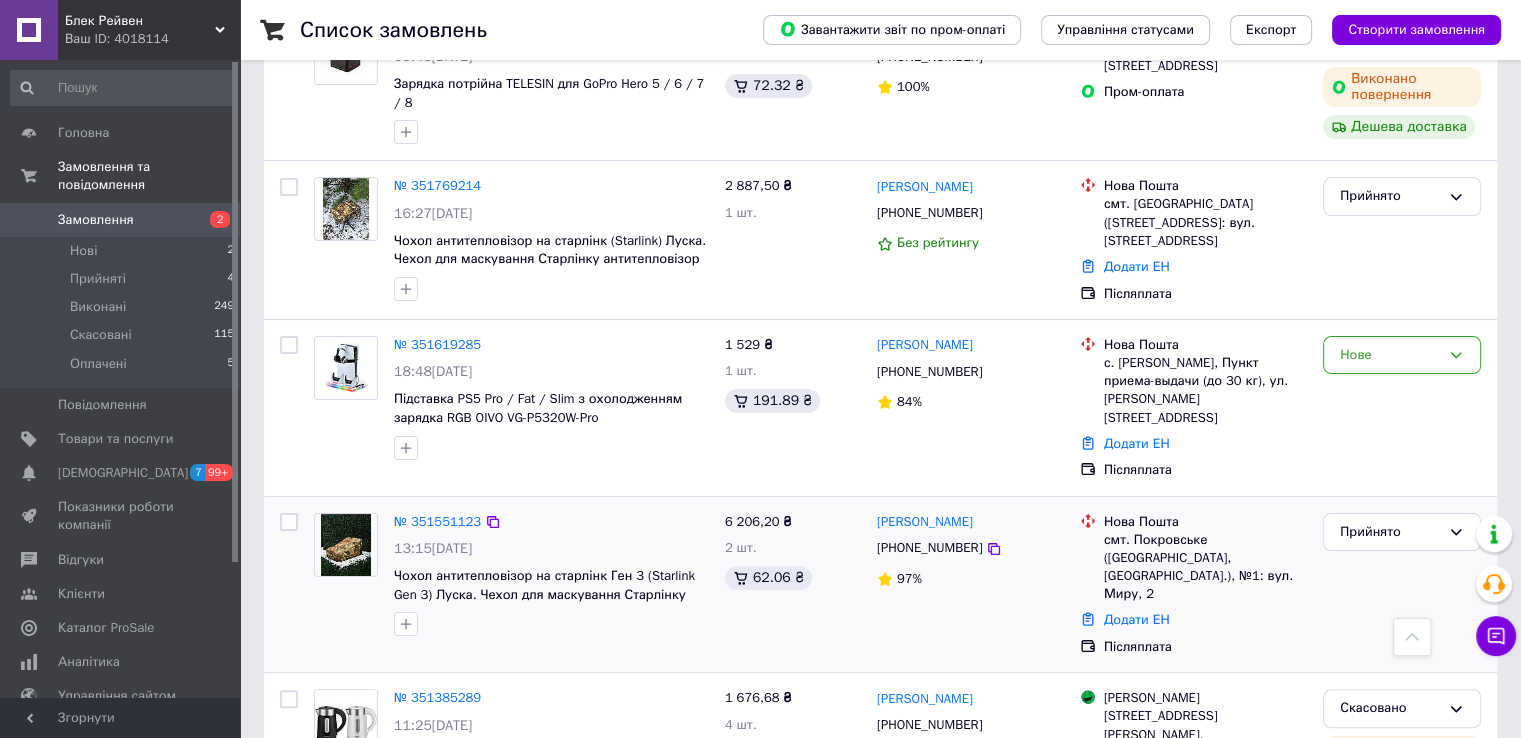 scroll, scrollTop: 0, scrollLeft: 0, axis: both 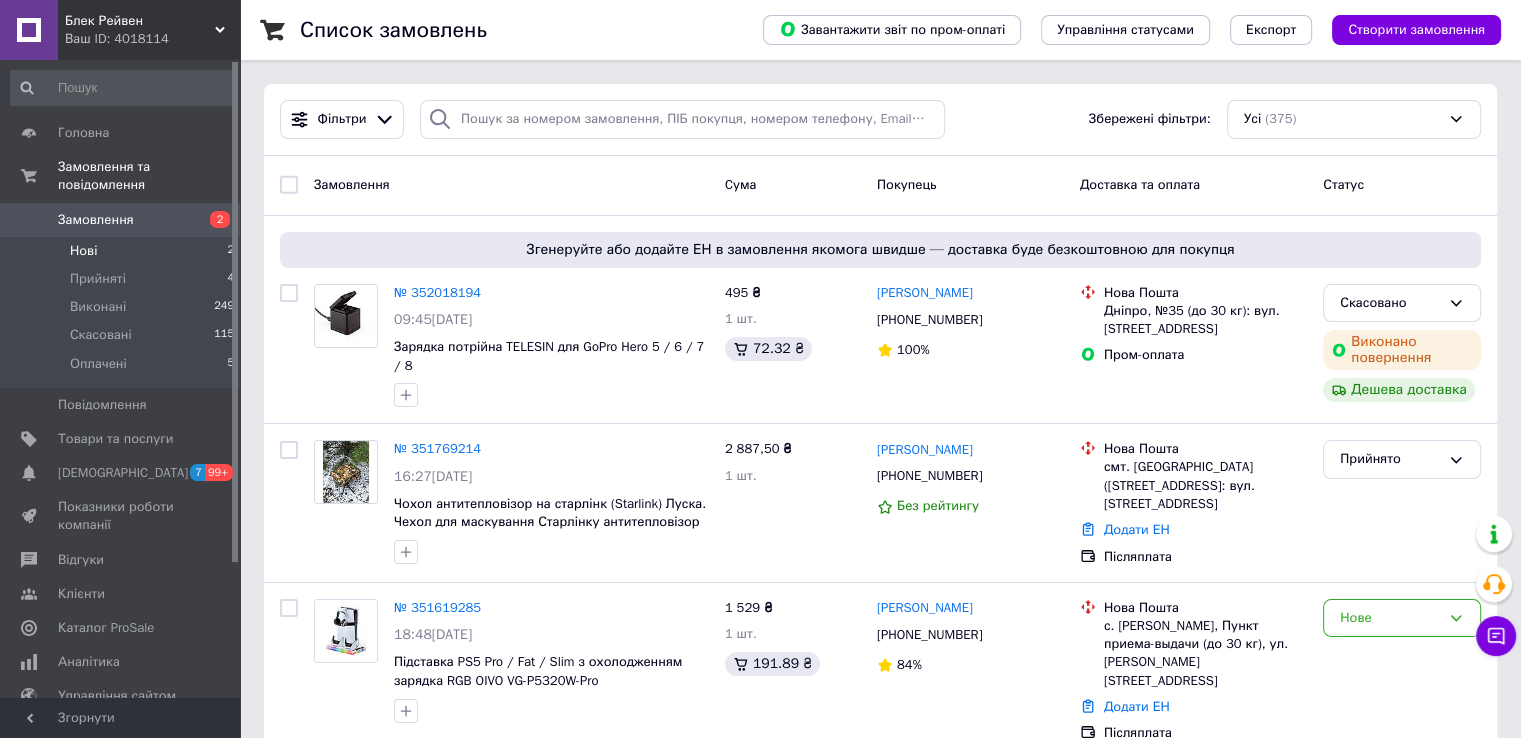 click on "Нові 2" at bounding box center [123, 251] 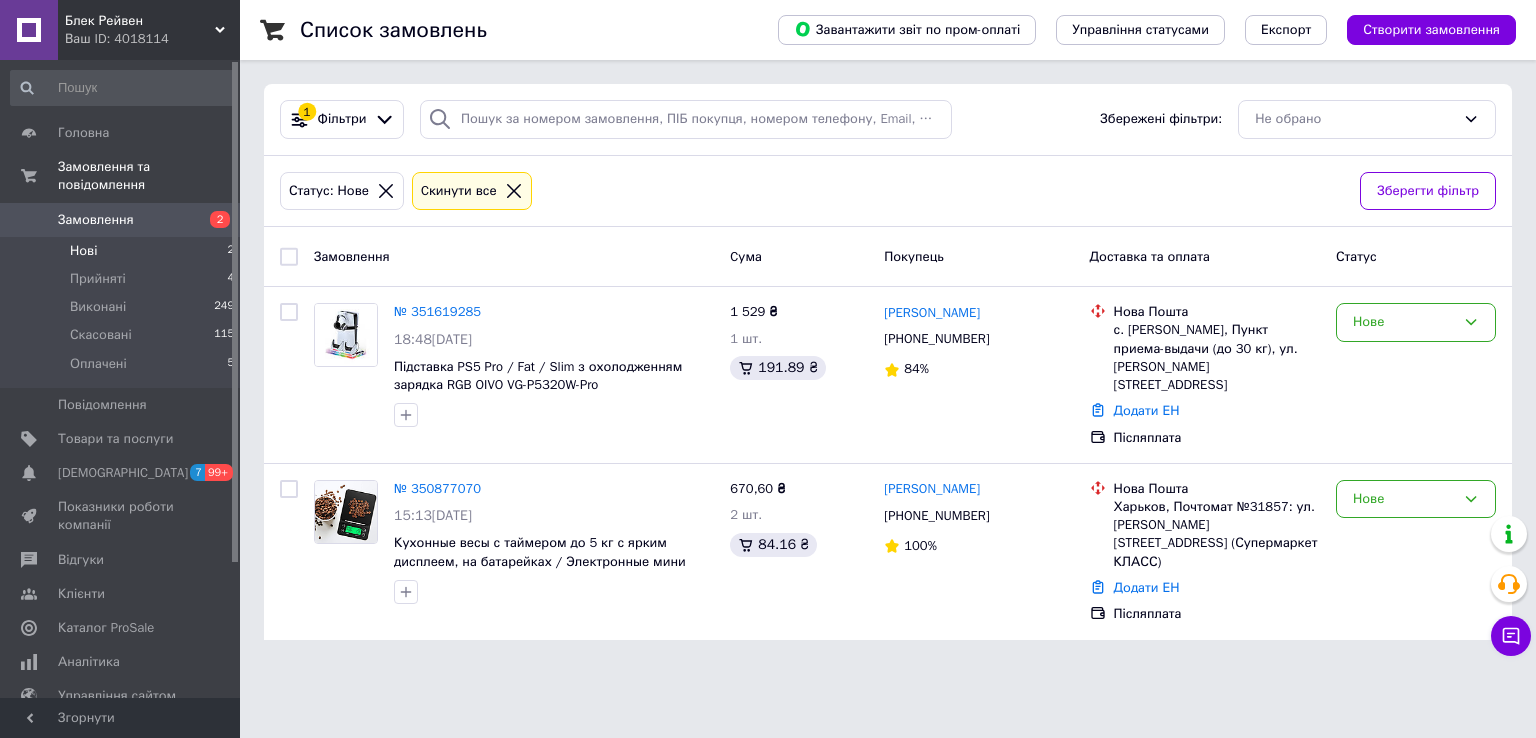 click 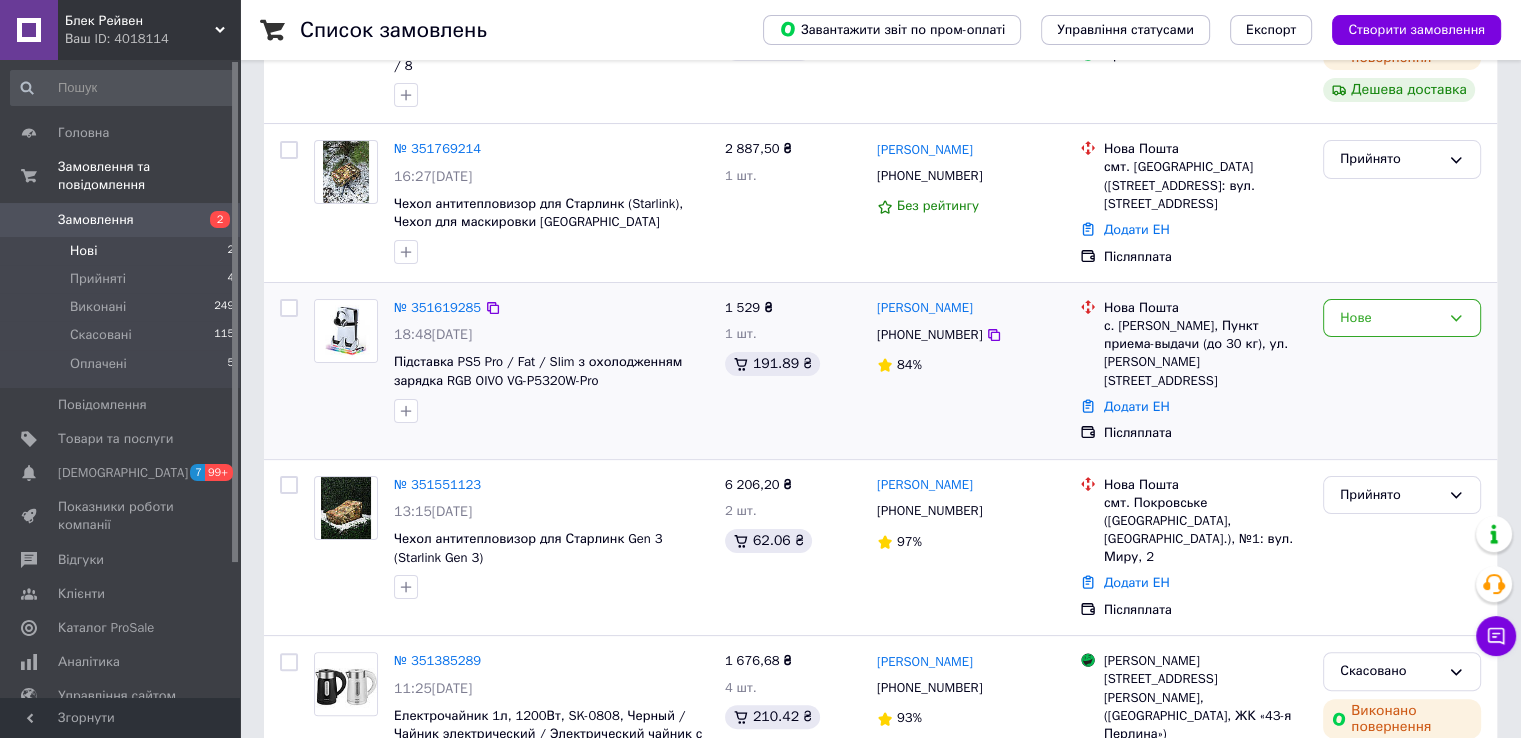 scroll, scrollTop: 0, scrollLeft: 0, axis: both 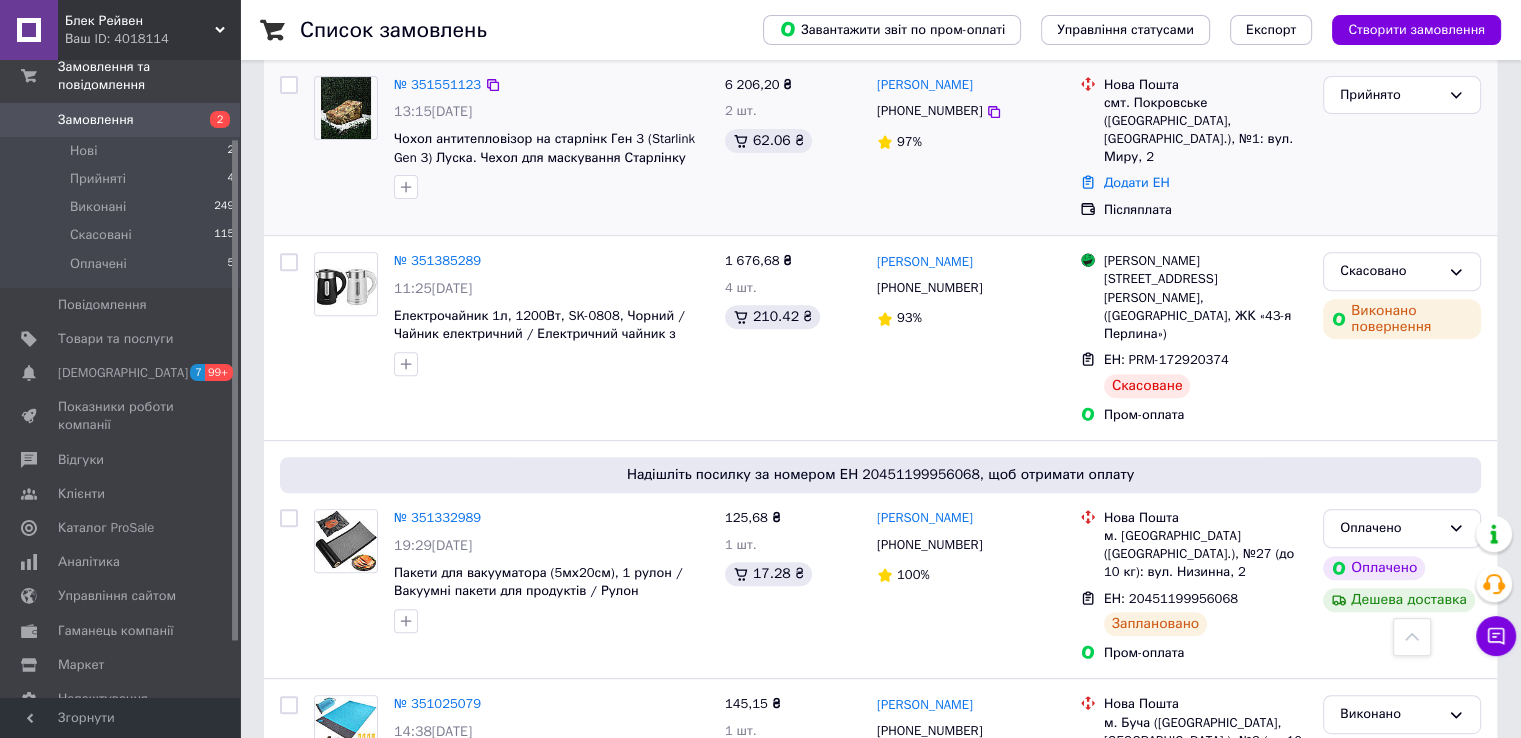 click on "Прийнято" at bounding box center (1402, 148) 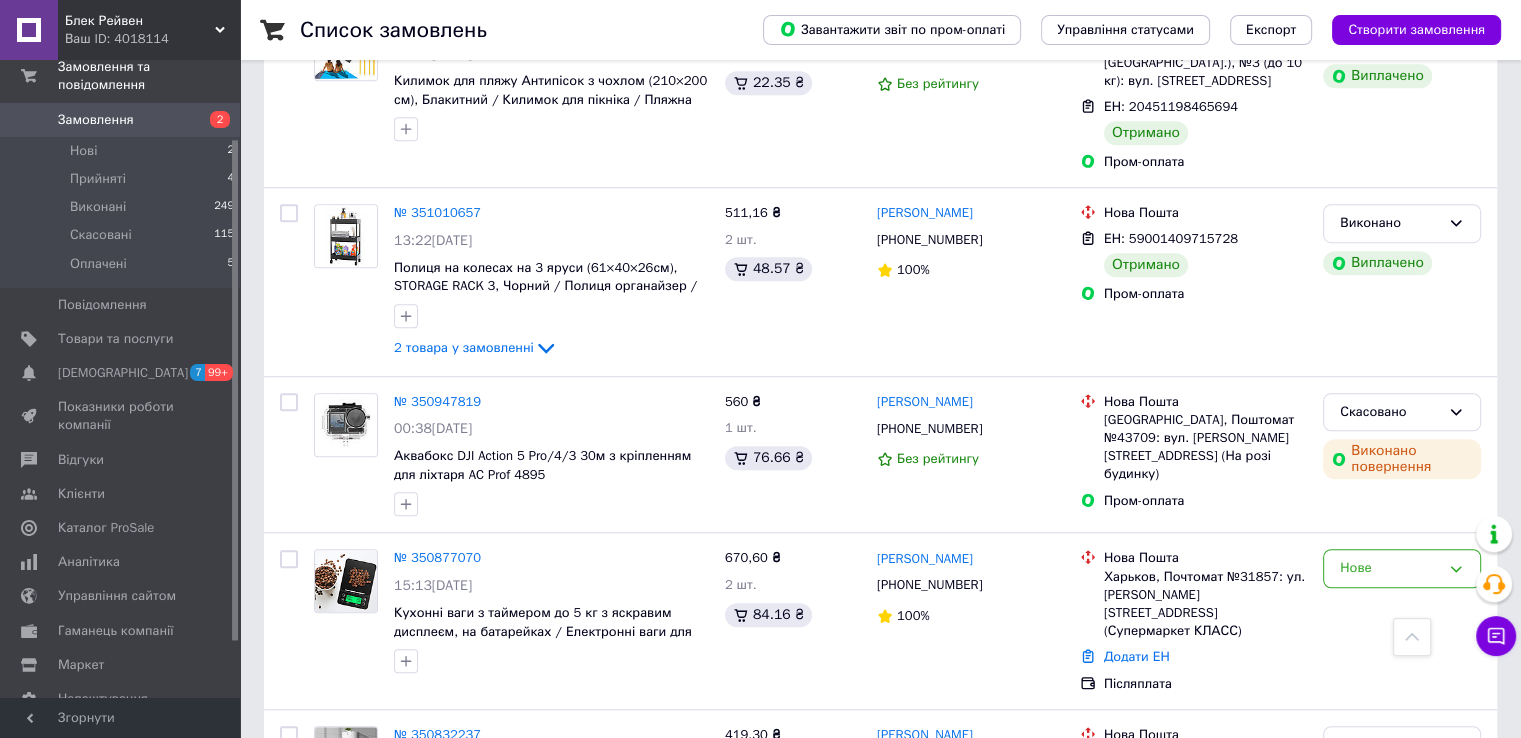 scroll, scrollTop: 1300, scrollLeft: 0, axis: vertical 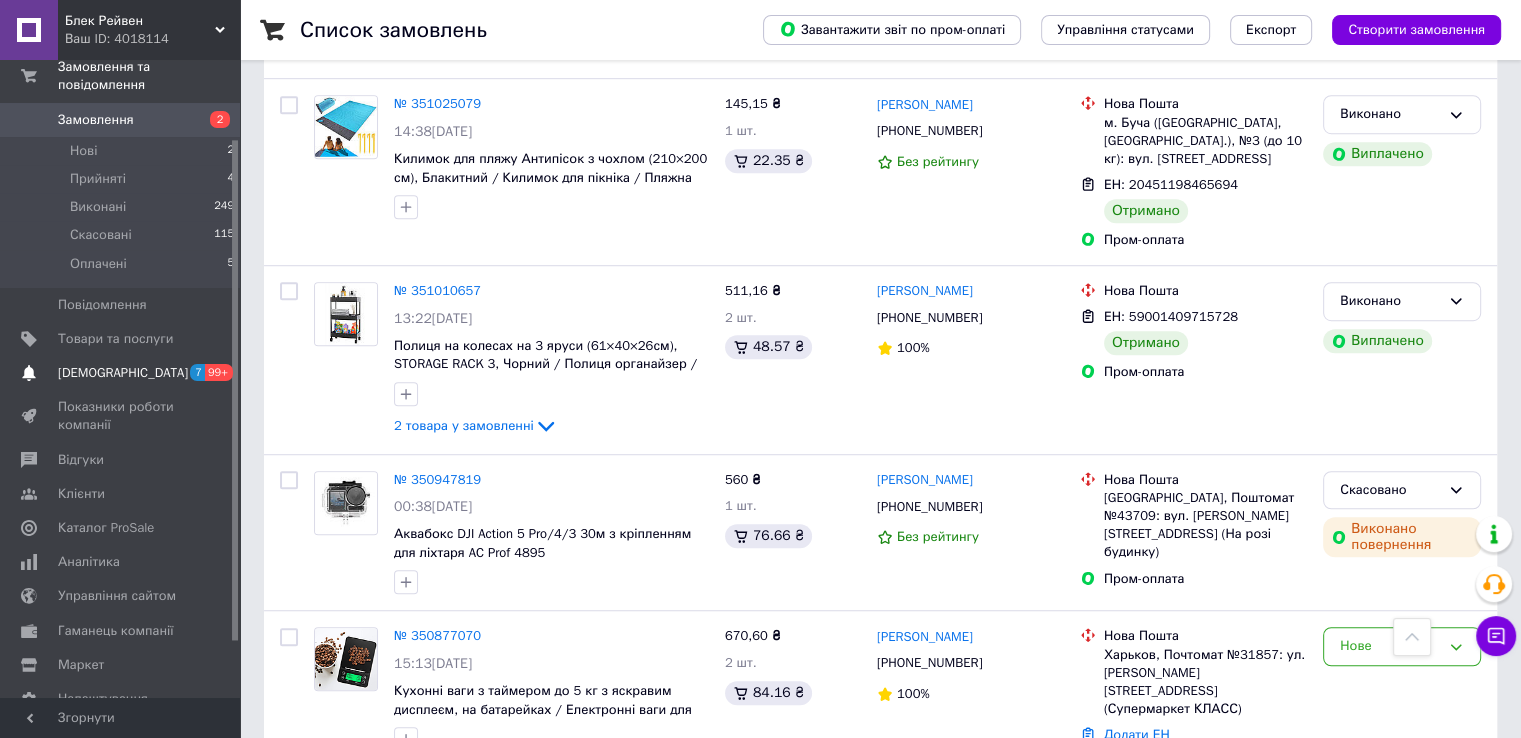 click on "[DEMOGRAPHIC_DATA]" at bounding box center (123, 373) 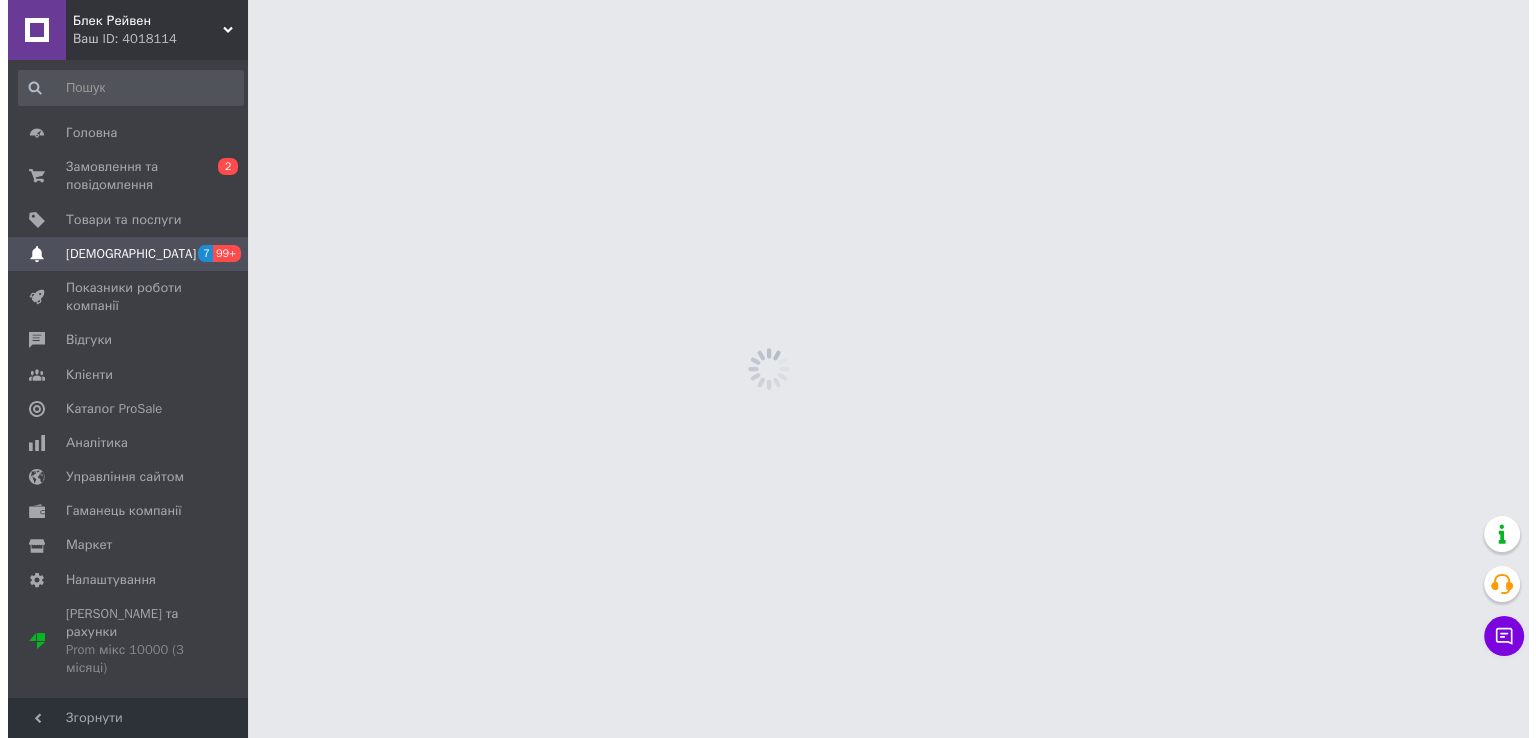 scroll, scrollTop: 0, scrollLeft: 0, axis: both 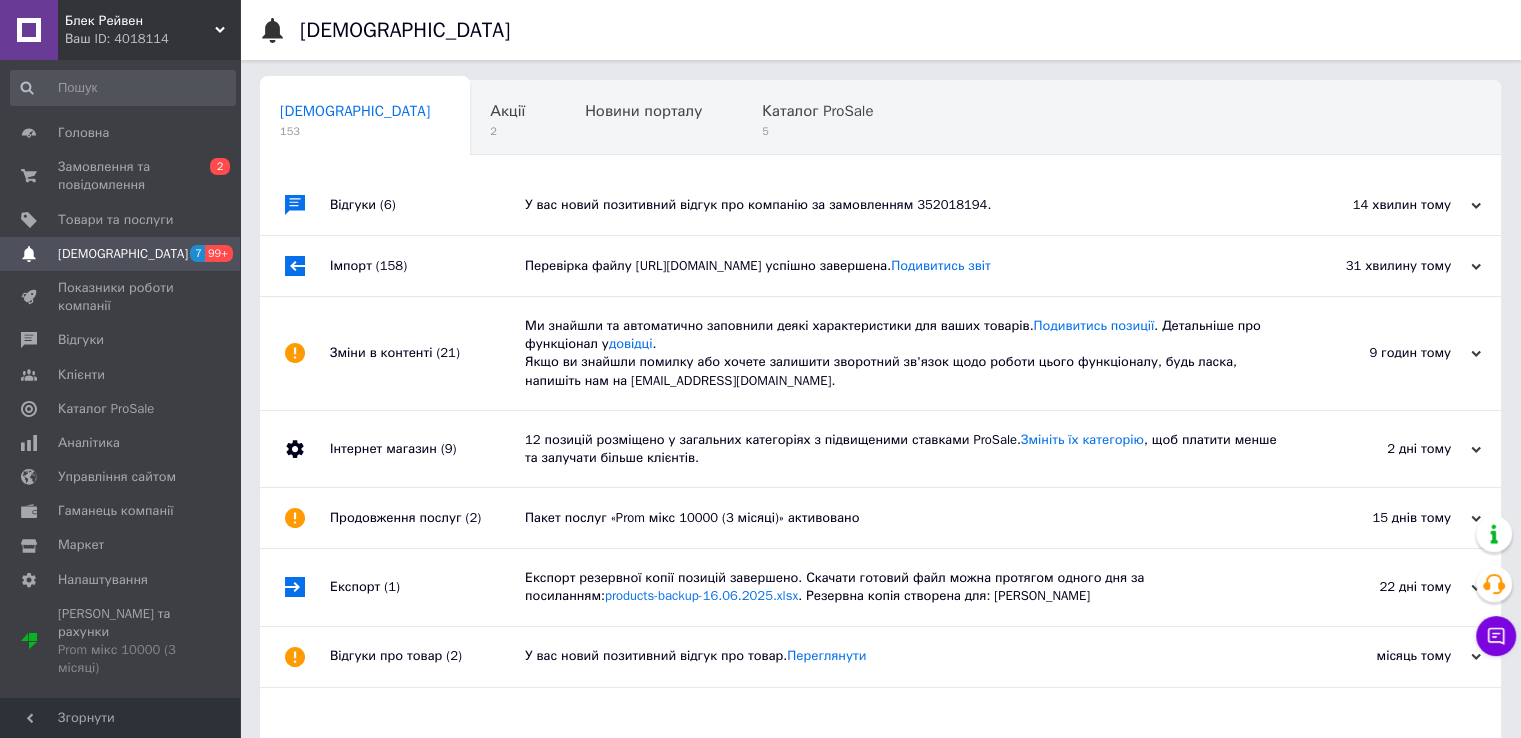 click on "У вас новий позитивний відгук про компанію за замовленням 352018194." at bounding box center (903, 205) 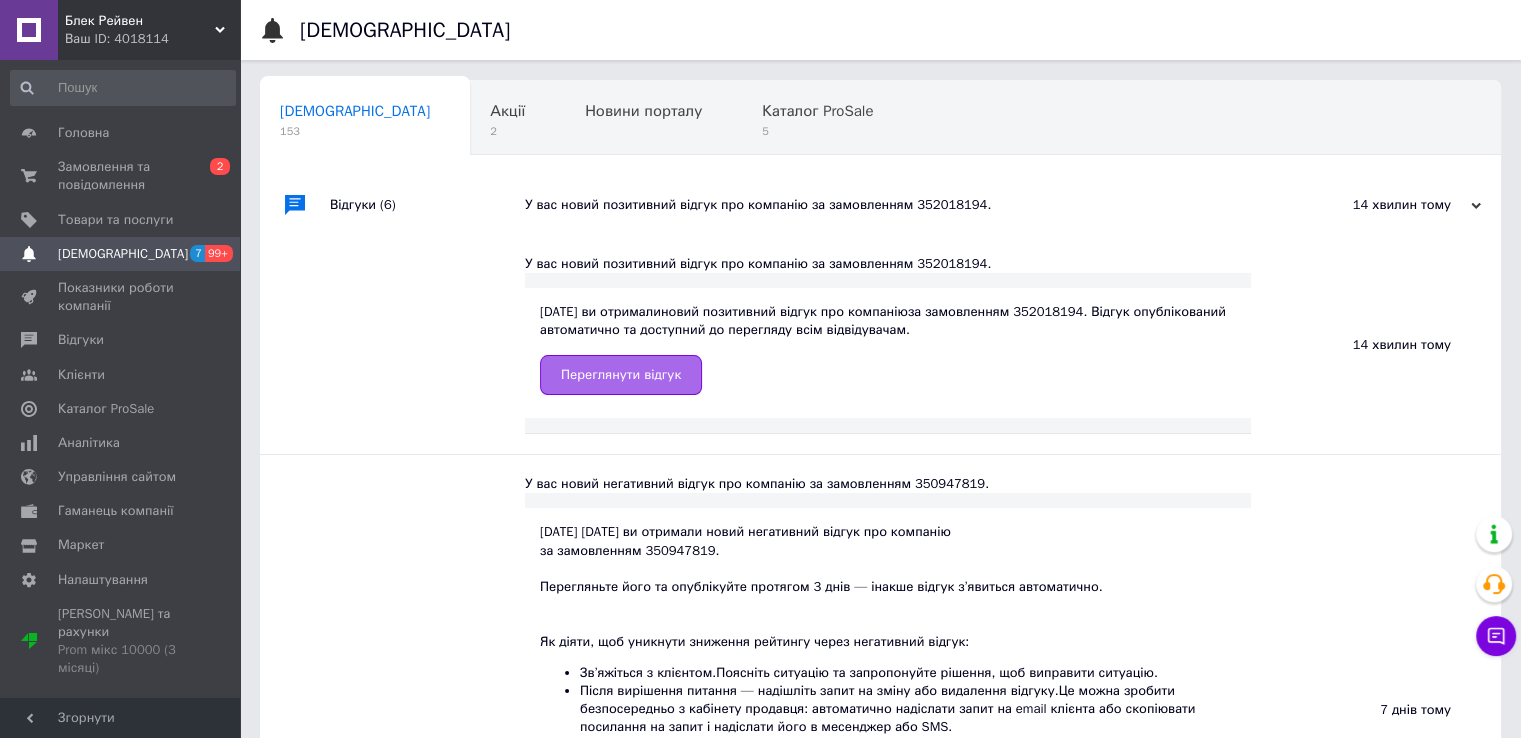 click on "Переглянути відгук" at bounding box center (621, 375) 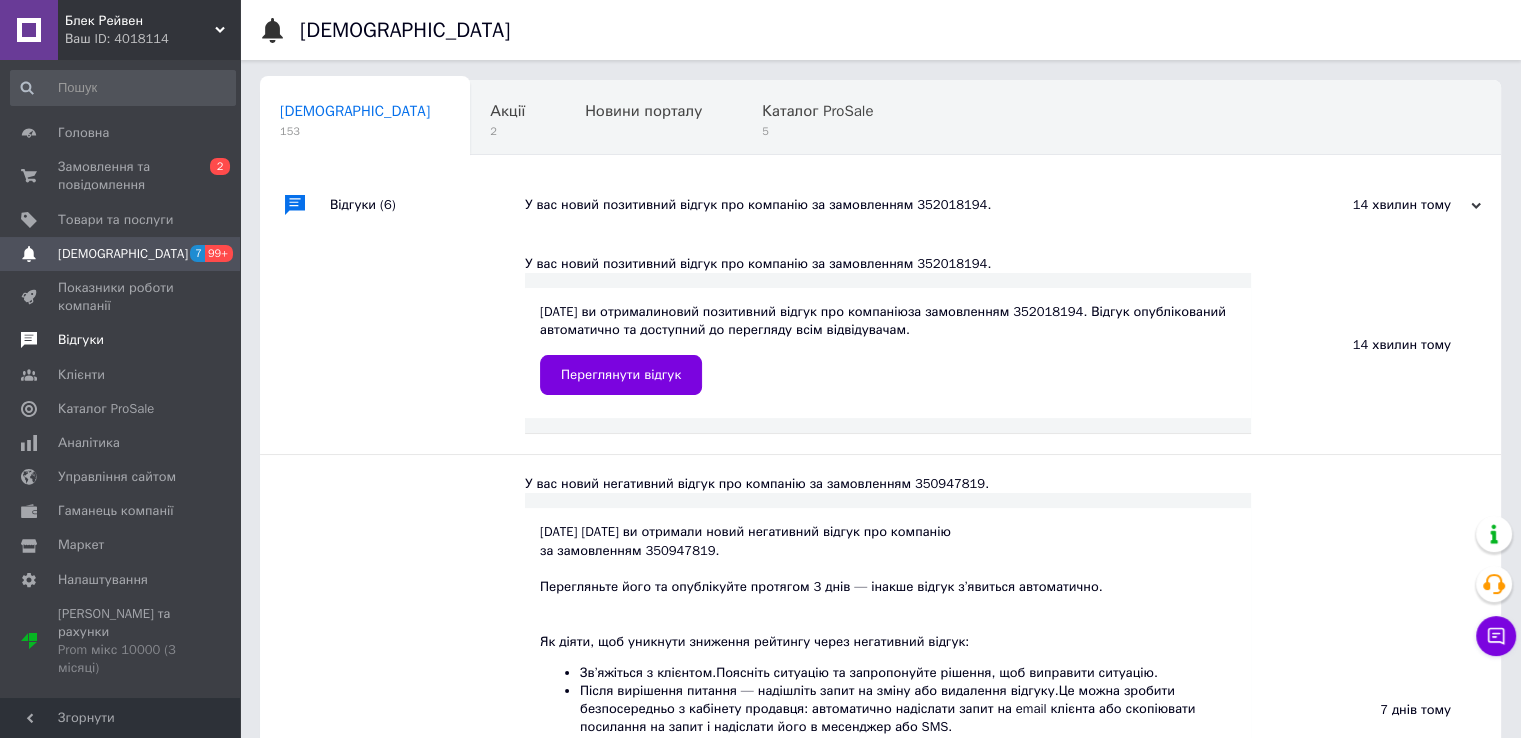 click on "Відгуки" at bounding box center (121, 340) 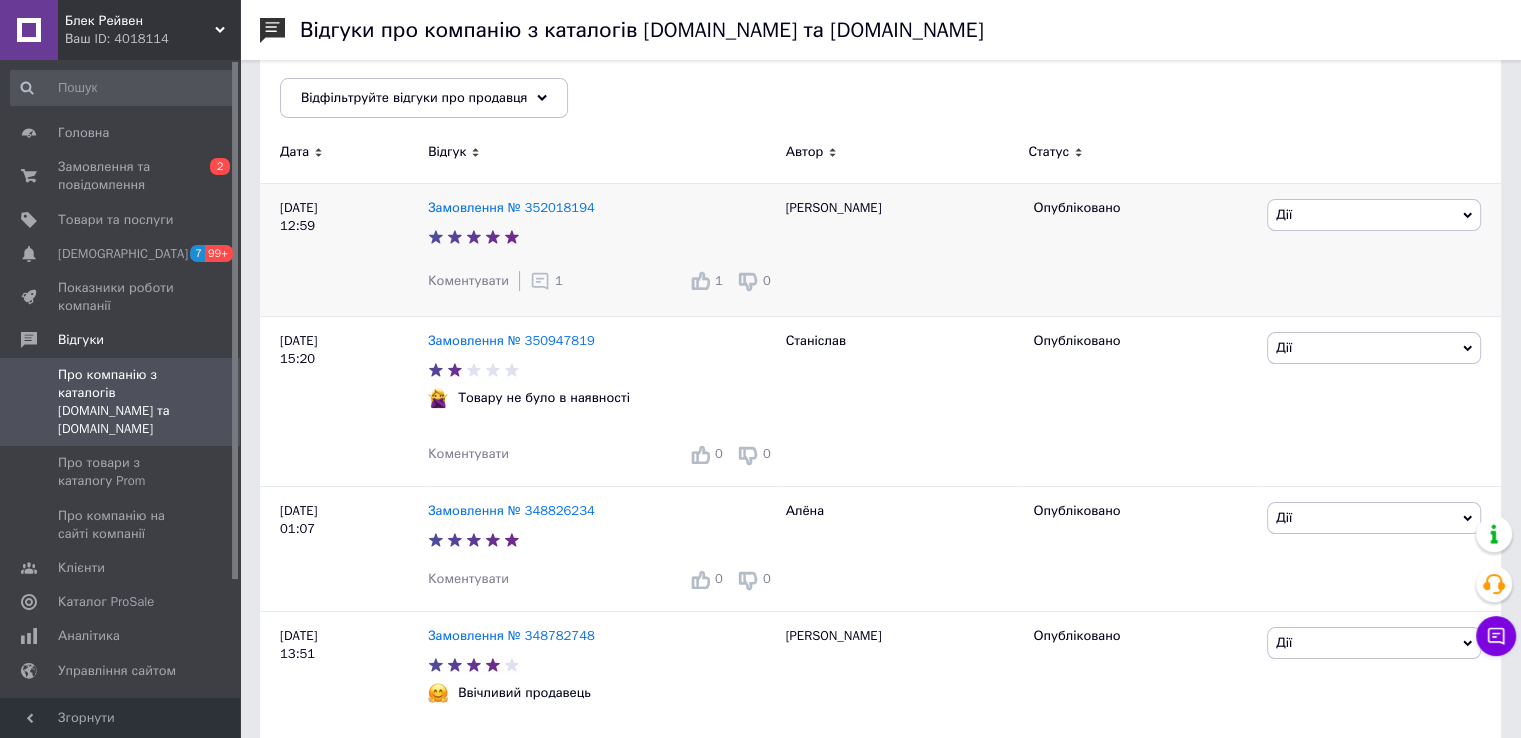 scroll, scrollTop: 200, scrollLeft: 0, axis: vertical 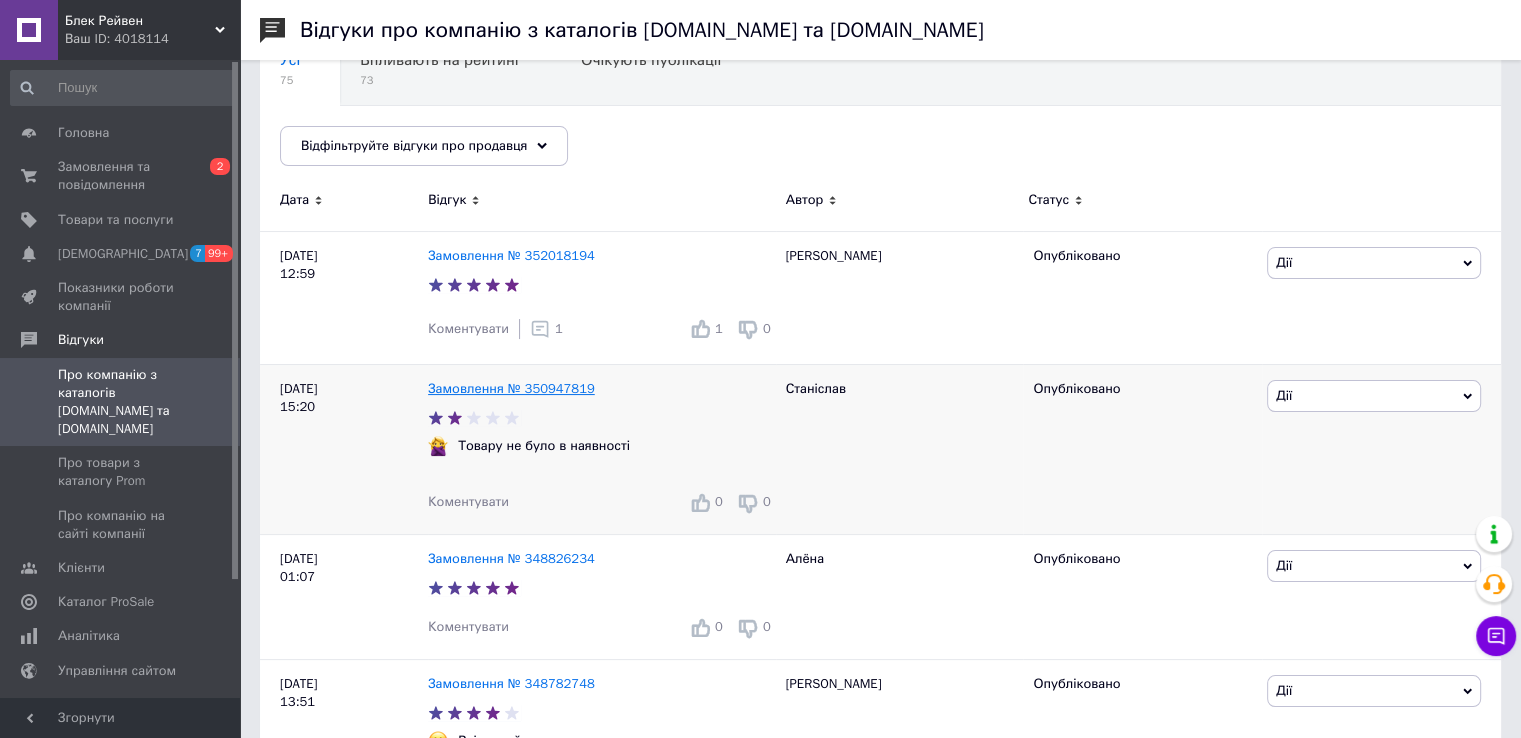 click on "Замовлення № 350947819" at bounding box center (511, 388) 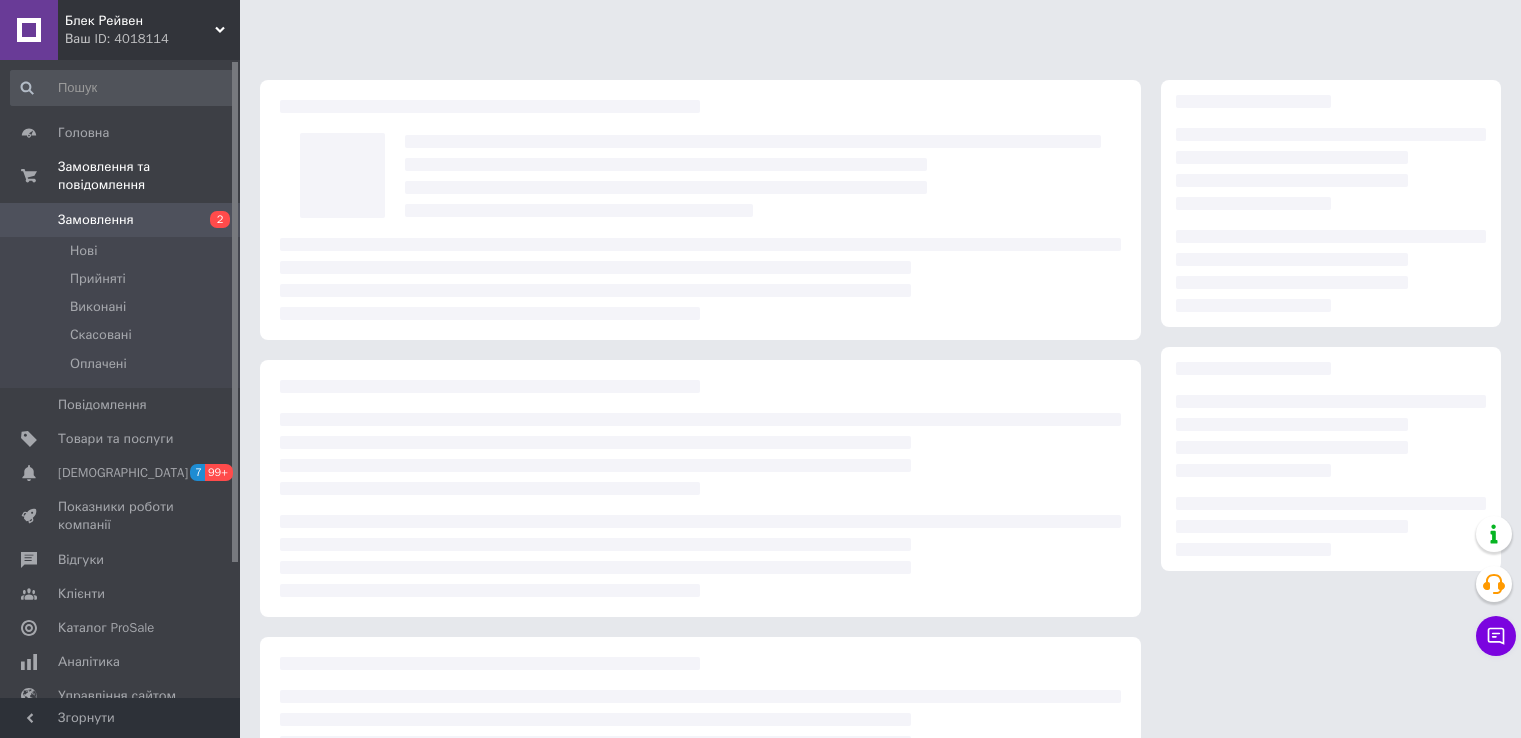 scroll, scrollTop: 0, scrollLeft: 0, axis: both 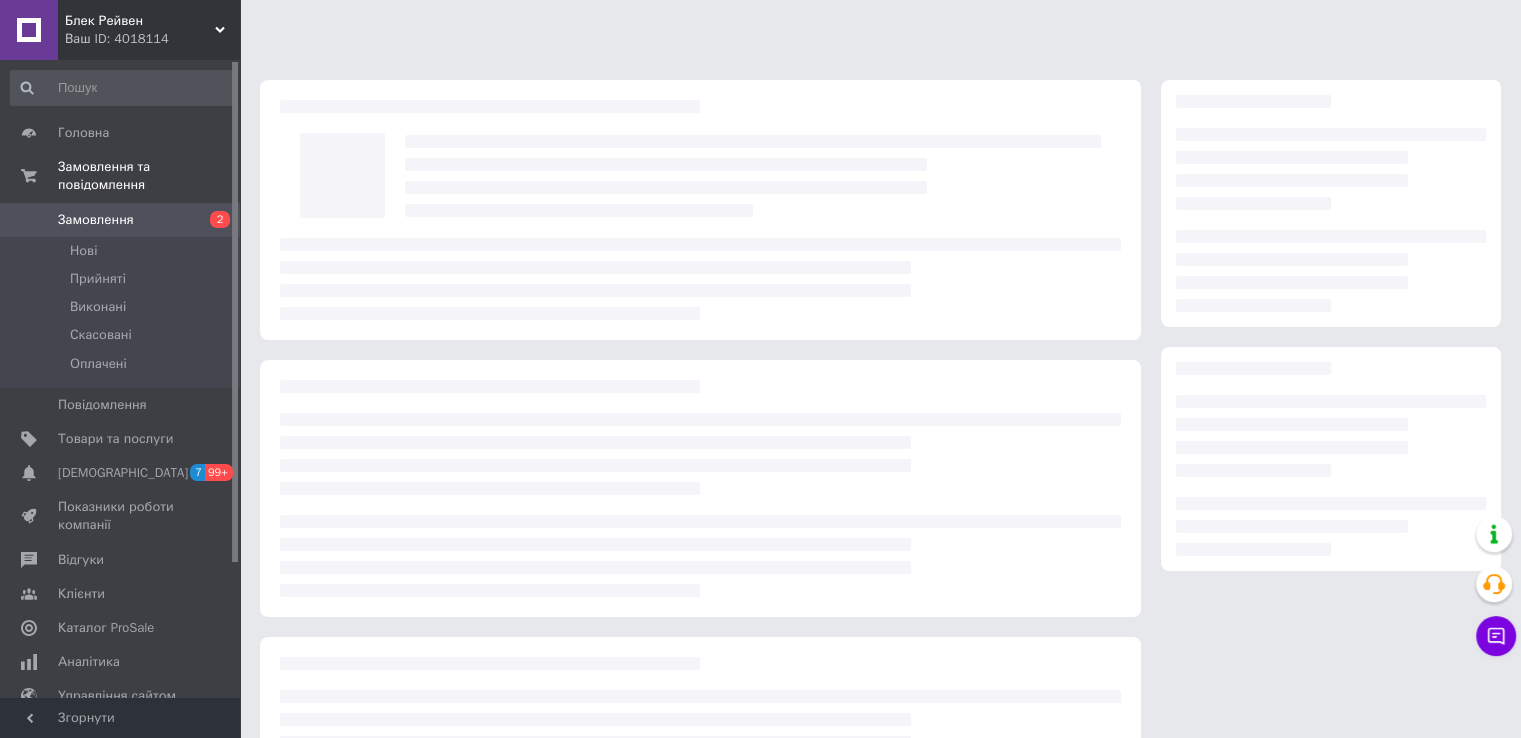 drag, startPoint x: 468, startPoint y: 681, endPoint x: 435, endPoint y: 683, distance: 33.06055 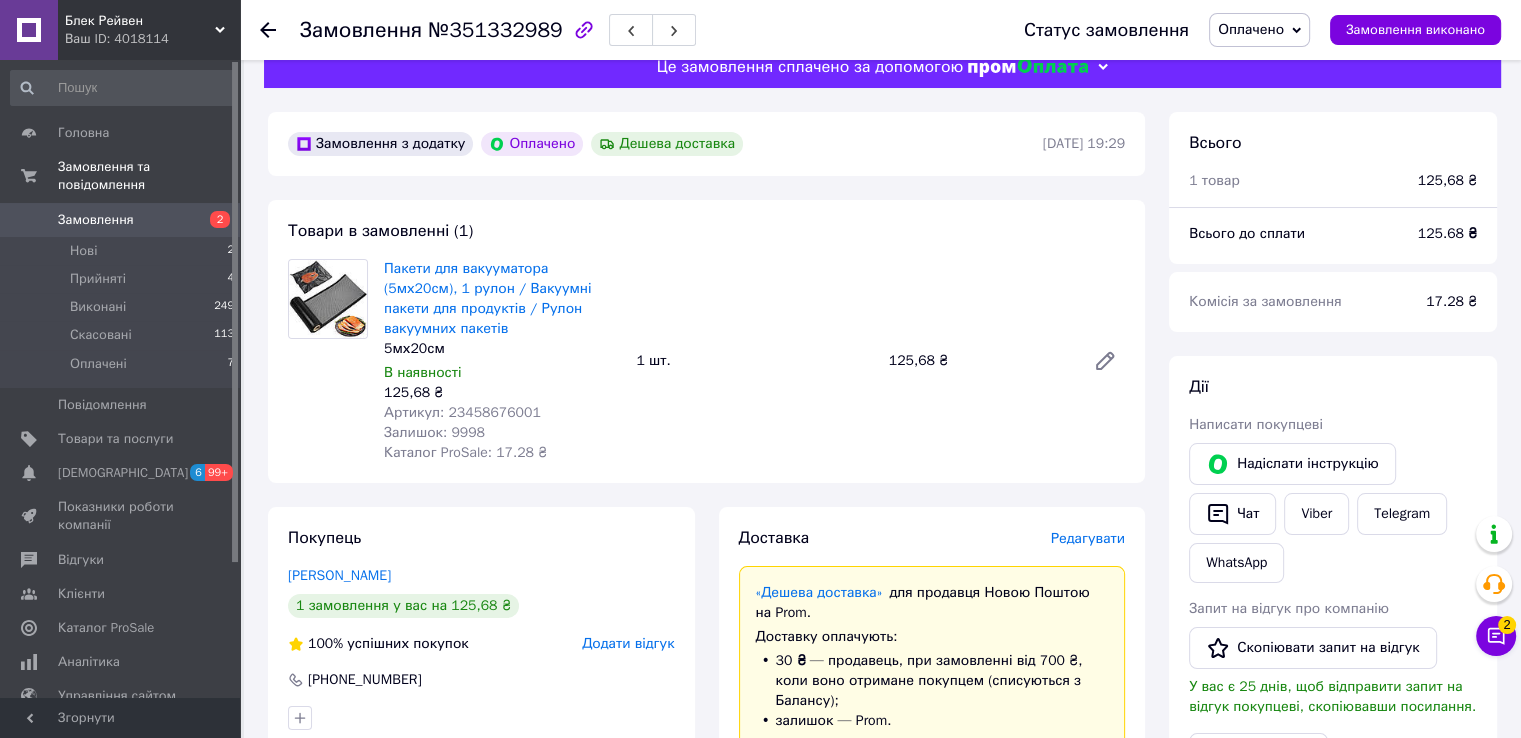 scroll, scrollTop: 0, scrollLeft: 0, axis: both 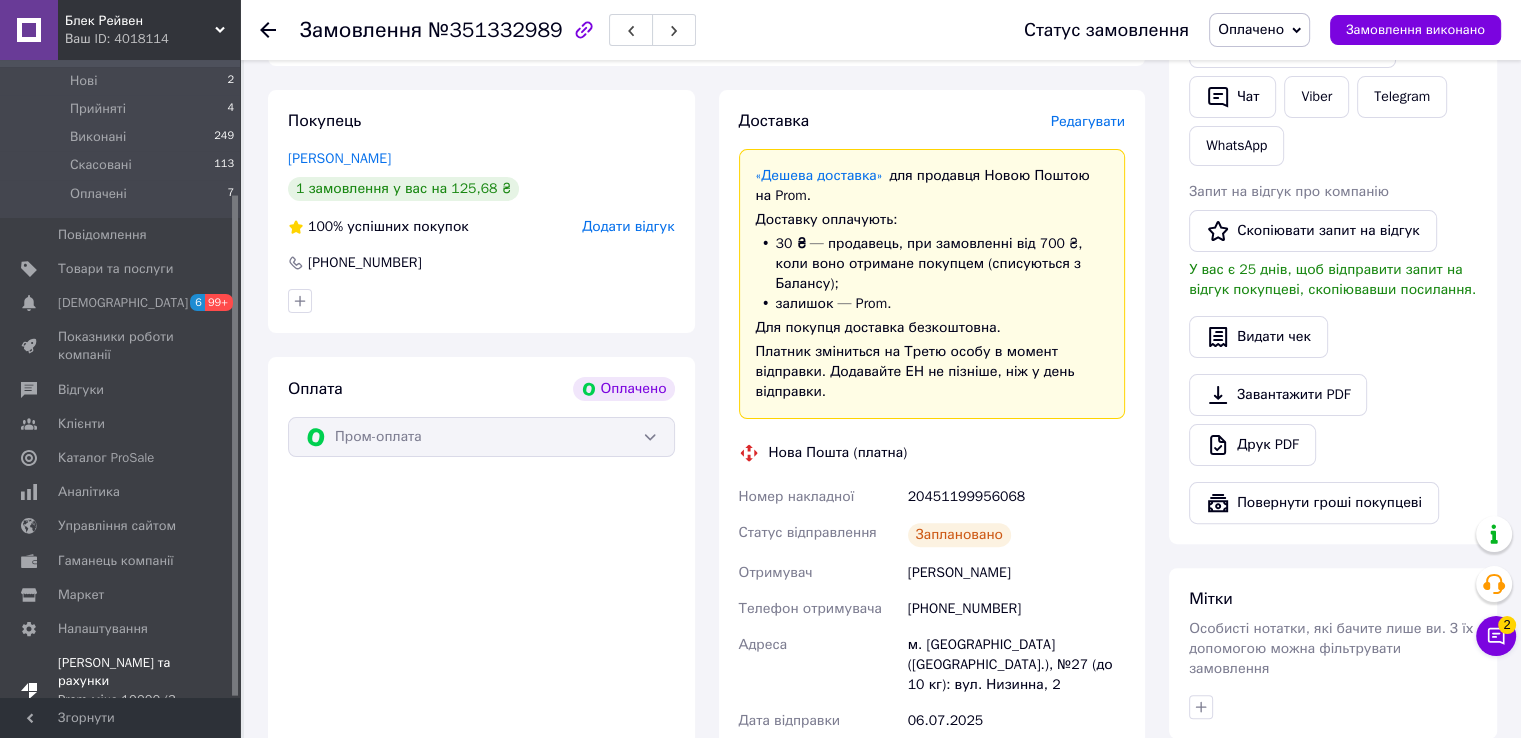 click on "Тарифи та рахунки Prom мікс 10000 (3 місяці)" at bounding box center [121, 690] 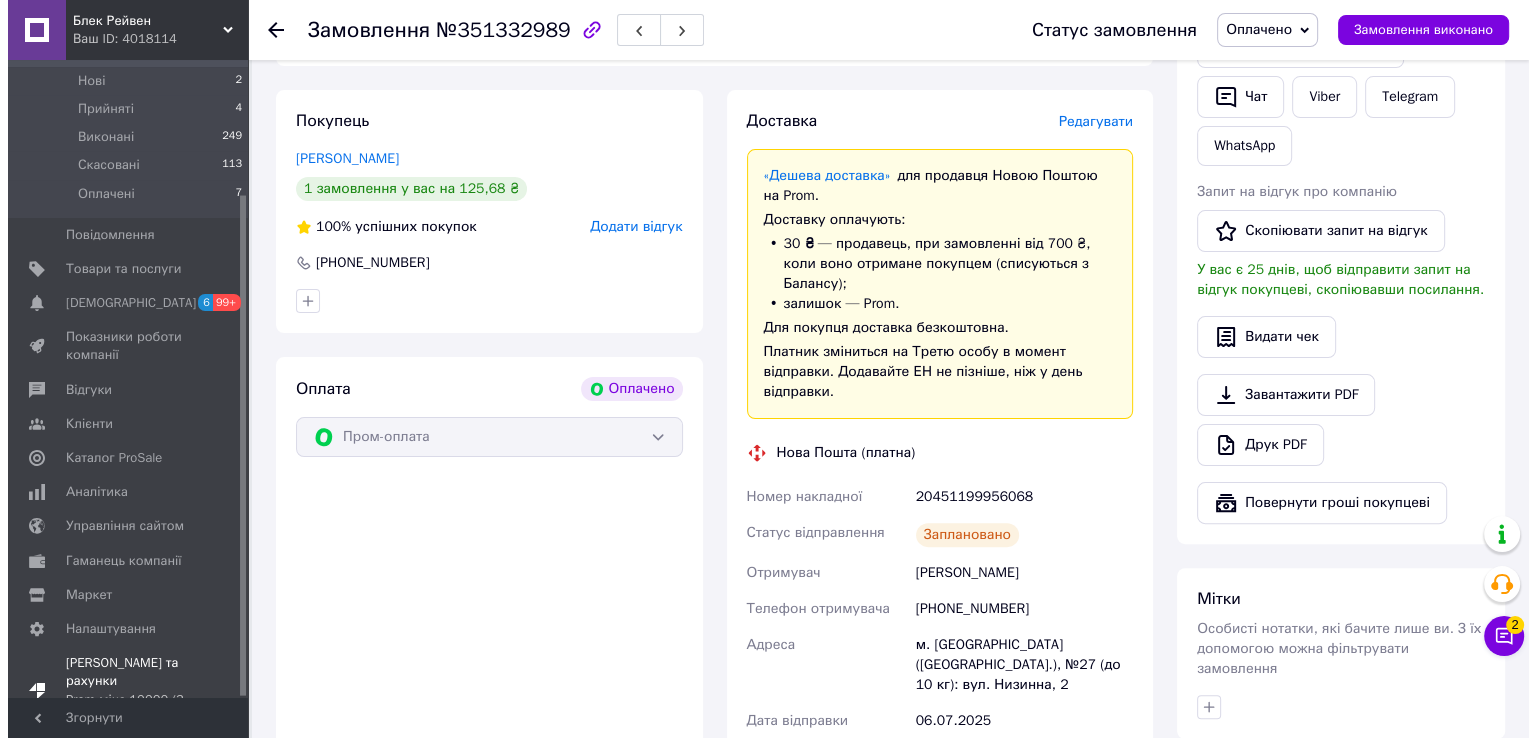 scroll, scrollTop: 0, scrollLeft: 0, axis: both 